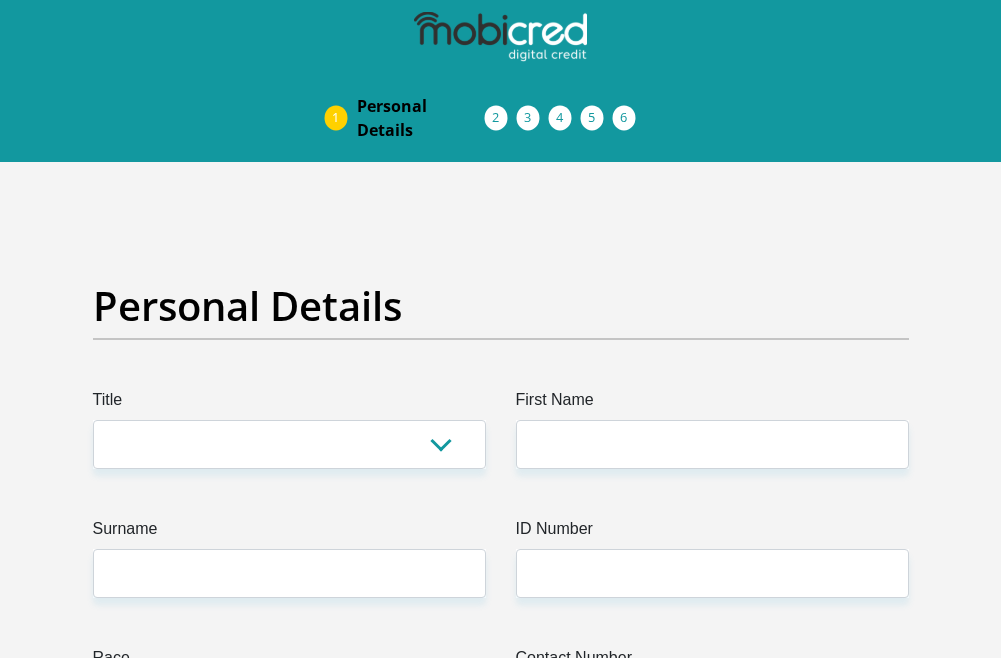 scroll, scrollTop: 0, scrollLeft: 0, axis: both 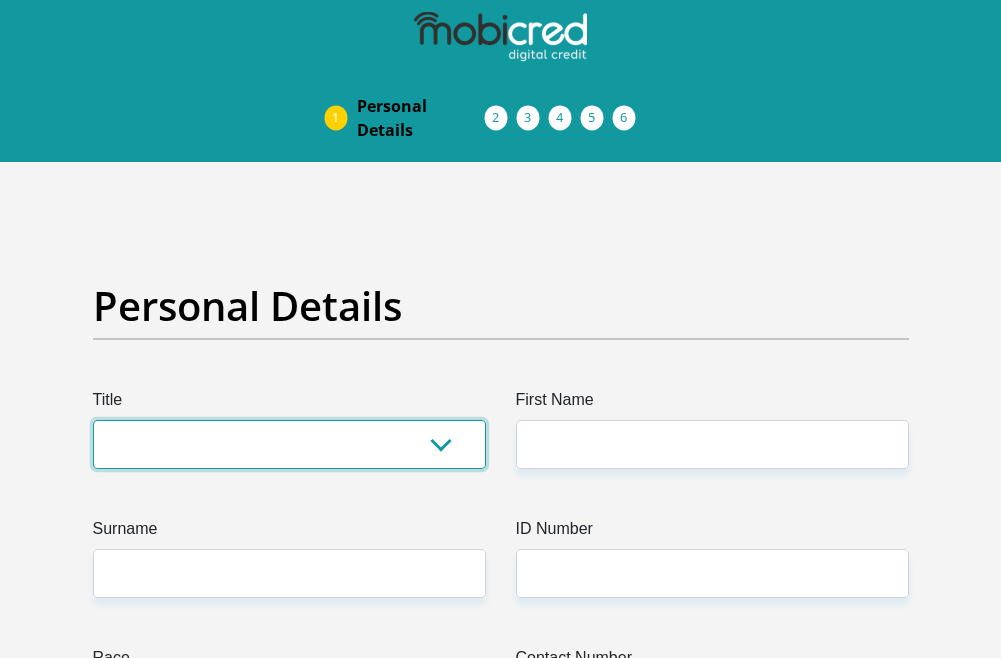 click on "Mr
Ms
Mrs
Dr
Other" at bounding box center (289, 444) 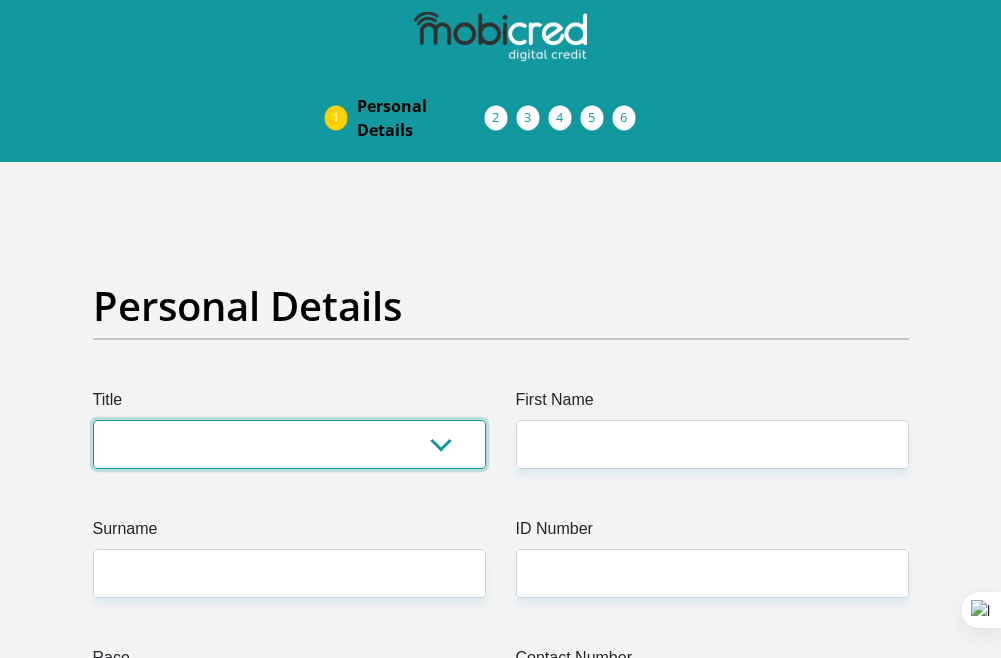 select on "Mr" 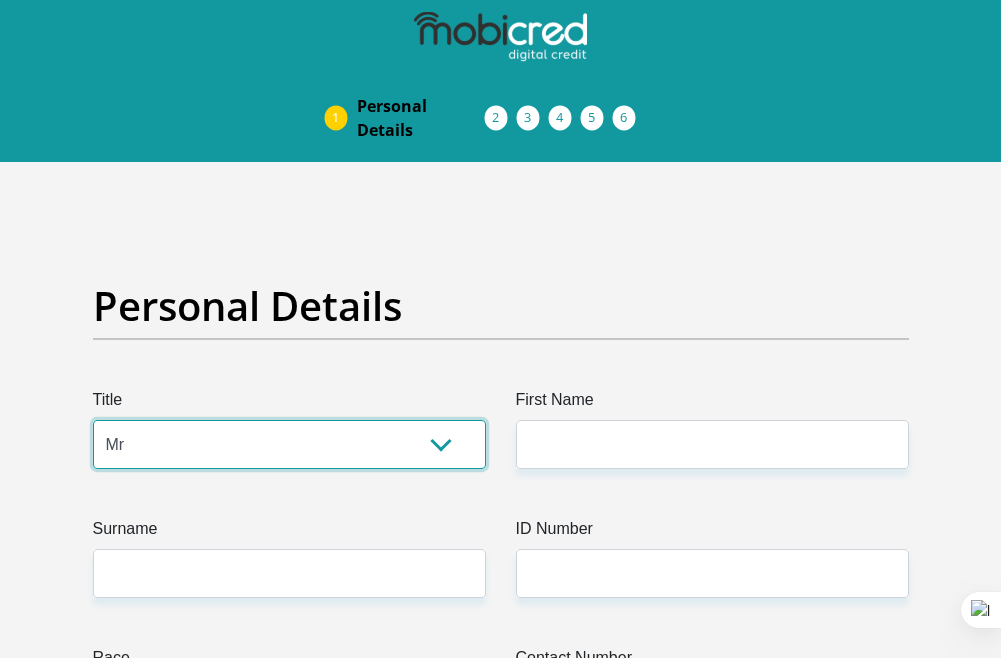 click on "Mr
Ms
Mrs
Dr
Other" at bounding box center (289, 444) 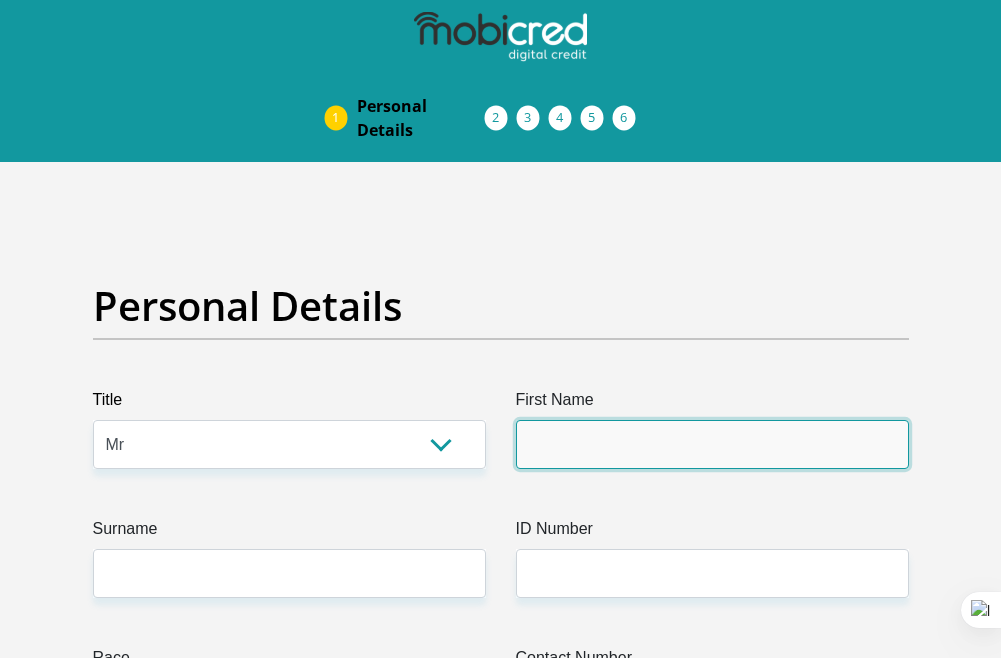 click on "First Name" at bounding box center [712, 444] 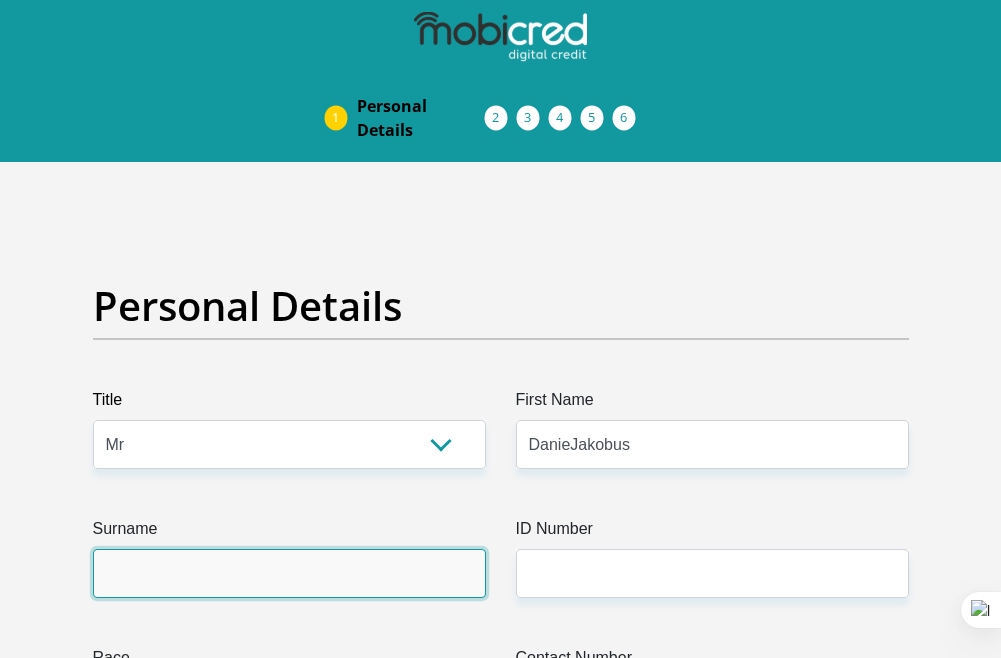 type on "Bothma" 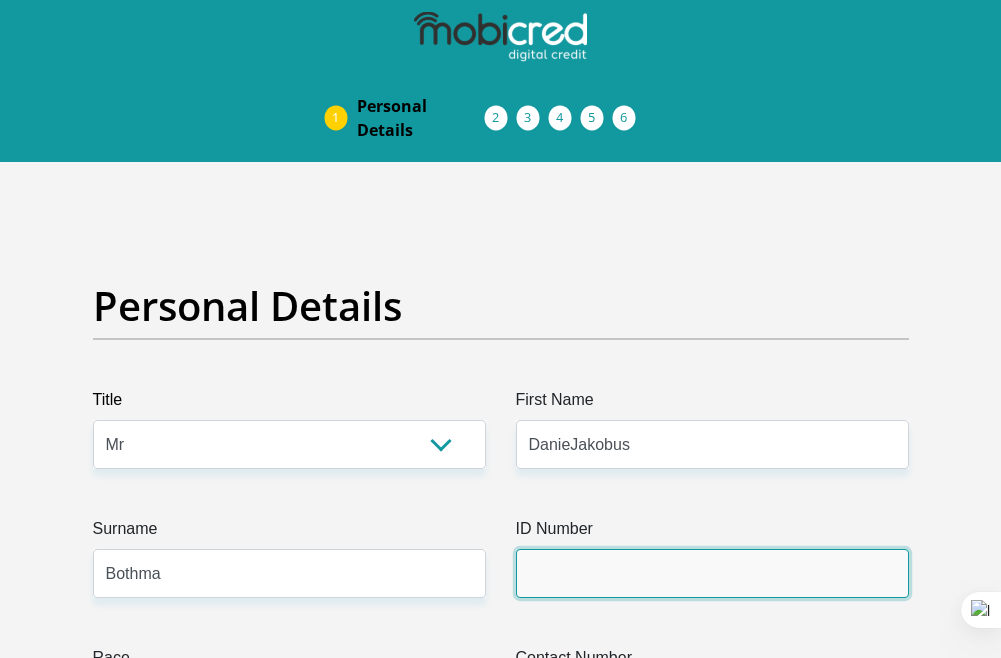 type on "Bothma's Braai Stall" 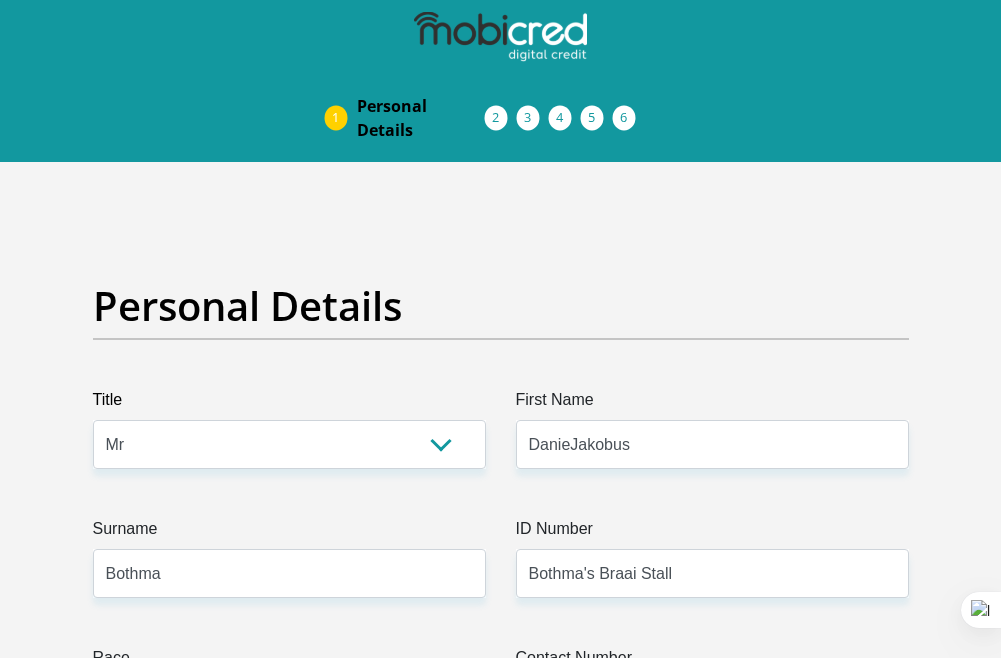 type on "0663322011" 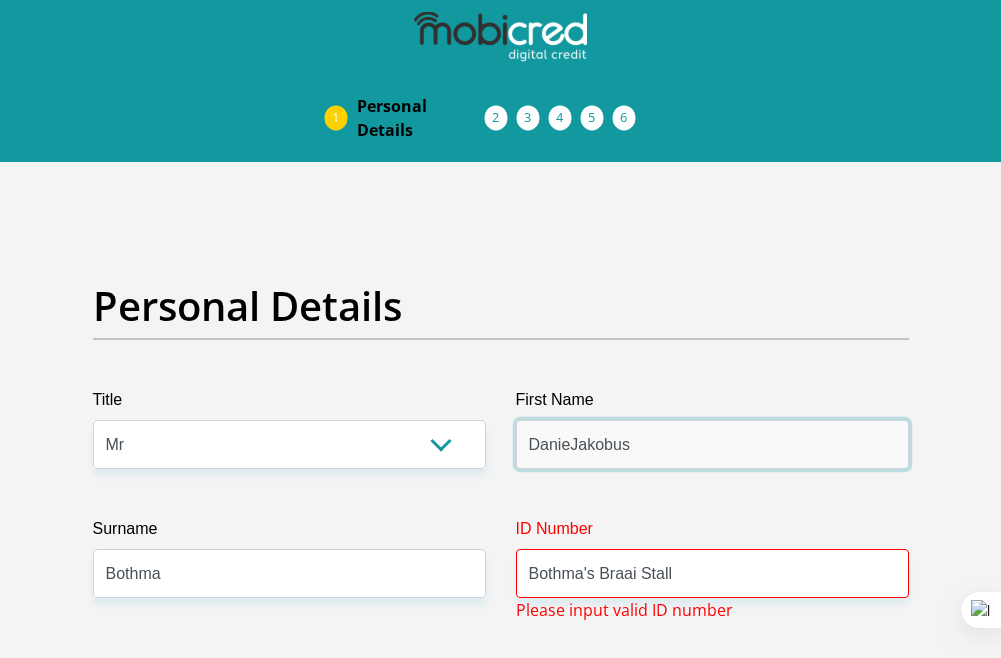 scroll, scrollTop: 100, scrollLeft: 0, axis: vertical 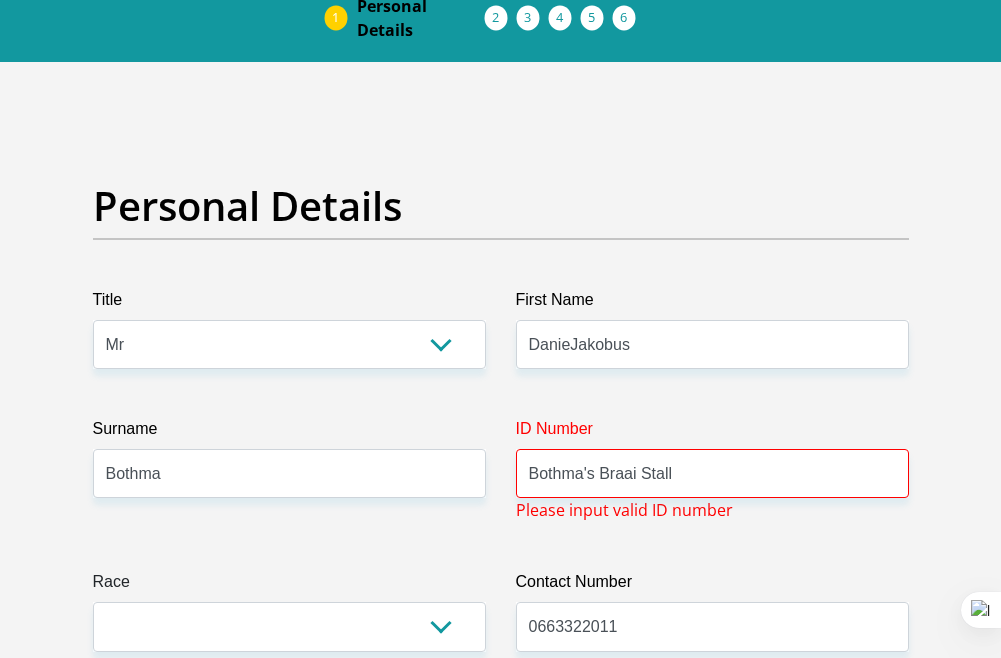 type on "DanieJakobus" 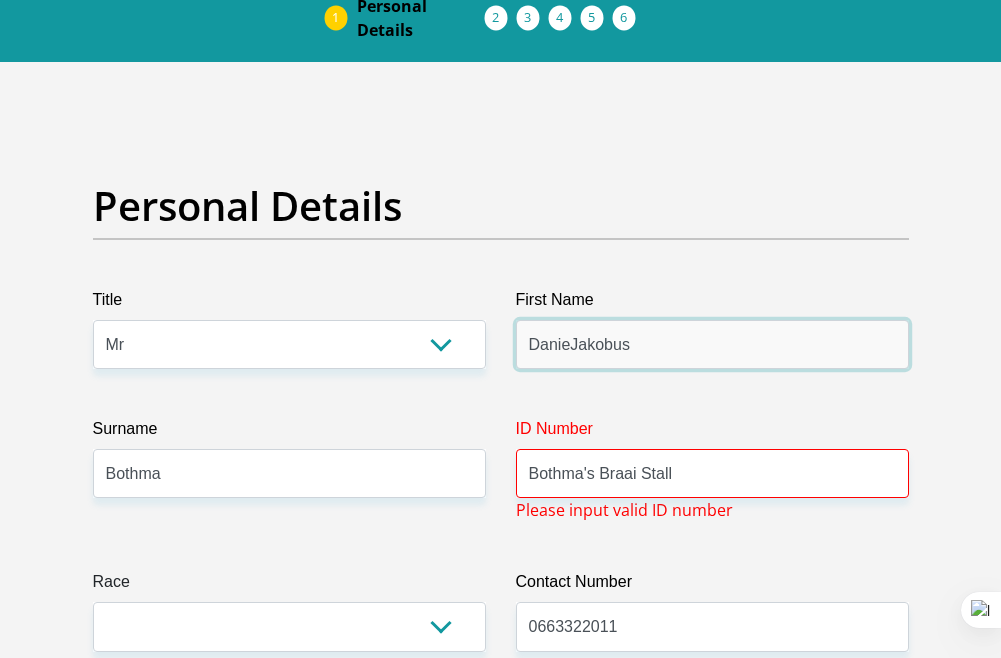 drag, startPoint x: 636, startPoint y: 345, endPoint x: 524, endPoint y: 345, distance: 112 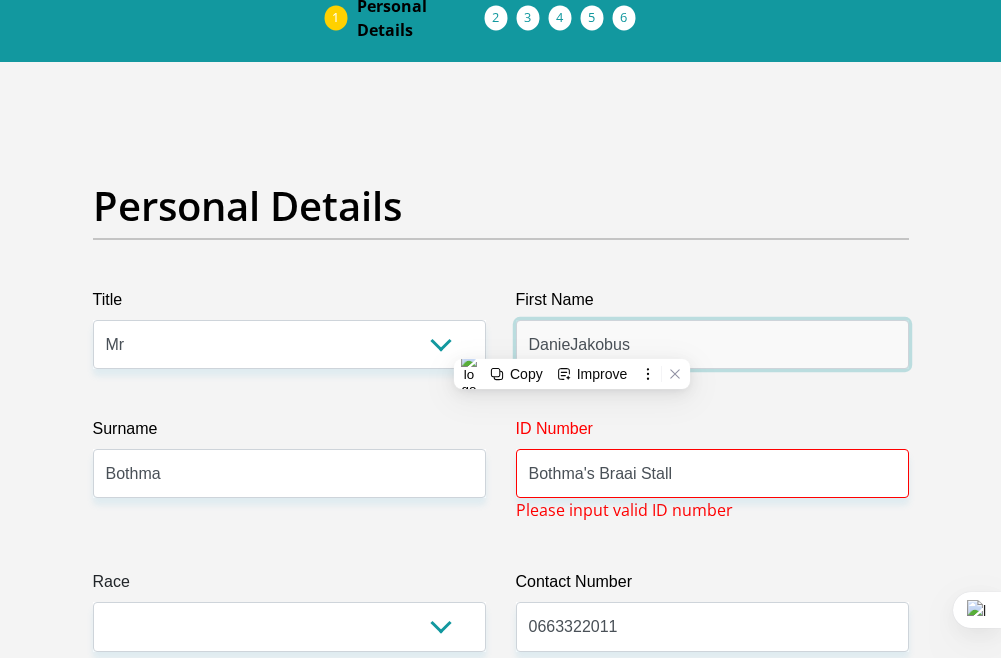 drag, startPoint x: 569, startPoint y: 345, endPoint x: 630, endPoint y: 345, distance: 61 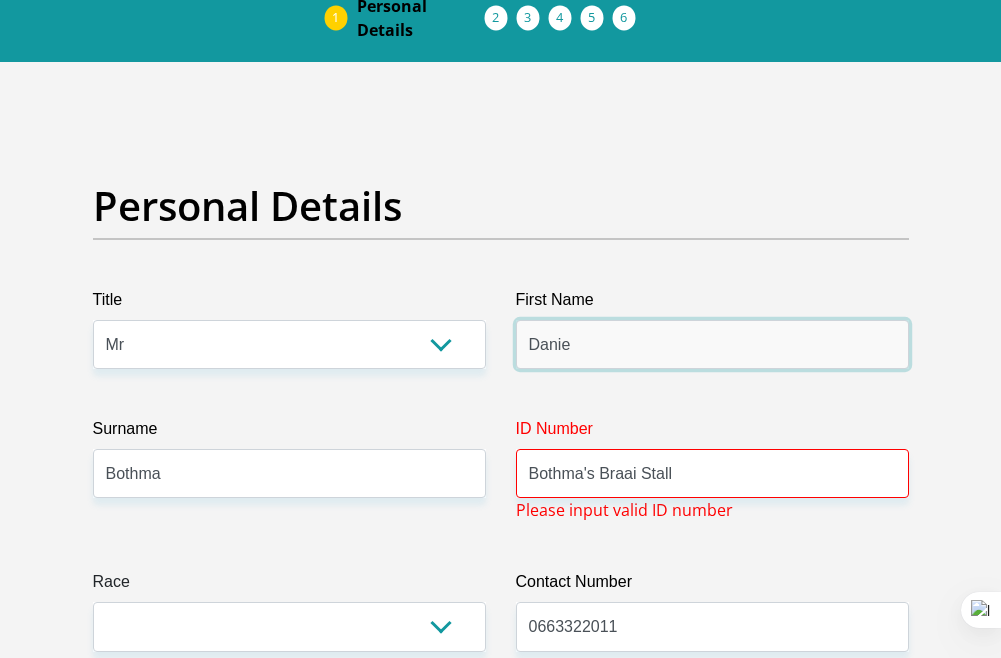 click on "Danie" at bounding box center (712, 344) 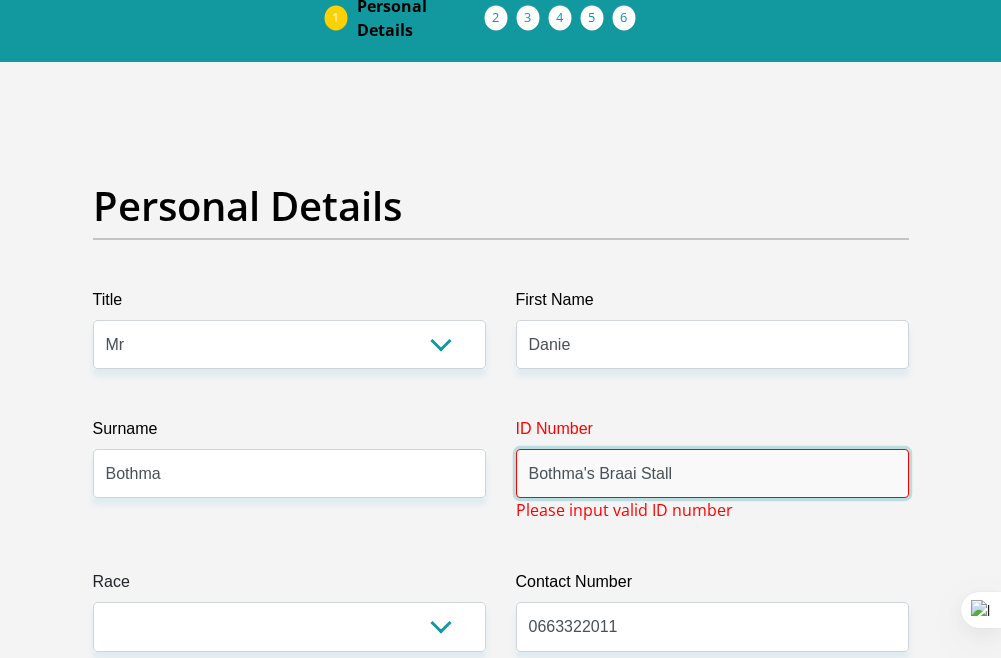 drag, startPoint x: 704, startPoint y: 474, endPoint x: 531, endPoint y: 470, distance: 173.04623 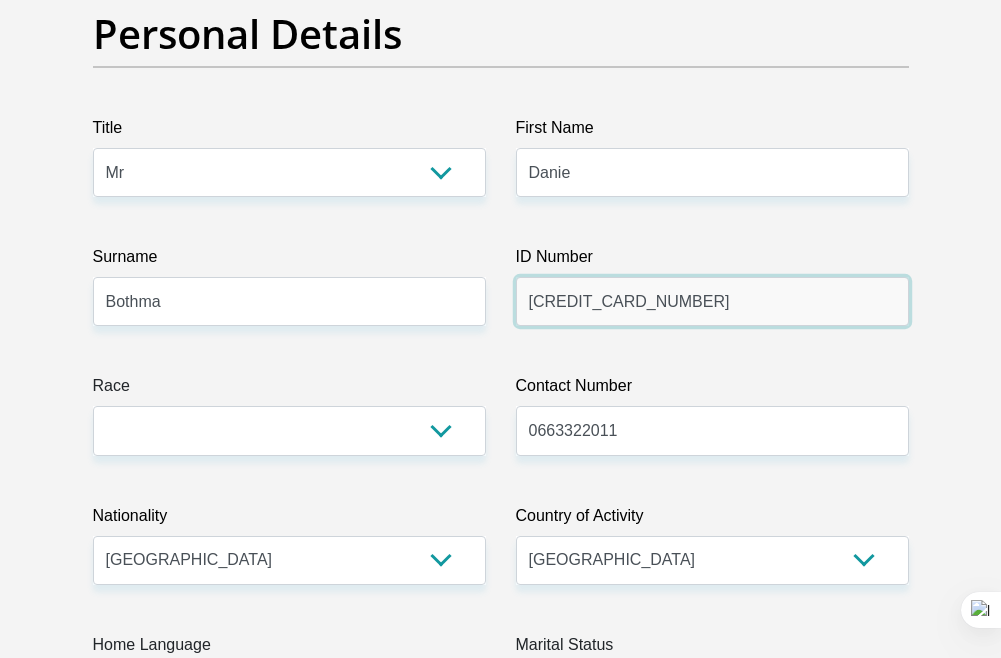 scroll, scrollTop: 300, scrollLeft: 0, axis: vertical 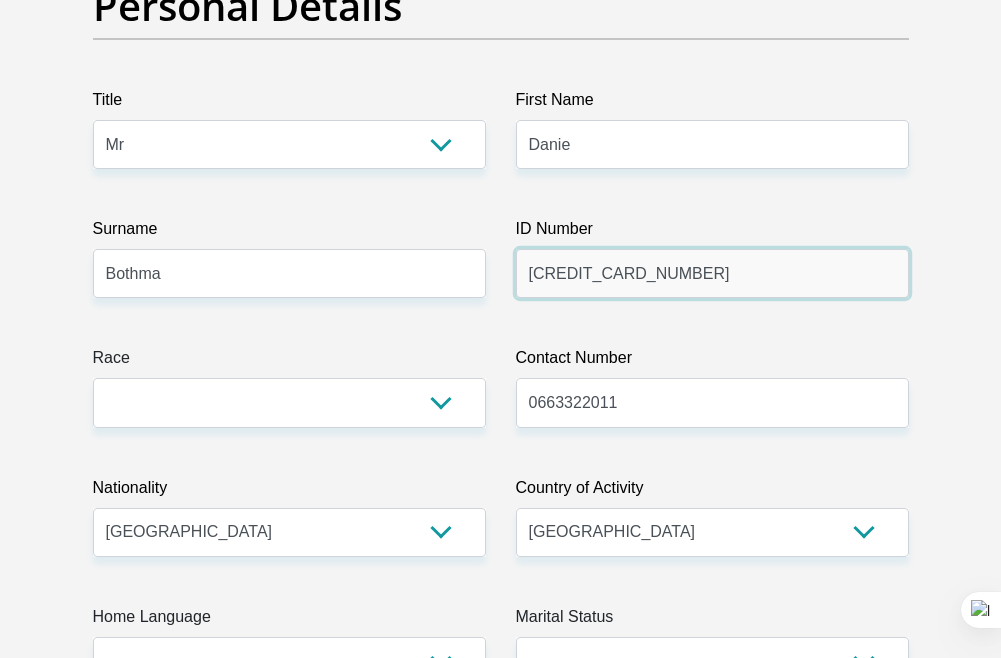 type on "6609165101082" 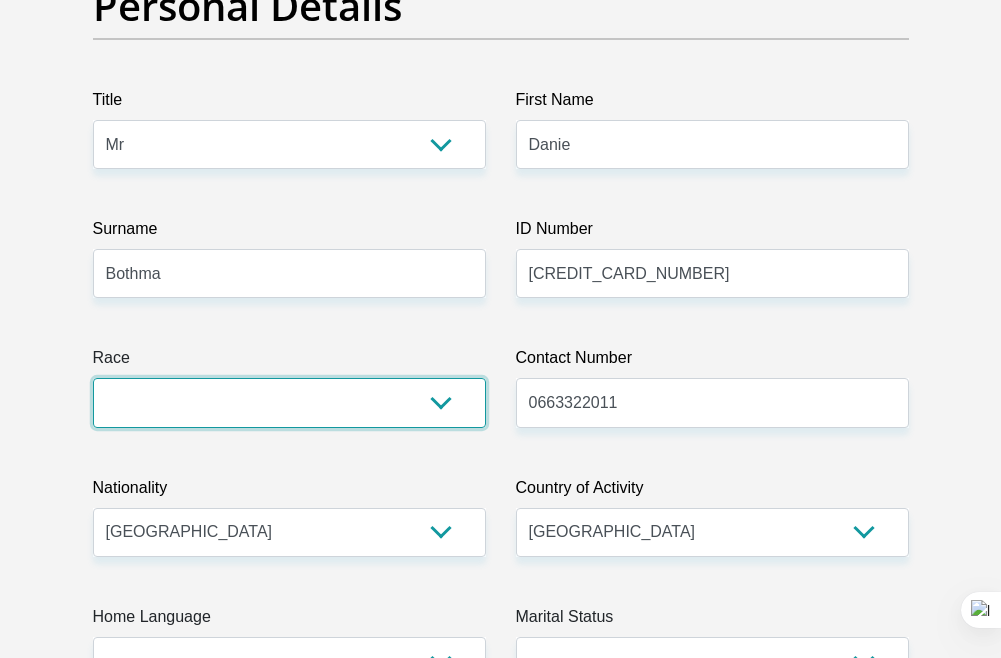 click on "Black
Coloured
Indian
White
Other" at bounding box center (289, 402) 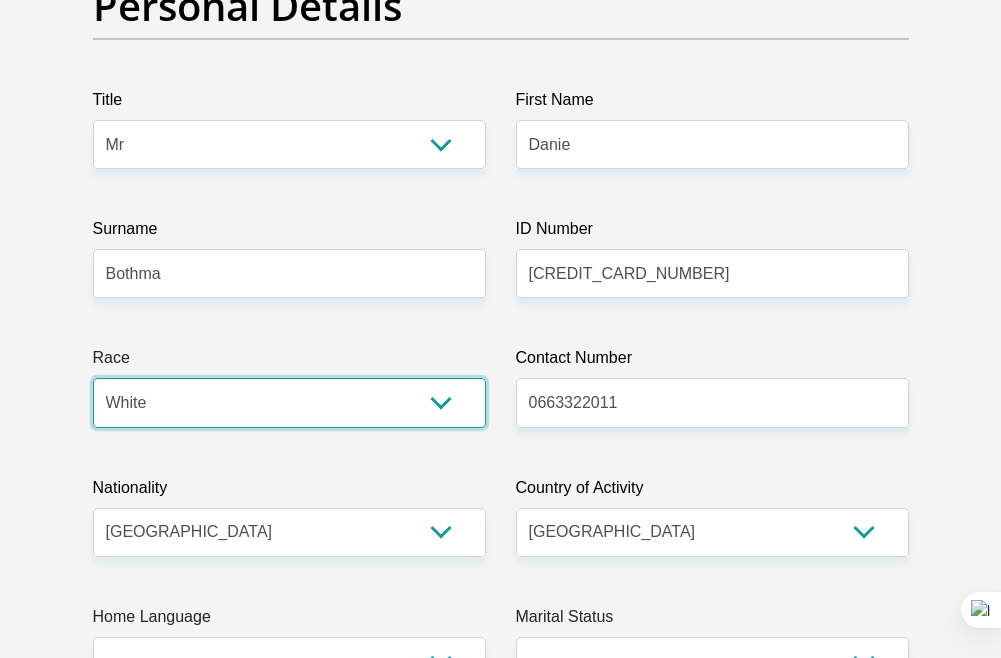 click on "Black
Coloured
Indian
White
Other" at bounding box center (289, 402) 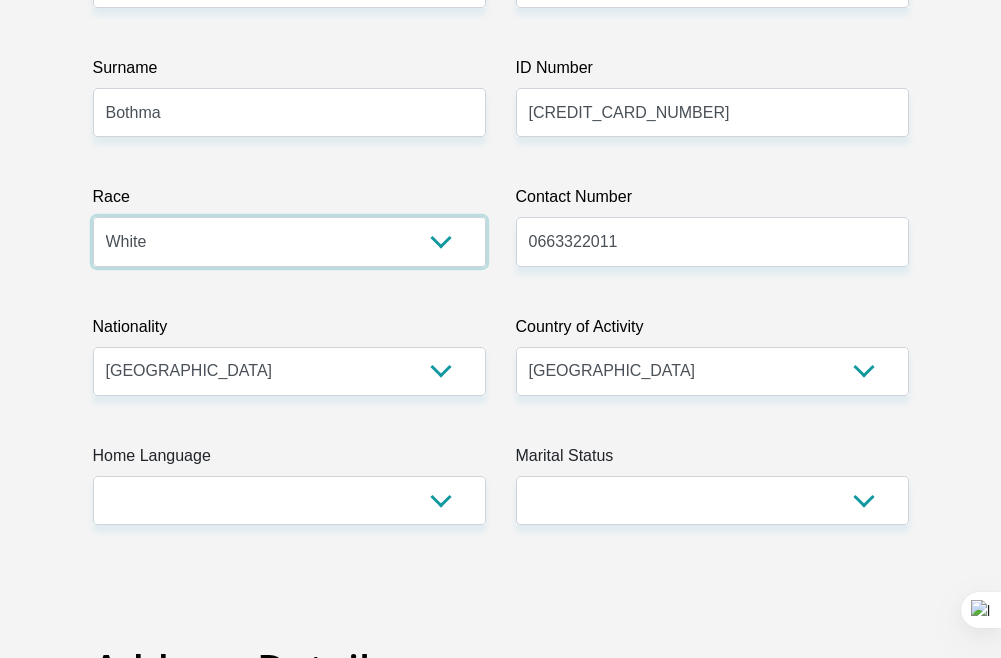 scroll, scrollTop: 500, scrollLeft: 0, axis: vertical 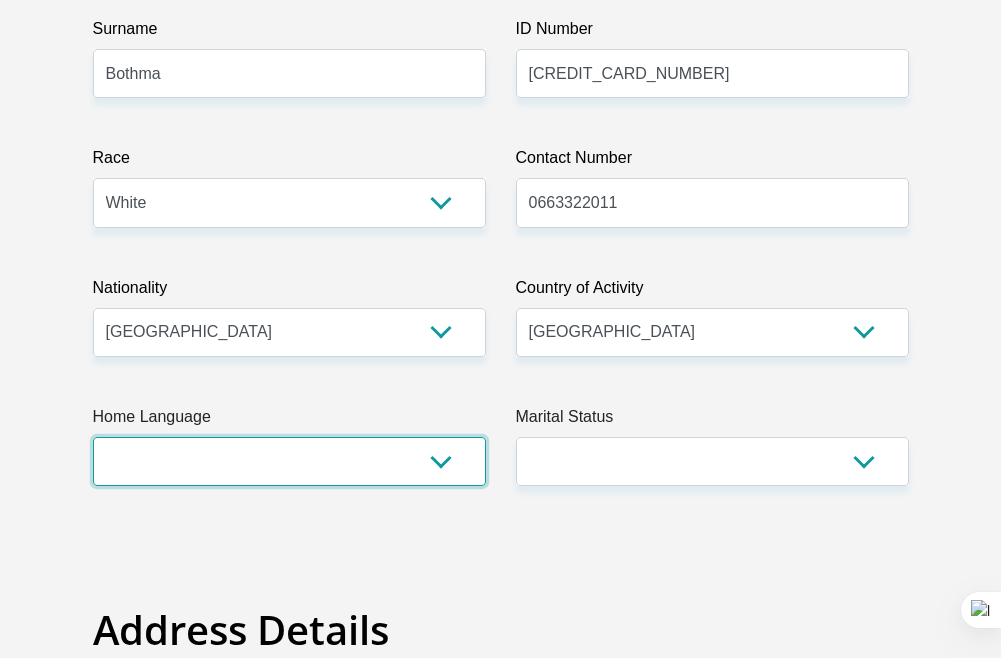 click on "Afrikaans
English
Sepedi
South Ndebele
Southern Sotho
Swati
Tsonga
Tswana
Venda
Xhosa
Zulu
Other" at bounding box center [289, 461] 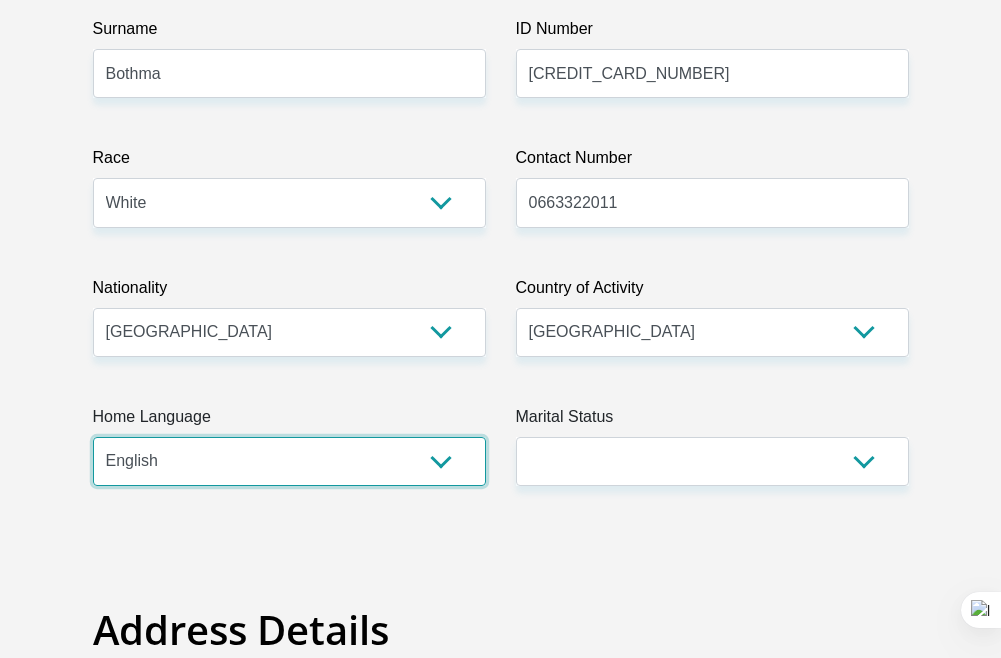 click on "Afrikaans
English
Sepedi
South Ndebele
Southern Sotho
Swati
Tsonga
Tswana
Venda
Xhosa
Zulu
Other" at bounding box center [289, 461] 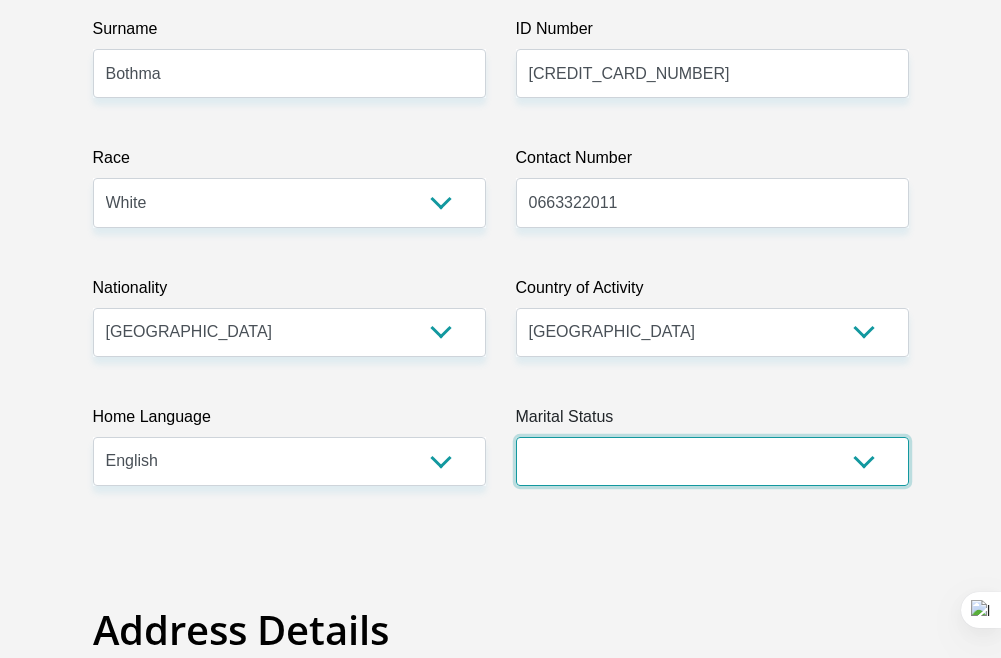 click on "Married ANC
Single
Divorced
Widowed
Married COP or Customary Law" at bounding box center [712, 461] 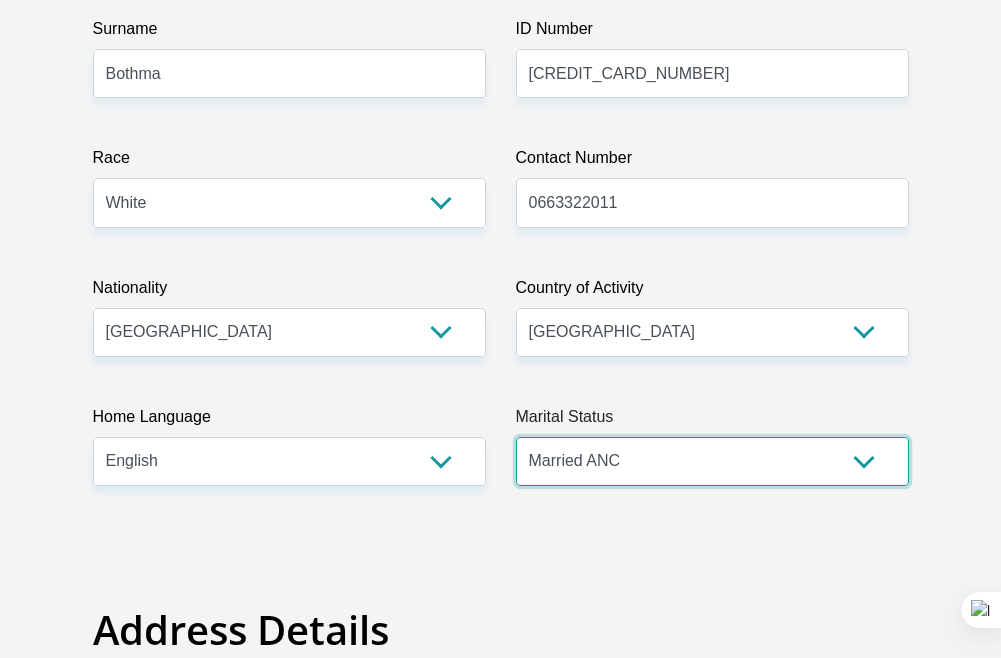 click on "Married ANC
Single
Divorced
Widowed
Married COP or Customary Law" at bounding box center (712, 461) 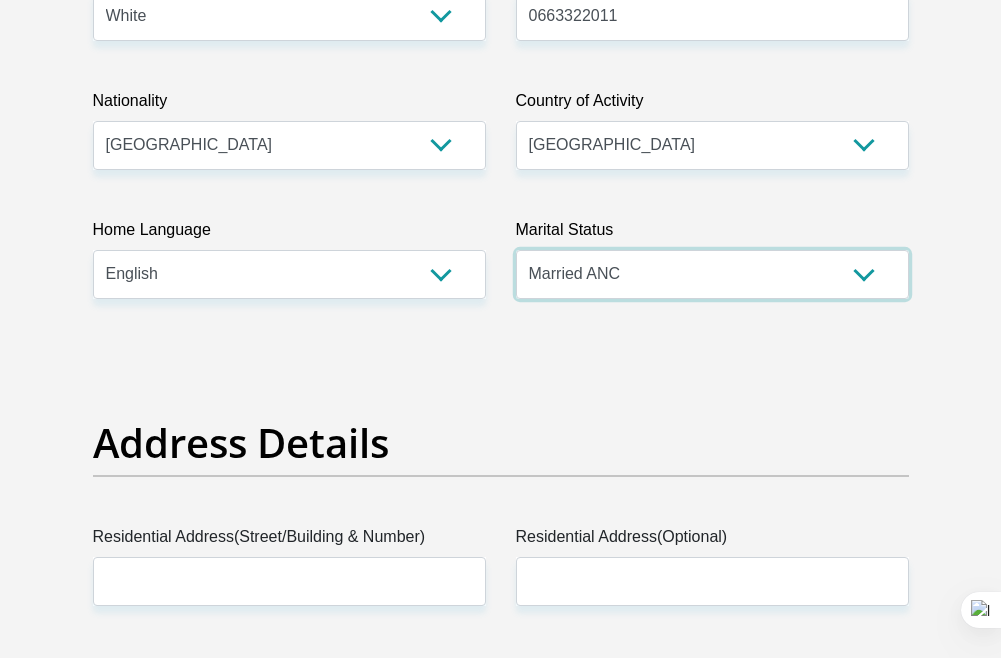 scroll, scrollTop: 700, scrollLeft: 0, axis: vertical 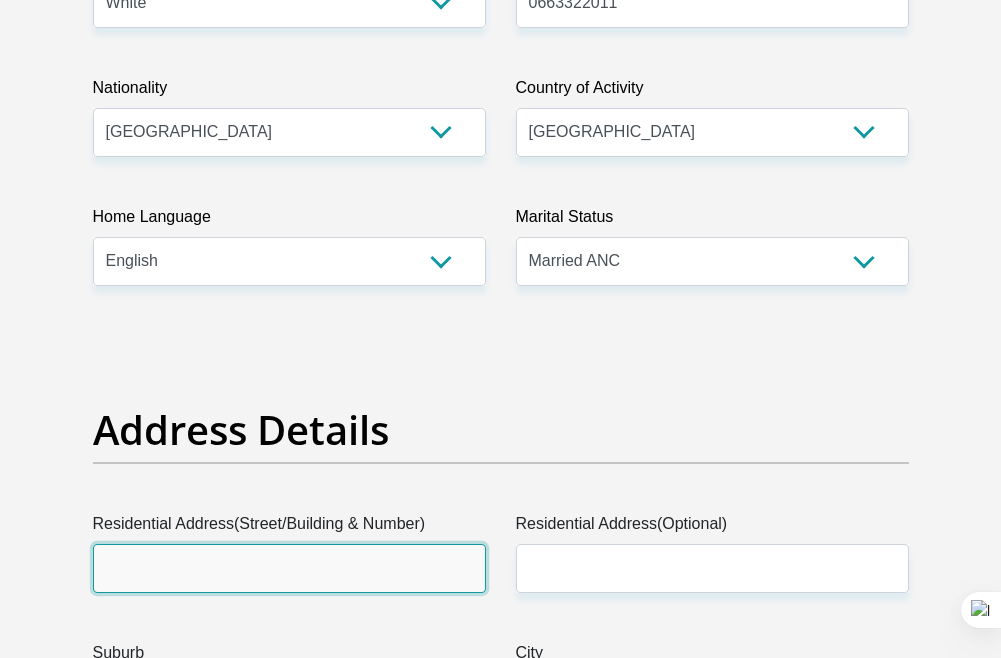 click on "Residential Address(Street/Building & Number)" at bounding box center (289, 568) 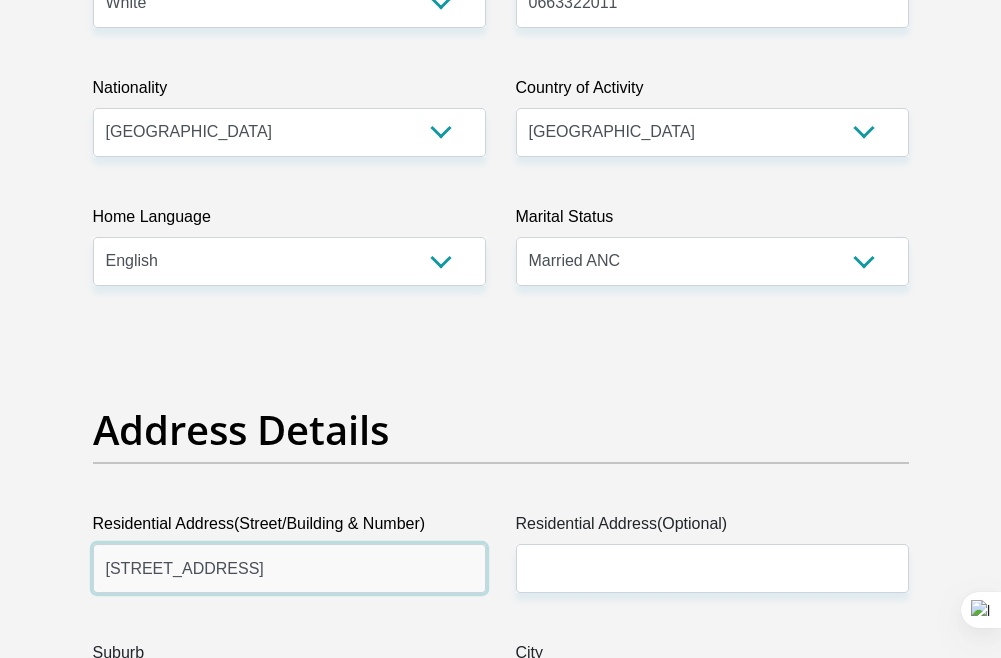 click on "11 Nuade Avenue" at bounding box center [289, 568] 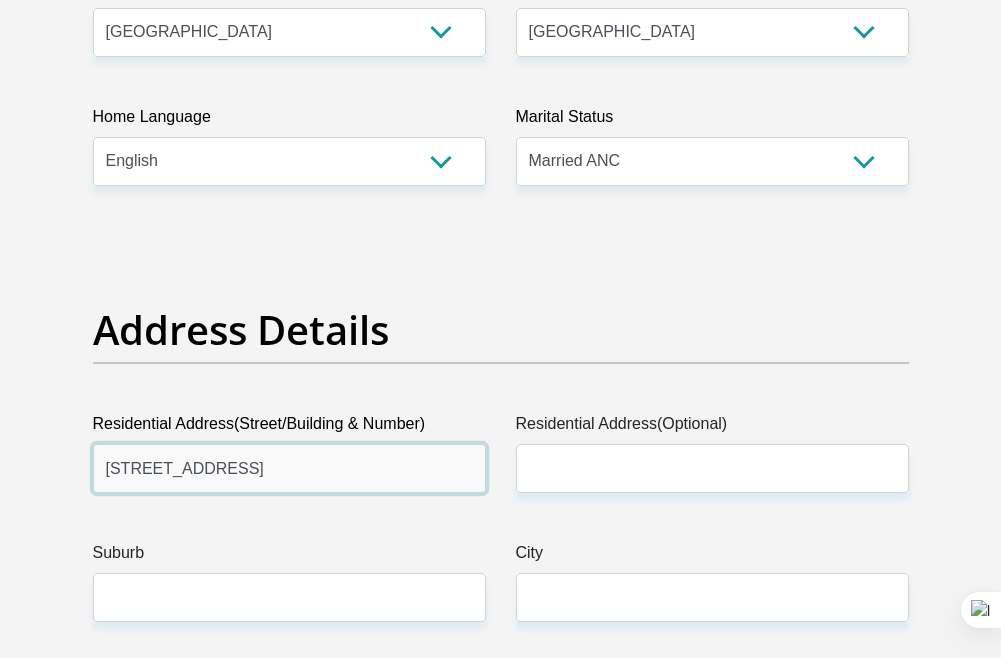 type on "11 Naude Avenue" 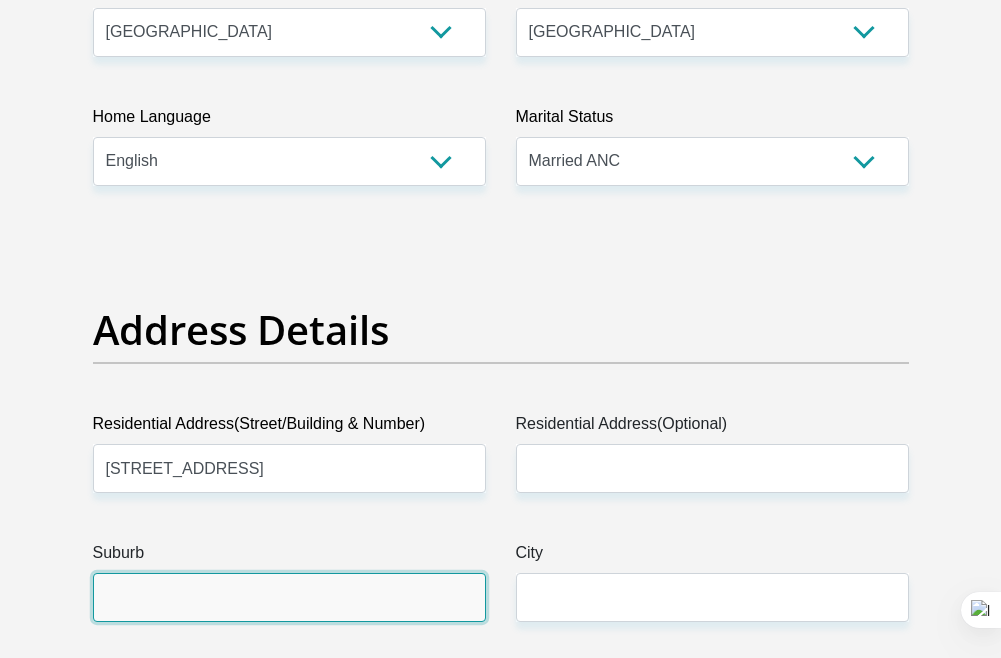 click on "Suburb" at bounding box center (289, 597) 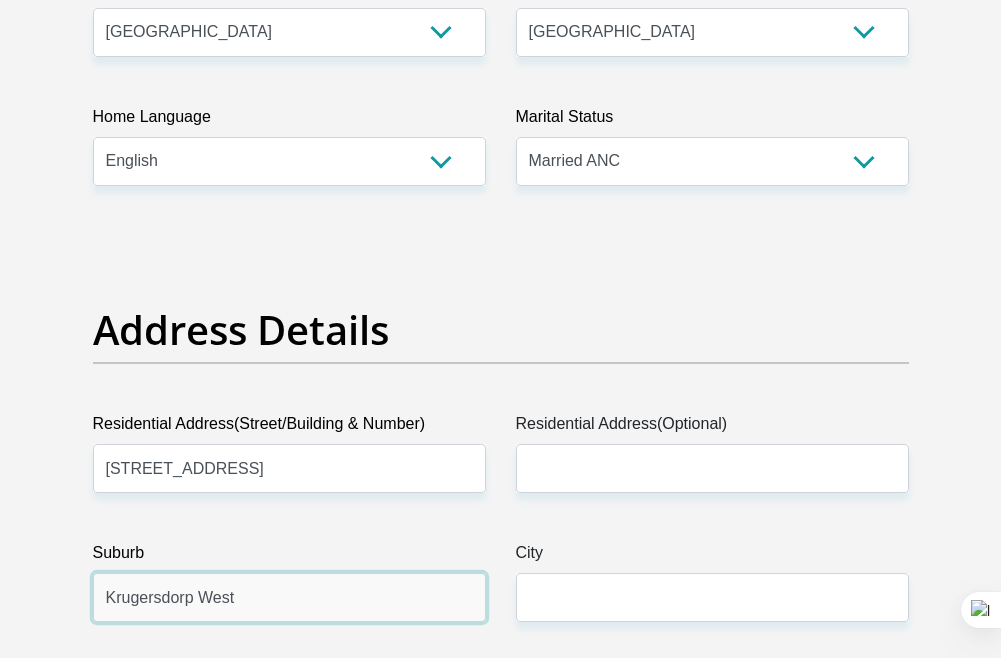 type on "Krugersdorp West" 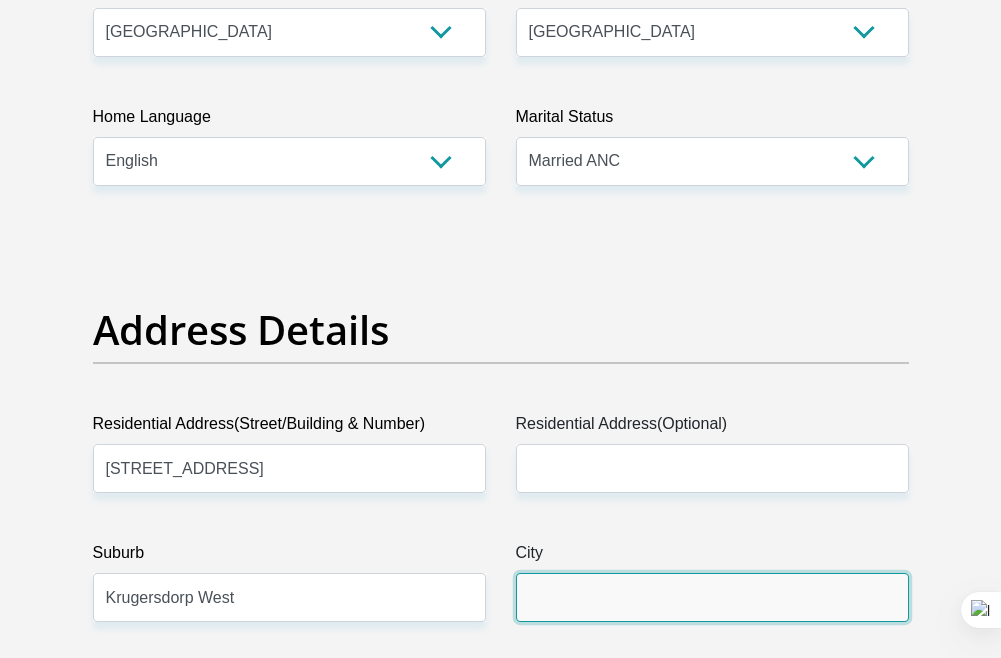 click on "City" at bounding box center [712, 597] 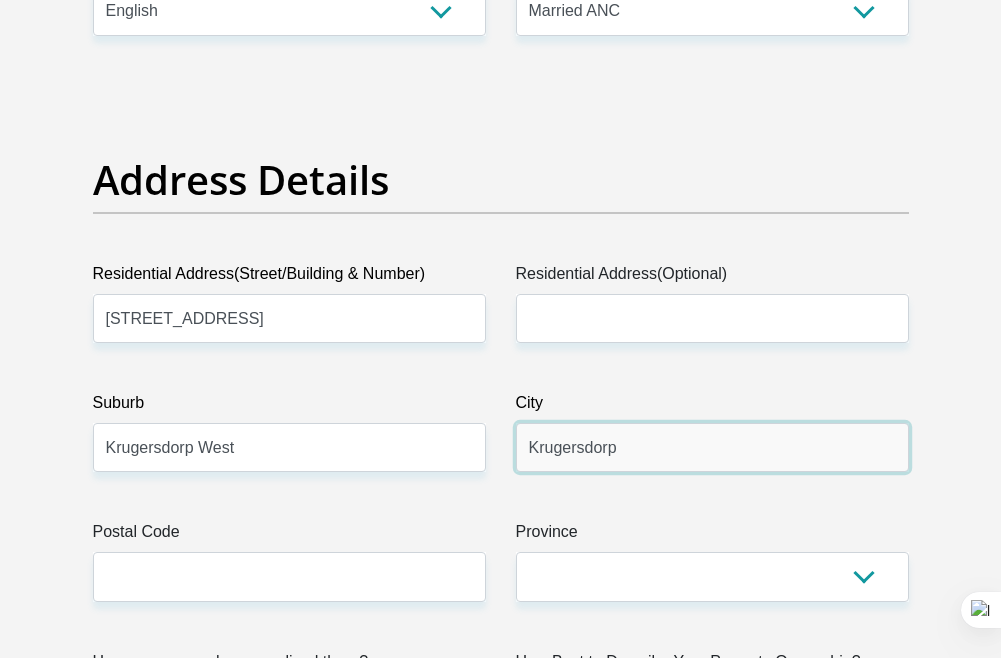 scroll, scrollTop: 1000, scrollLeft: 0, axis: vertical 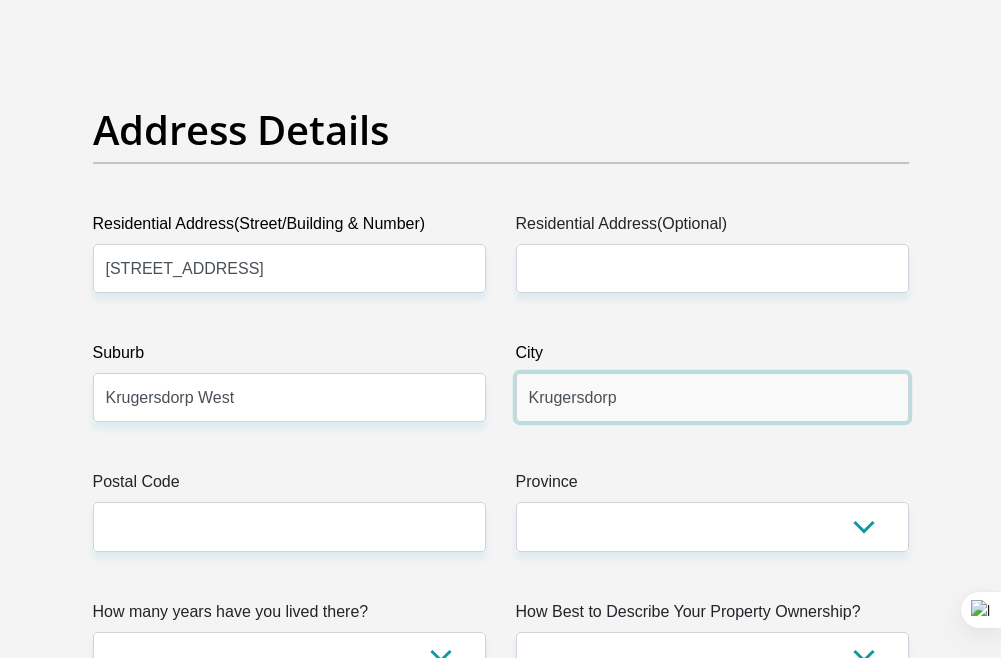 type on "Krugersdorp" 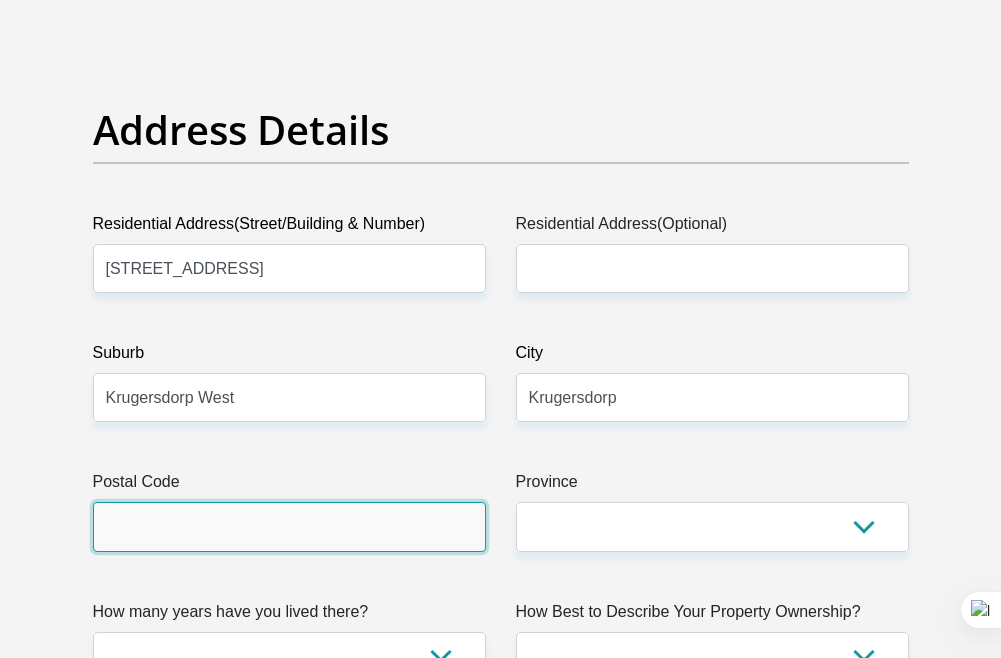 click on "Postal Code" at bounding box center (289, 526) 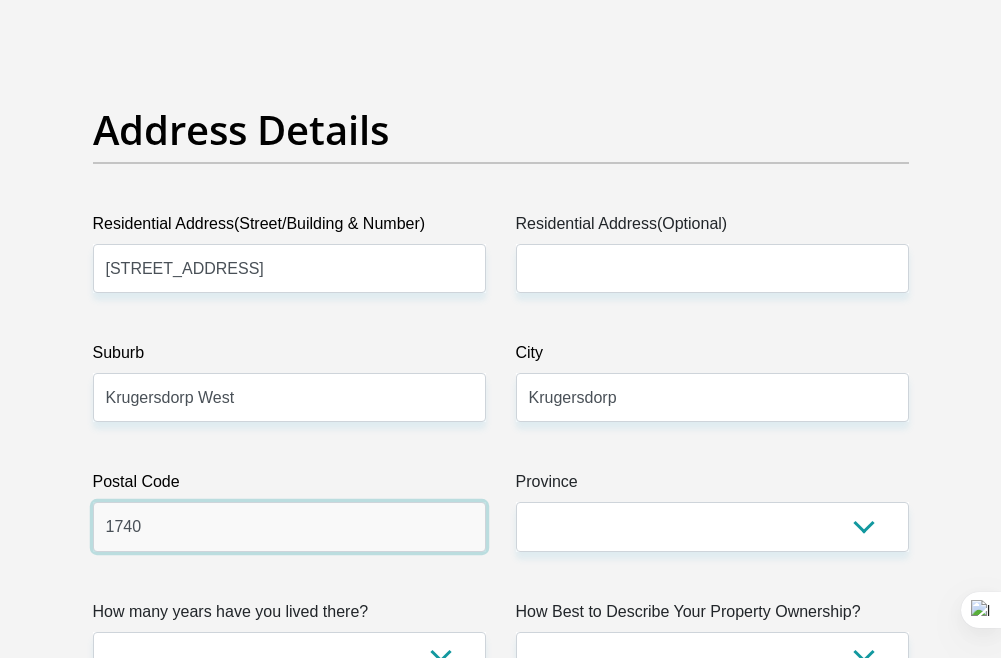 type on "1740" 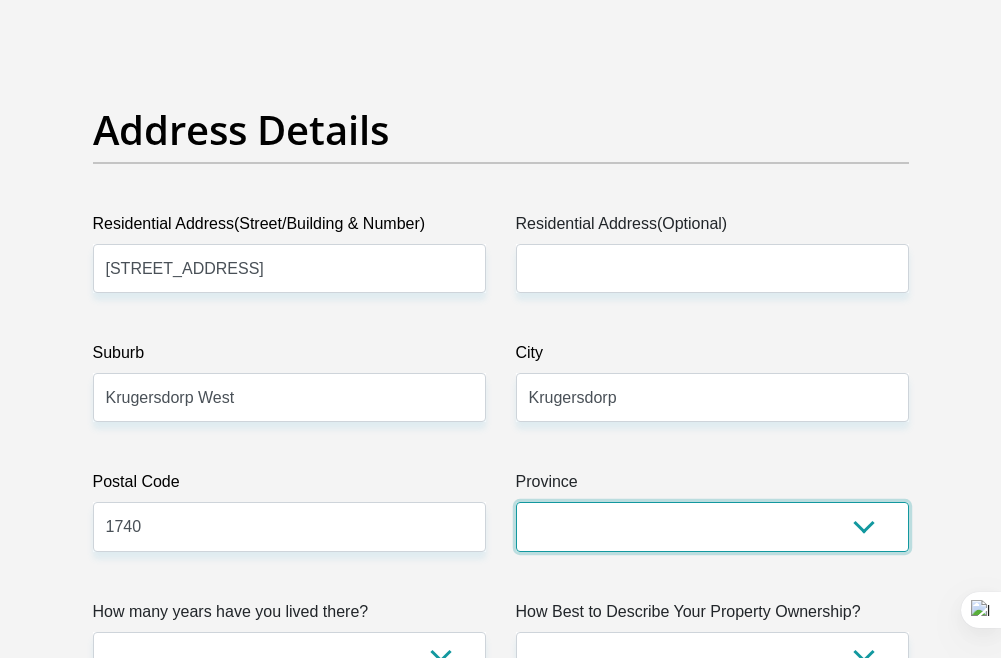 click on "Eastern Cape
Free State
Gauteng
KwaZulu-Natal
Limpopo
Mpumalanga
Northern Cape
North West
Western Cape" at bounding box center [712, 526] 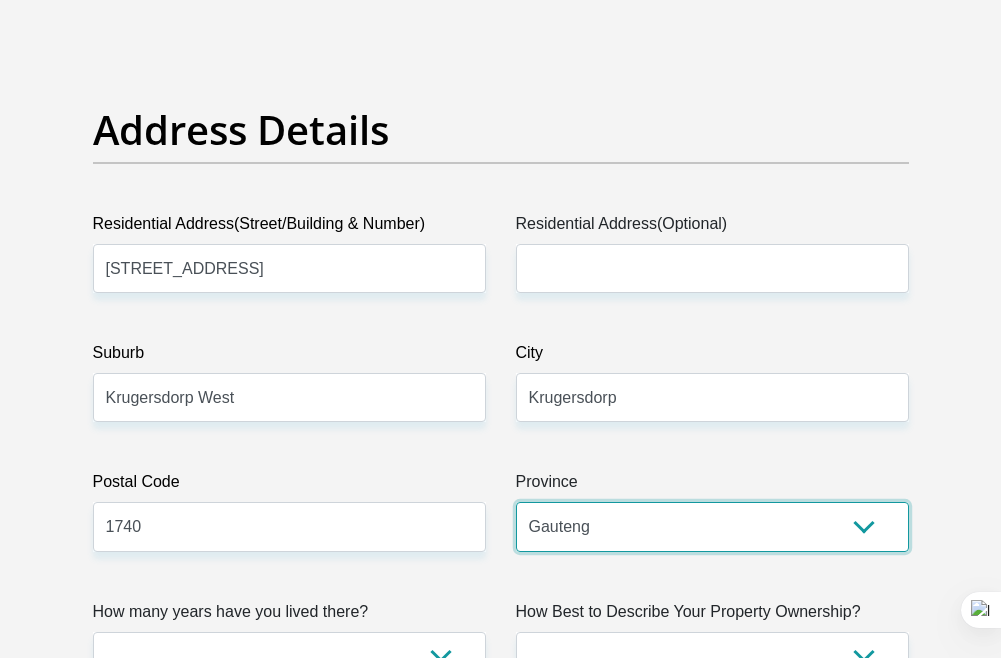 click on "Eastern Cape
Free State
Gauteng
KwaZulu-Natal
Limpopo
Mpumalanga
Northern Cape
North West
Western Cape" at bounding box center [712, 526] 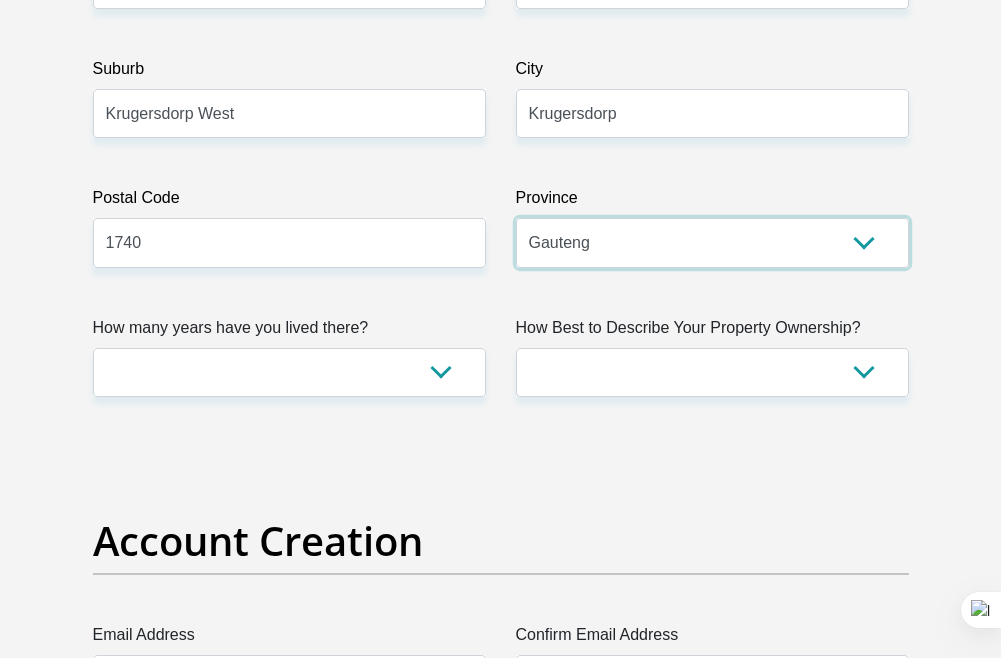 scroll, scrollTop: 1300, scrollLeft: 0, axis: vertical 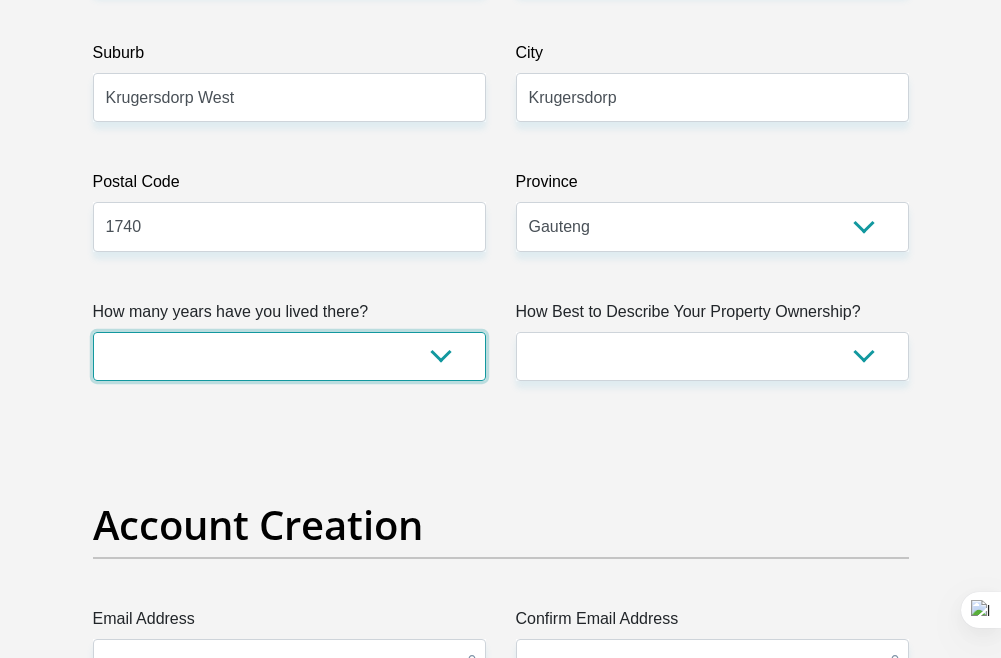 click on "less than 1 year
1-3 years
3-5 years
5+ years" at bounding box center [289, 356] 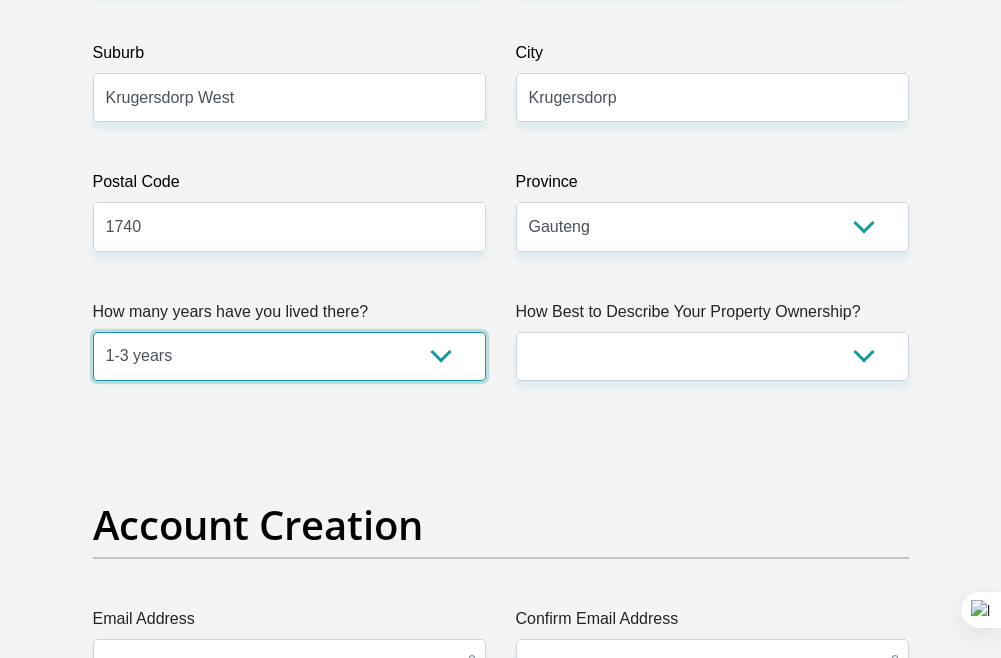 click on "less than 1 year
1-3 years
3-5 years
5+ years" at bounding box center (289, 356) 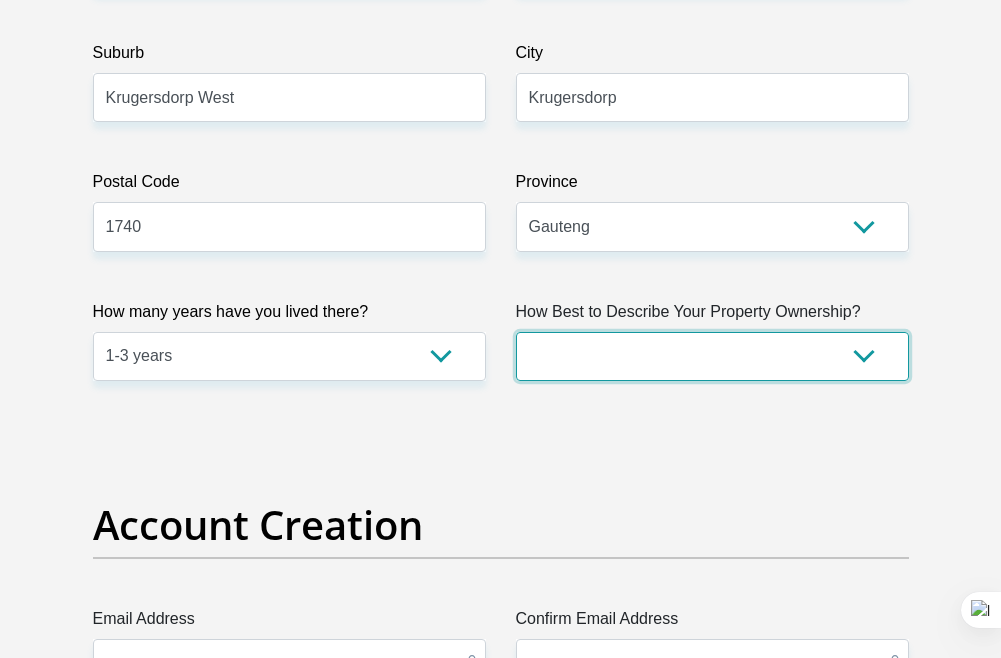 click on "Owned
Rented
Family Owned
Company Dwelling" at bounding box center (712, 356) 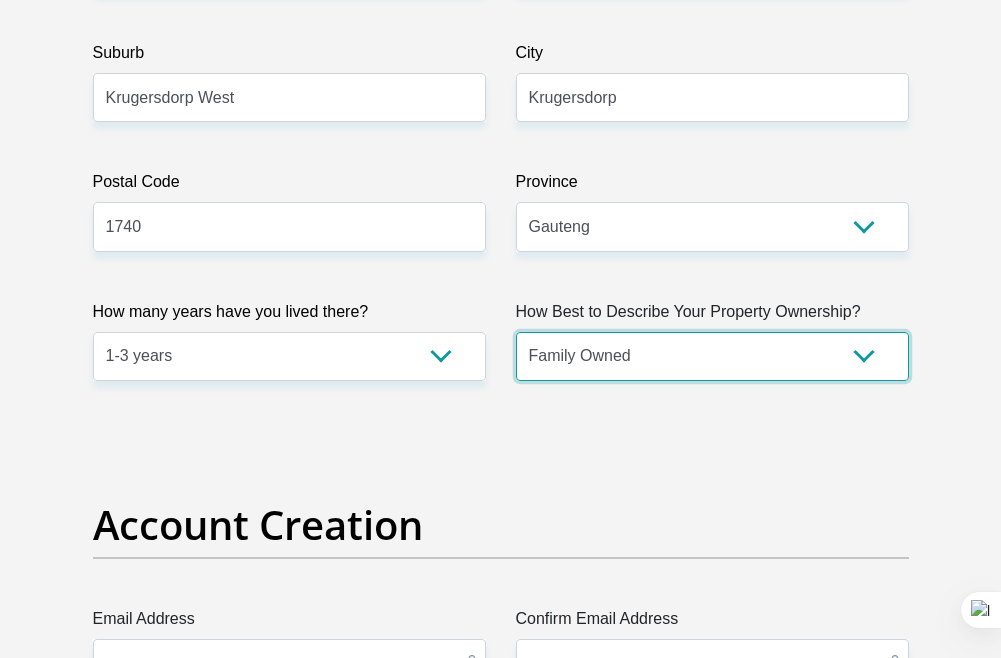 click on "Owned
Rented
Family Owned
Company Dwelling" at bounding box center (712, 356) 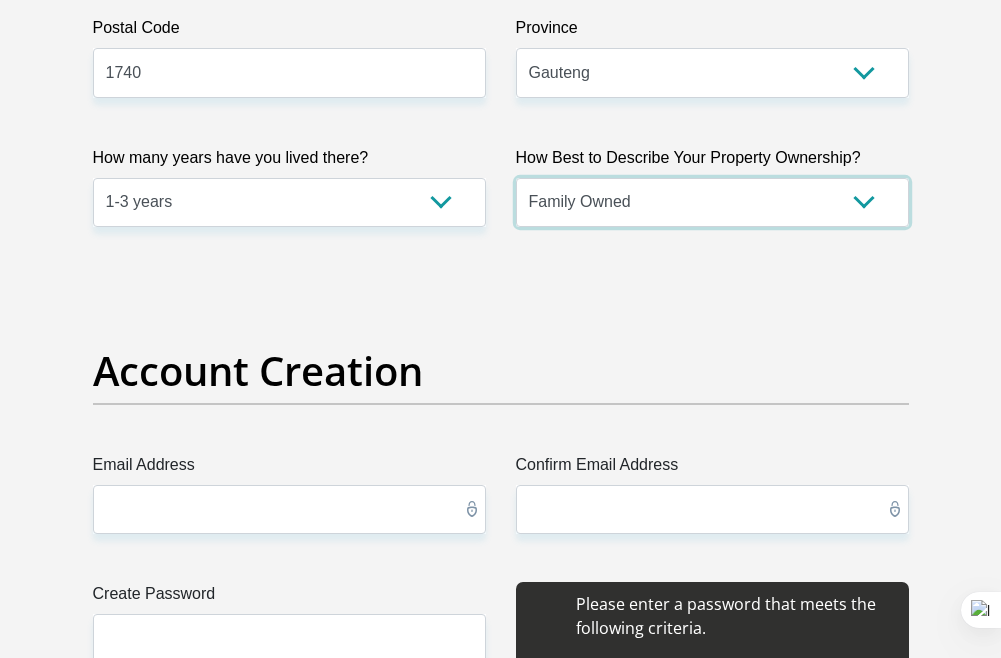 scroll, scrollTop: 1500, scrollLeft: 0, axis: vertical 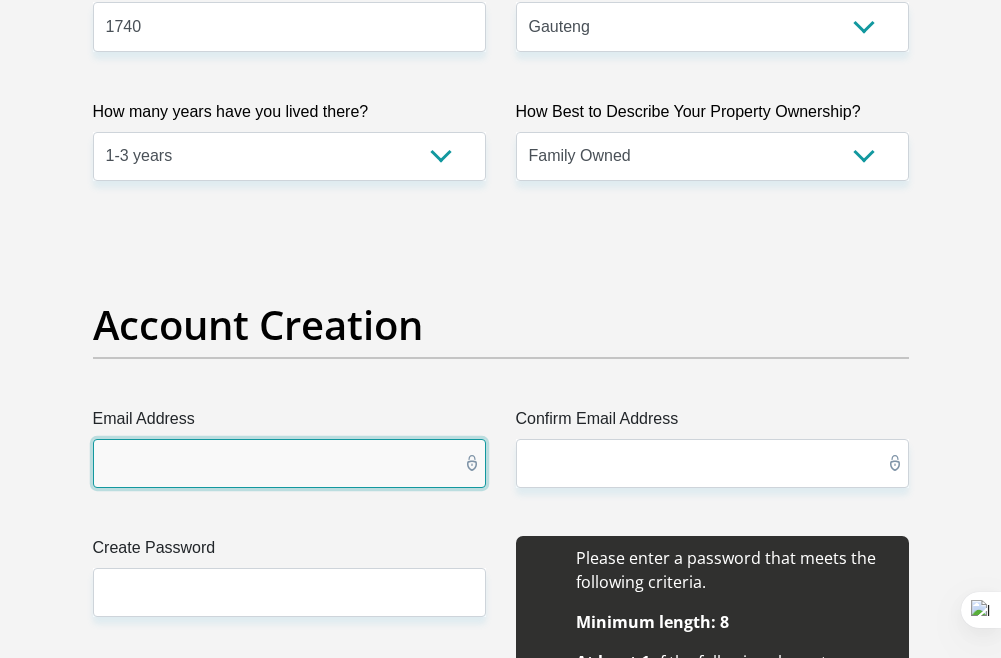 click on "Email Address" at bounding box center (289, 463) 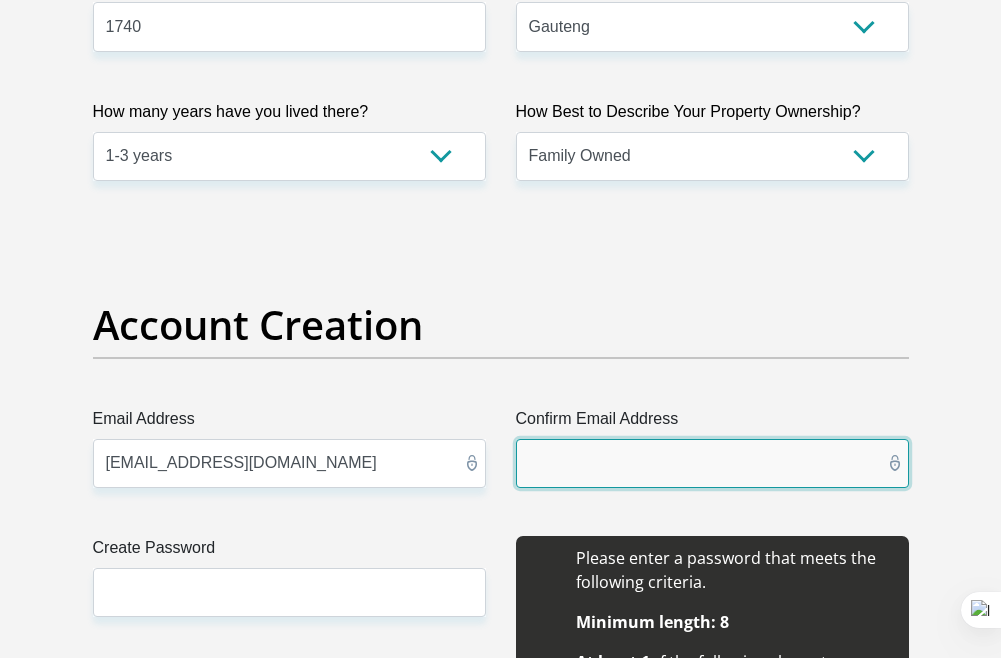 type on "daniebothma323@gmail.com" 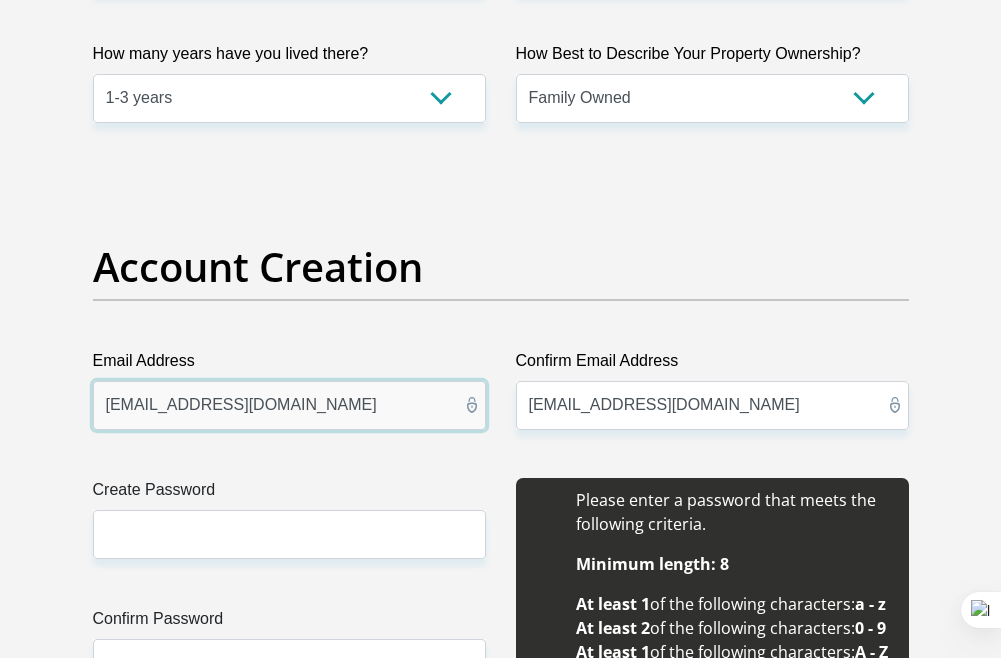 scroll, scrollTop: 1600, scrollLeft: 0, axis: vertical 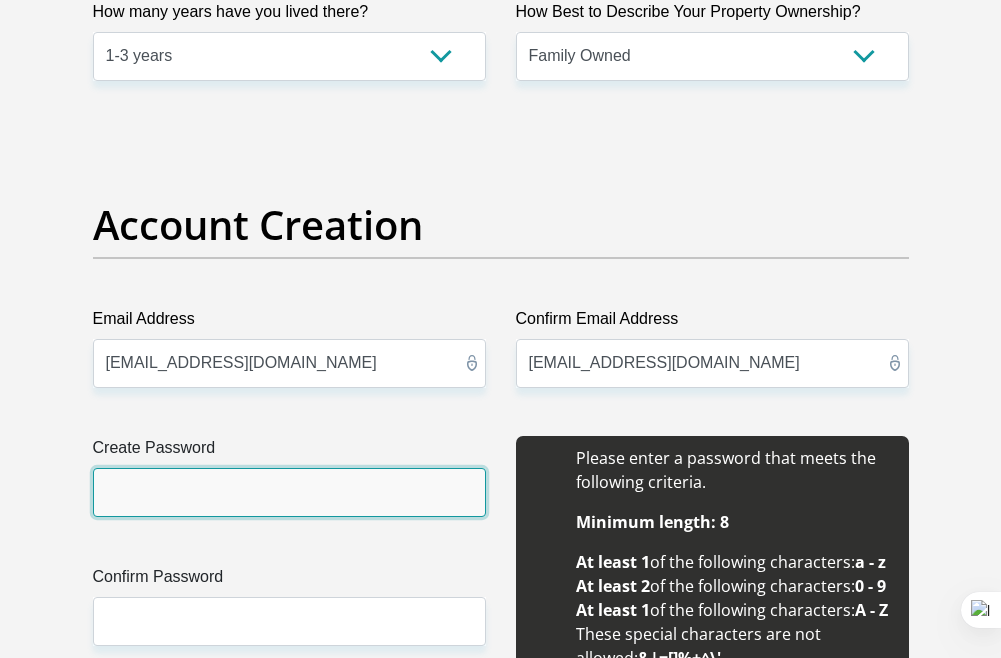 click on "Create Password" at bounding box center [289, 492] 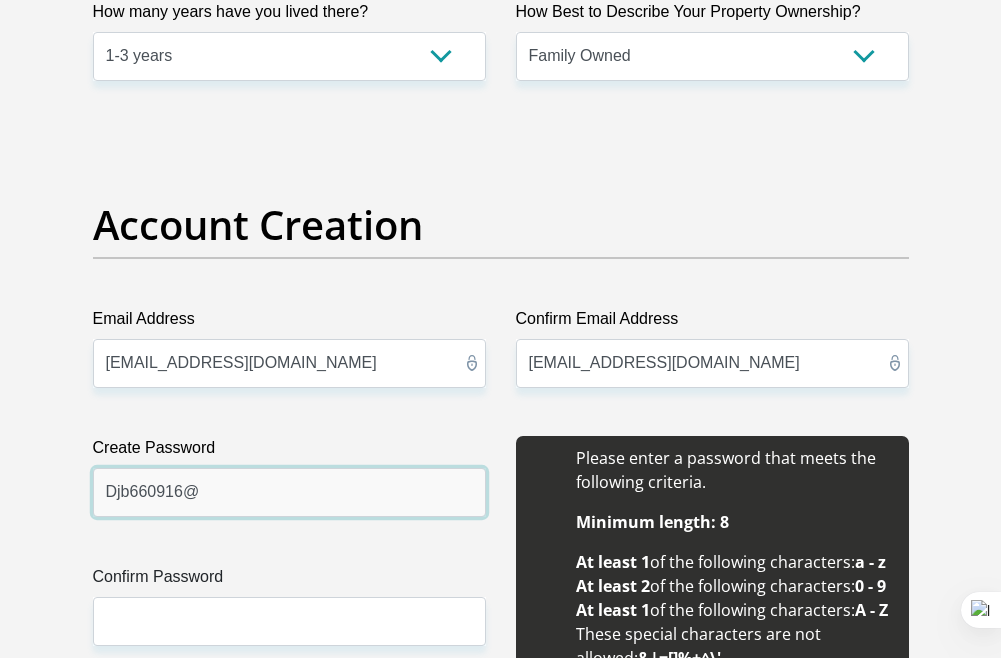 type on "Djb660916@" 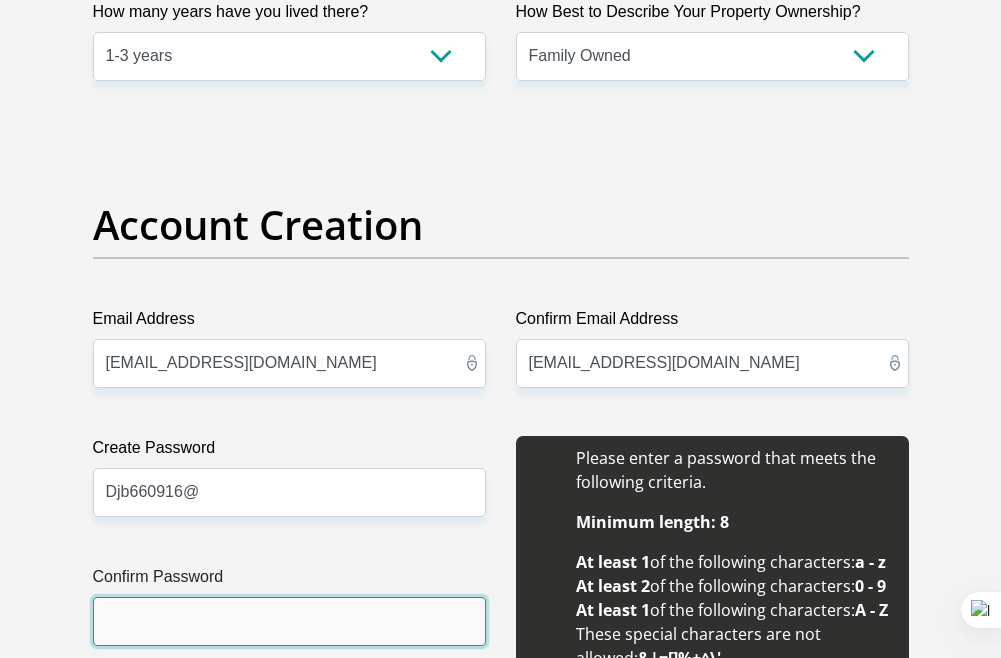 click on "Confirm Password" at bounding box center (289, 621) 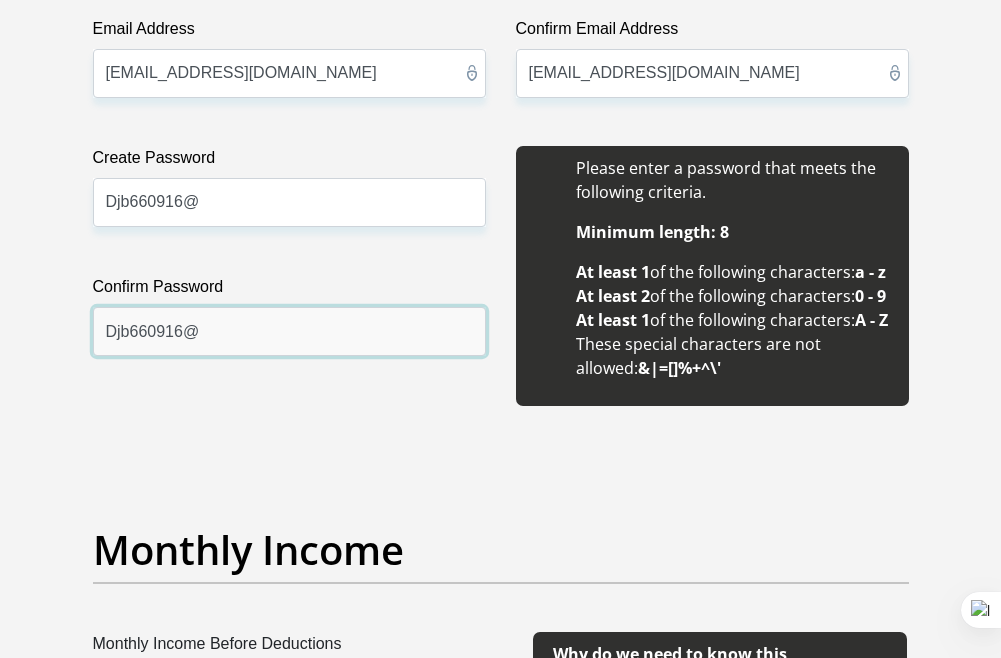 scroll, scrollTop: 1900, scrollLeft: 0, axis: vertical 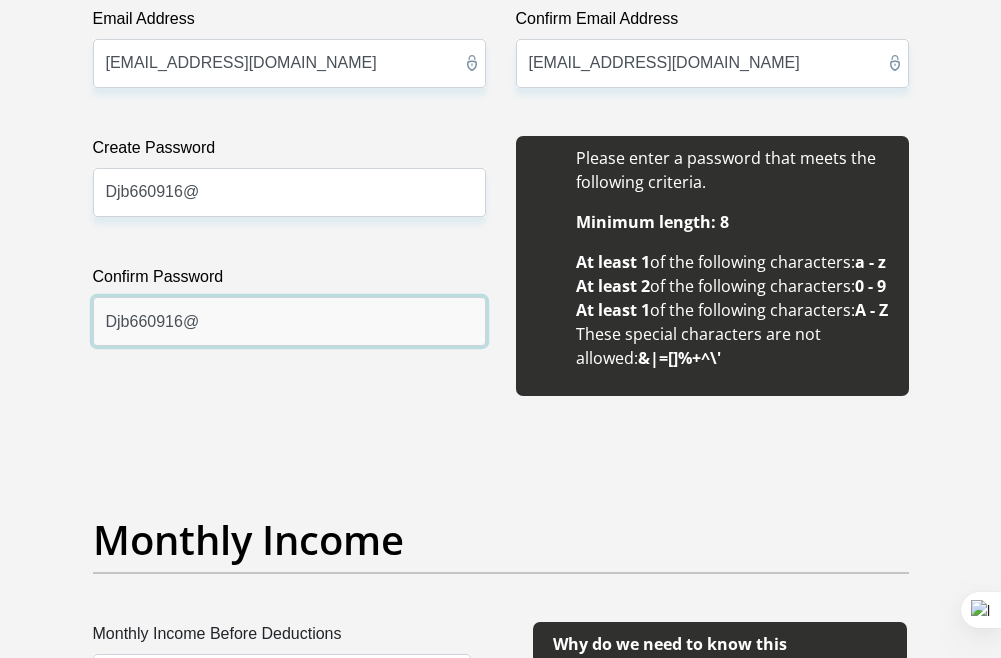 type on "Djb660916@" 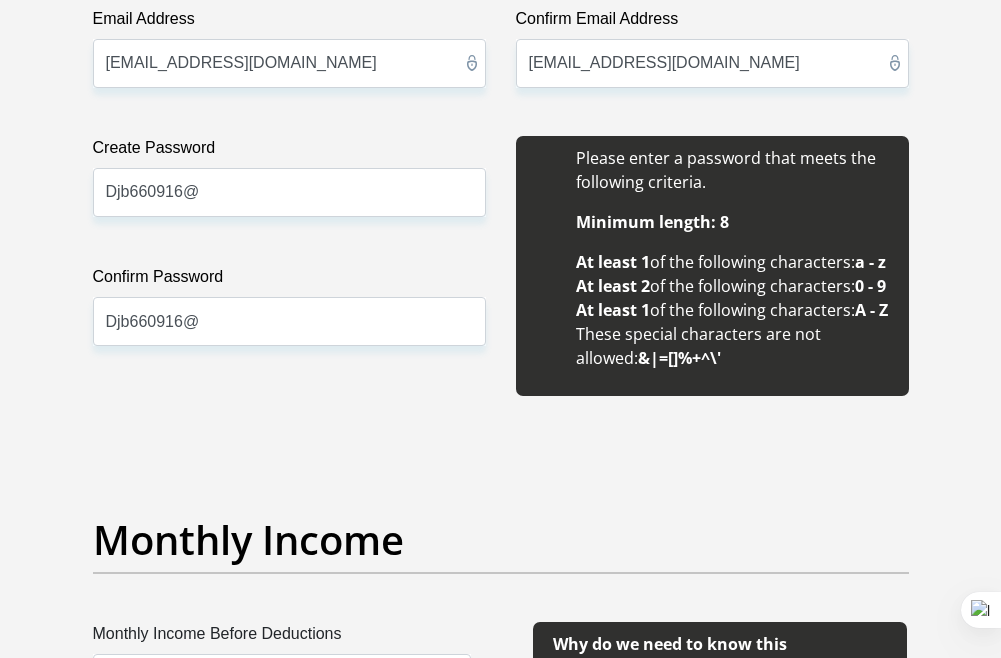 click on "Title
Mr
Ms
Mrs
Dr
Other
First Name
Danie
Surname
Bothma
ID Number
6609165101082
Please input valid ID number
Race
Black
Coloured
Indian
White
Other
Contact Number
0663322011
Please input valid contact number
Nationality
South Africa
Afghanistan
Aland Islands  Albania  Algeria" at bounding box center [501, 1810] 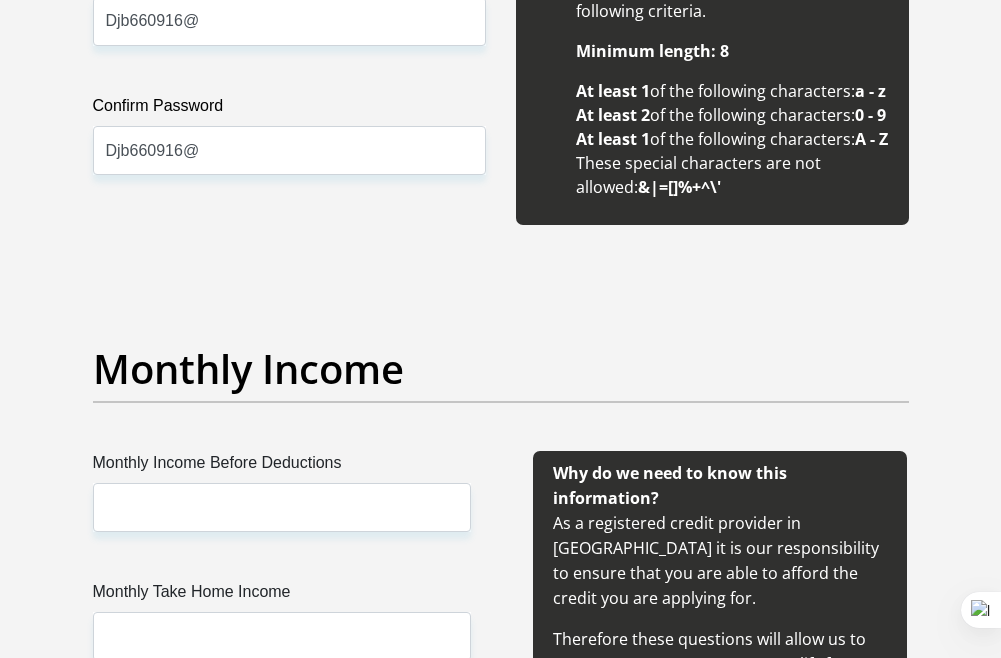 scroll, scrollTop: 2100, scrollLeft: 0, axis: vertical 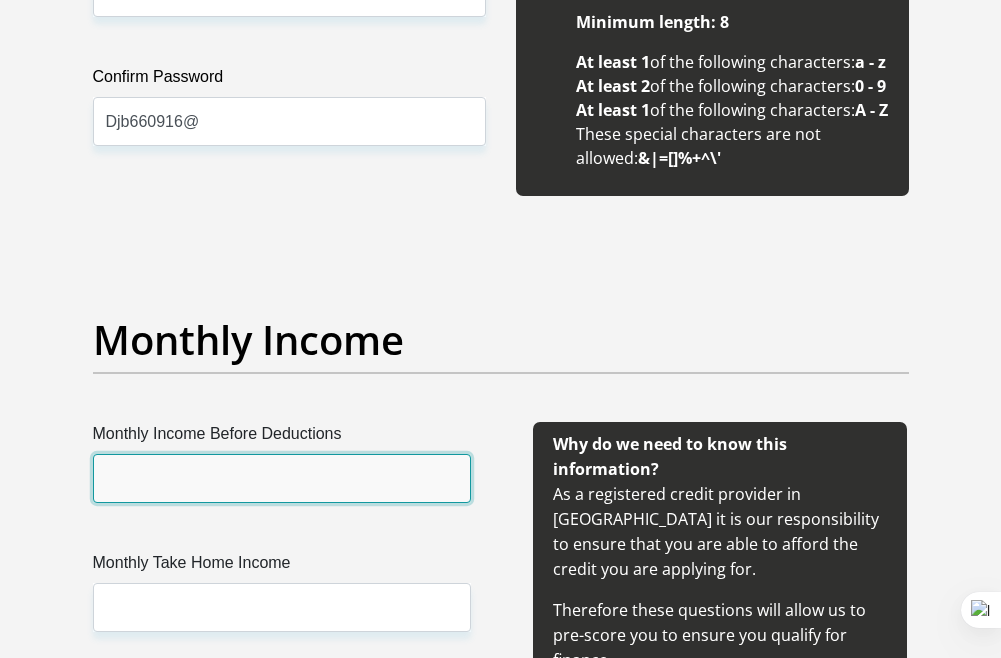 click on "Monthly Income Before Deductions" at bounding box center (282, 478) 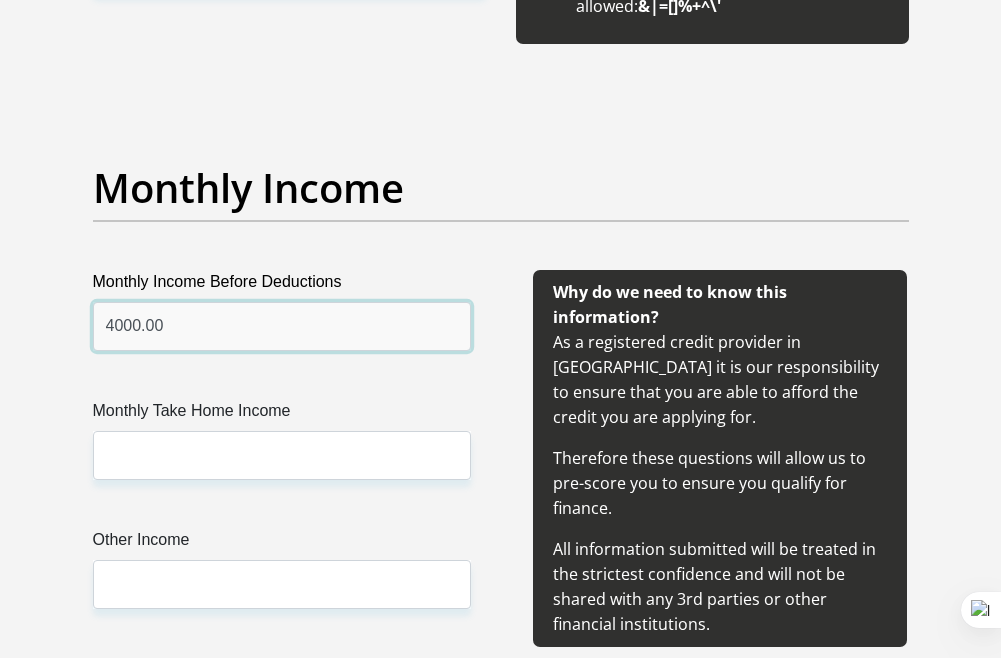scroll, scrollTop: 2300, scrollLeft: 0, axis: vertical 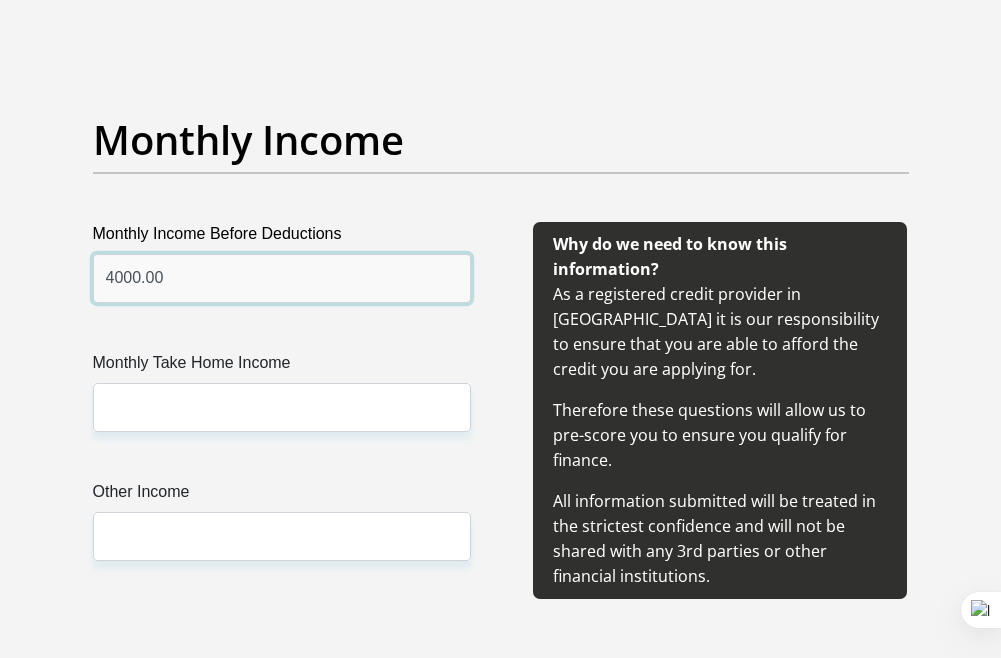 type on "4000.00" 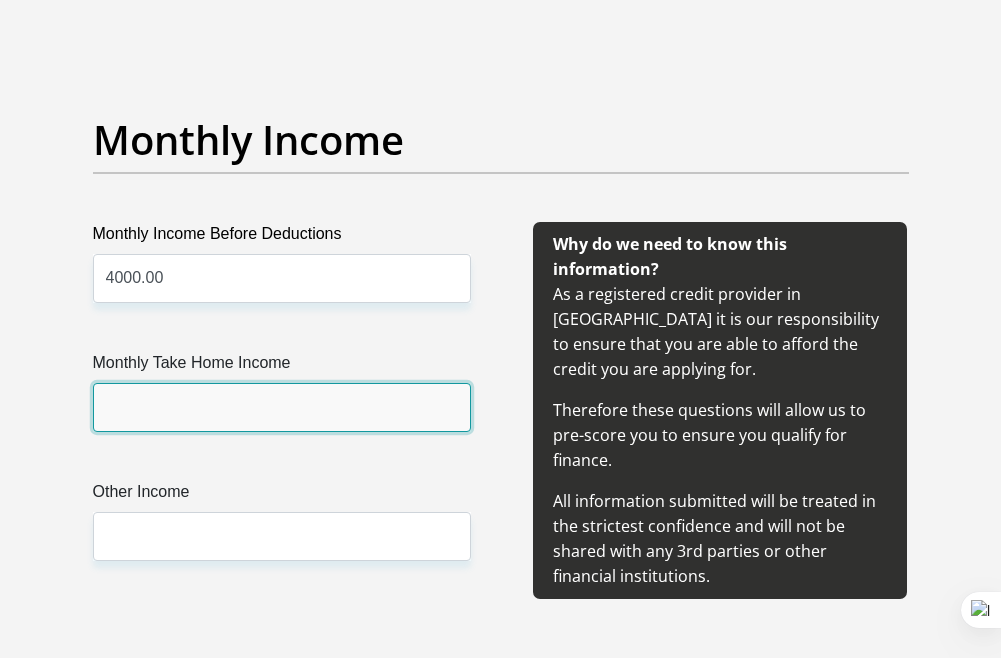 click on "Monthly Take Home Income" at bounding box center [282, 407] 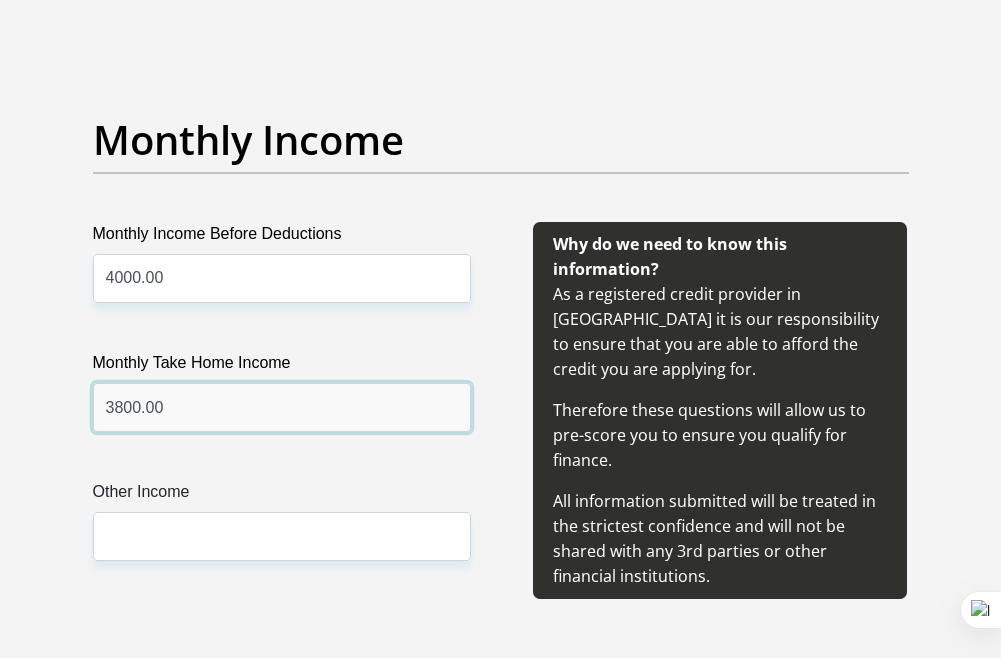 scroll, scrollTop: 2400, scrollLeft: 0, axis: vertical 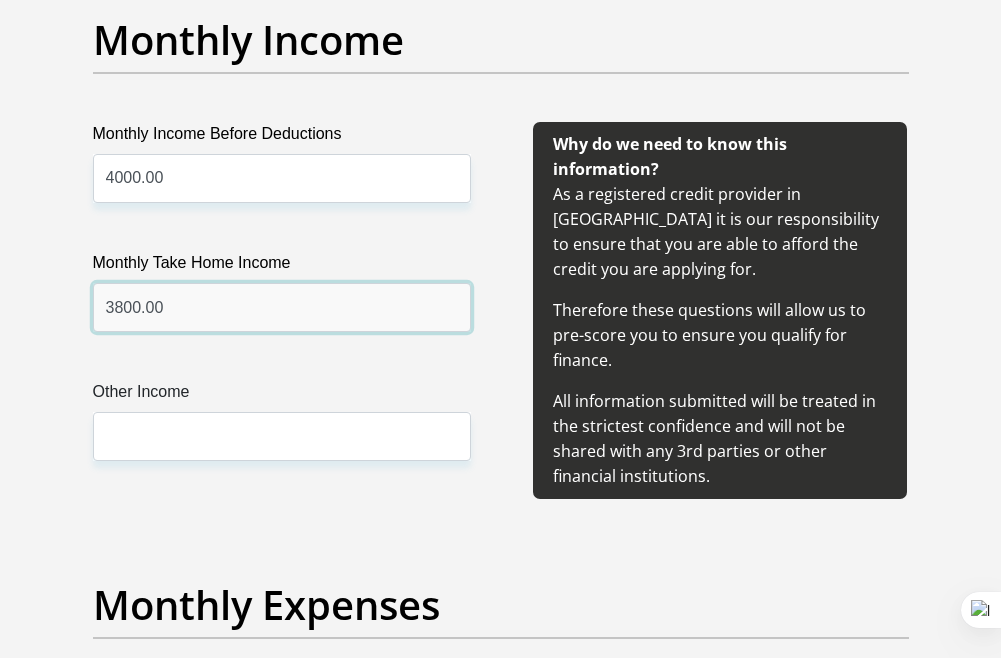 type on "3800.00" 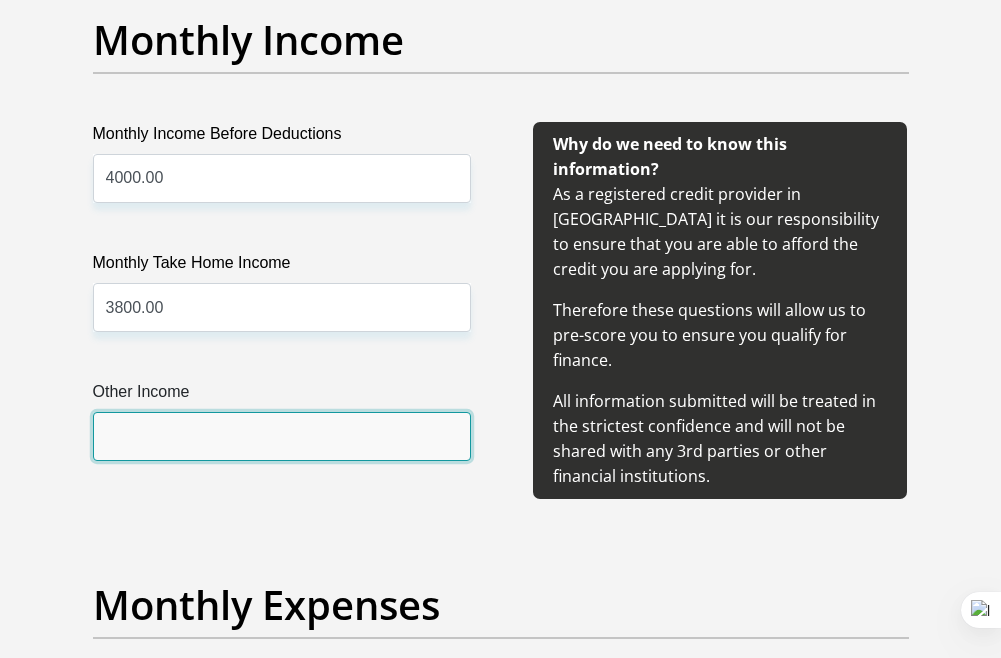 click on "Other Income" at bounding box center [282, 436] 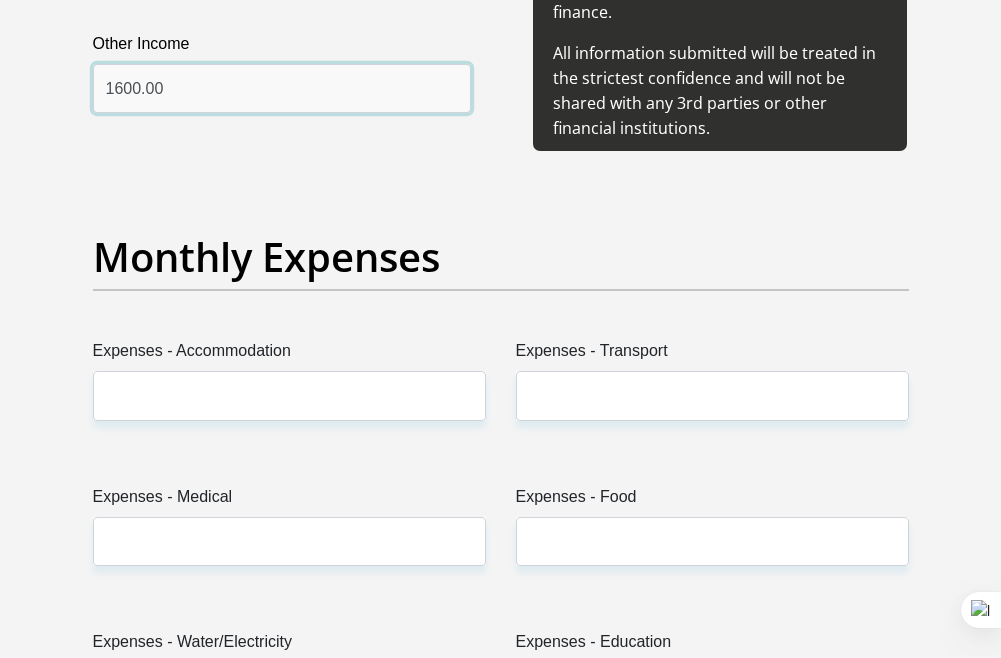 scroll, scrollTop: 2800, scrollLeft: 0, axis: vertical 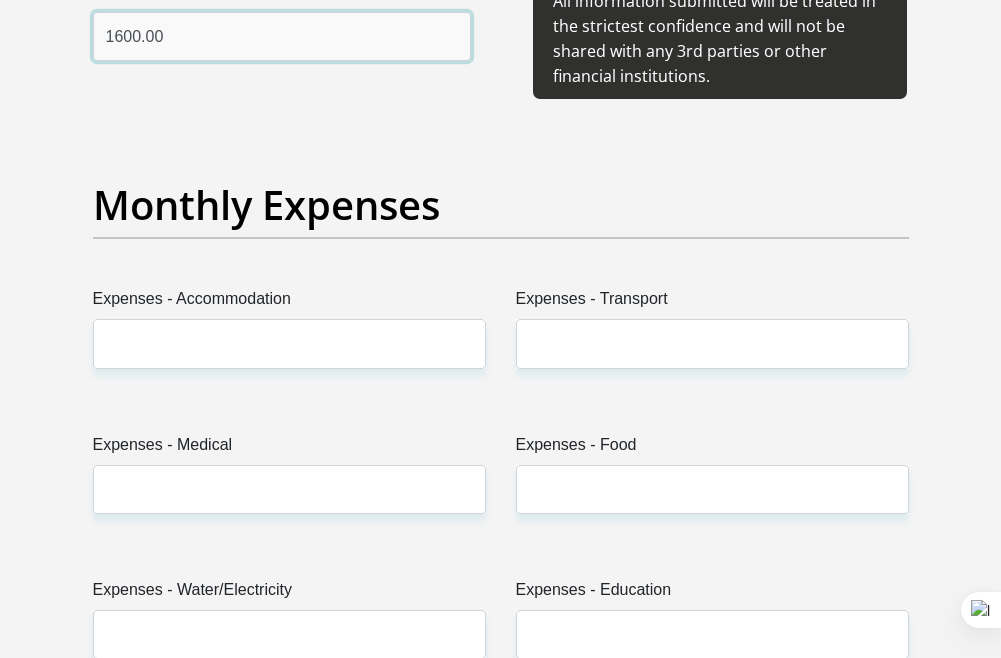 type on "1600.00" 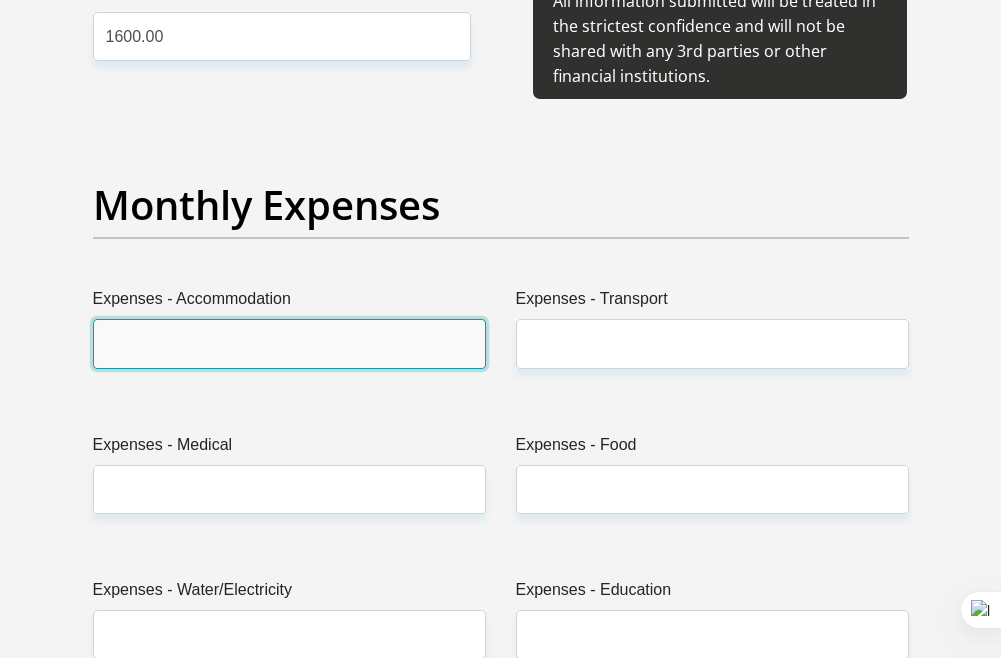 click on "Expenses - Accommodation" at bounding box center (289, 343) 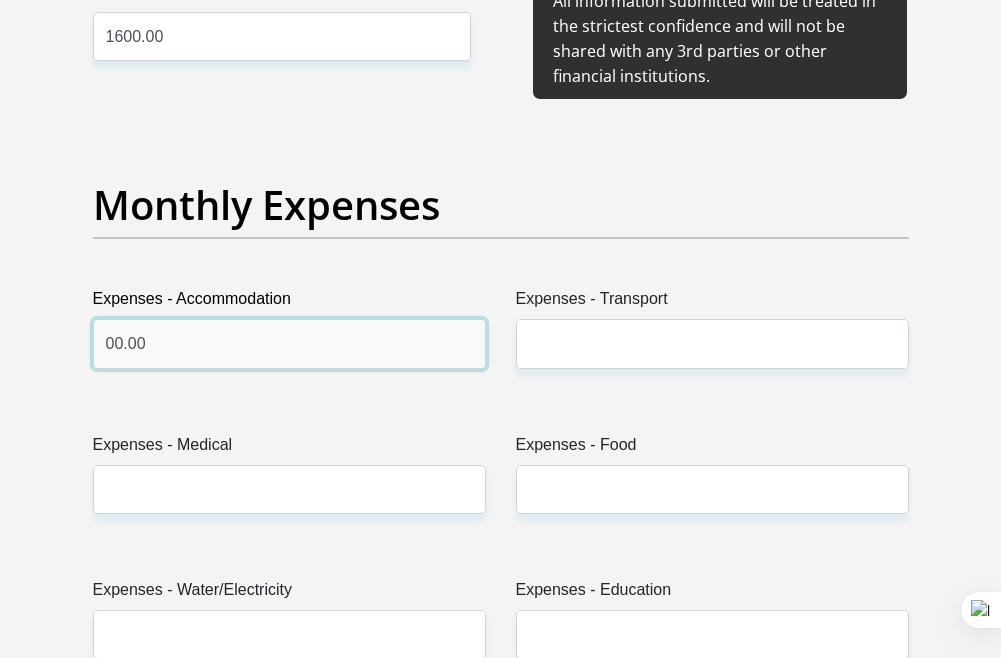 type on "00.00" 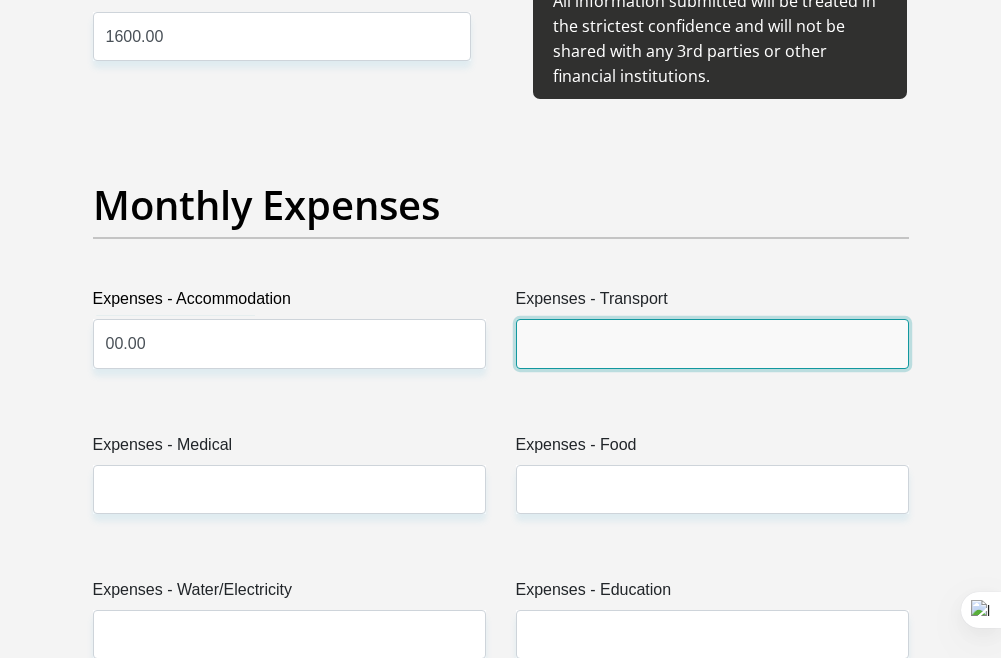 click on "Expenses - Transport" at bounding box center [712, 343] 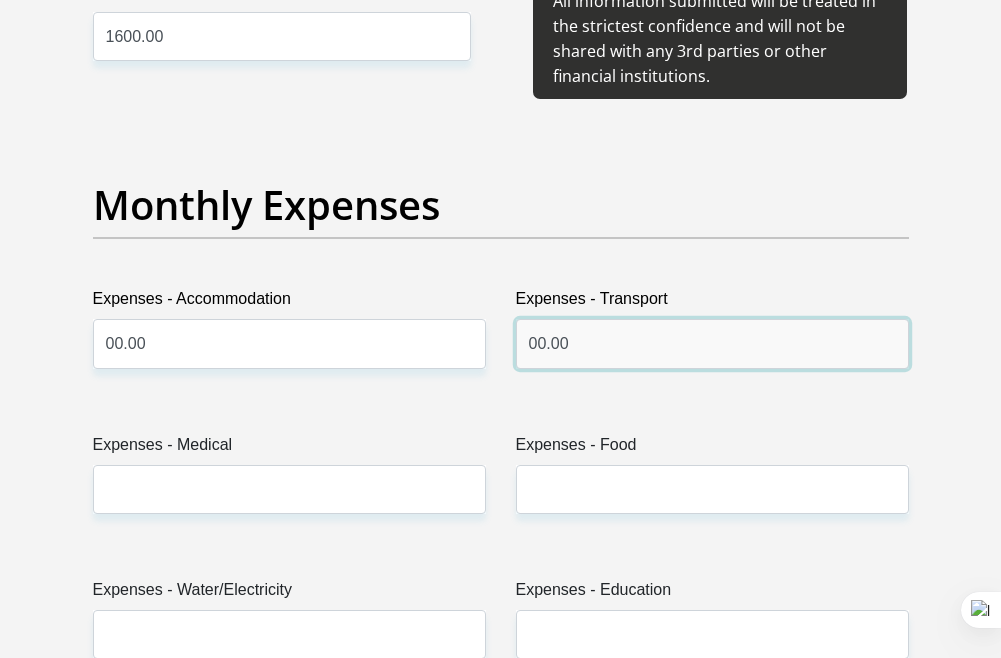 click on "00.00" at bounding box center (712, 343) 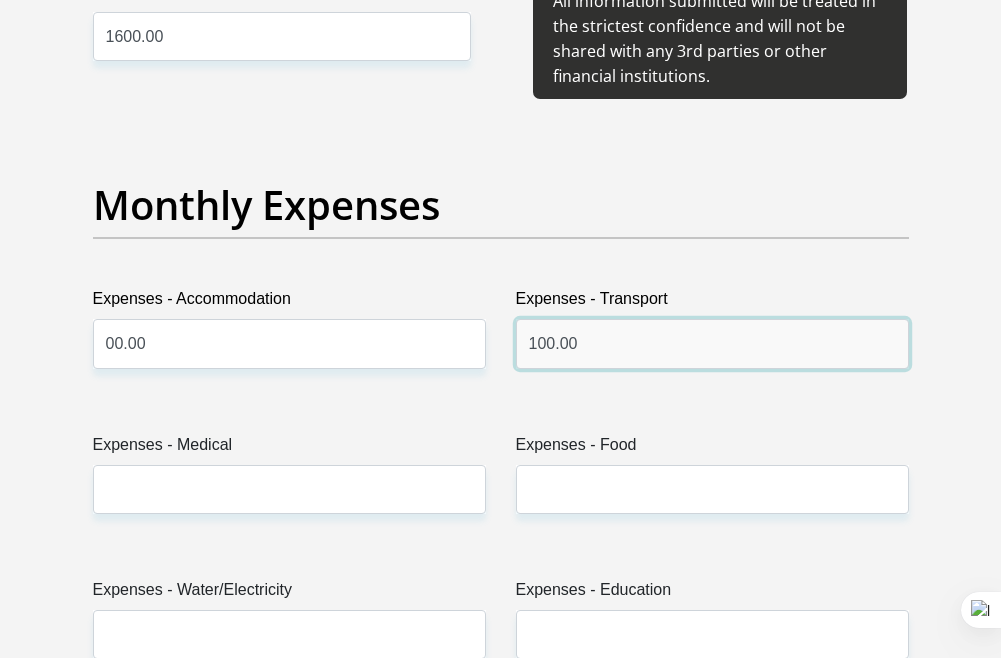 type on "100.00" 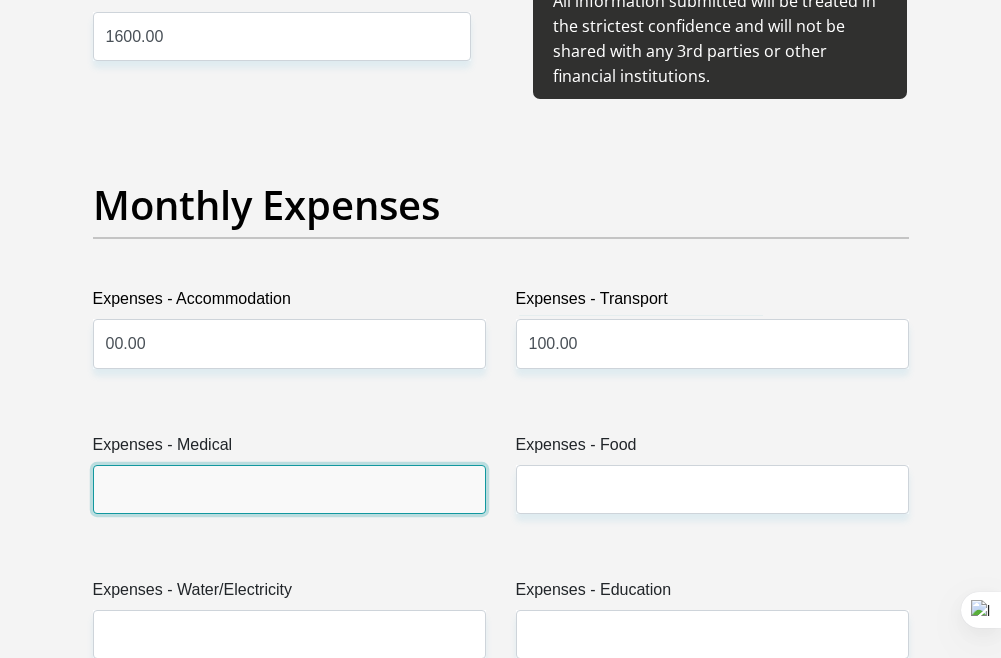 click on "Expenses - Medical" at bounding box center (289, 489) 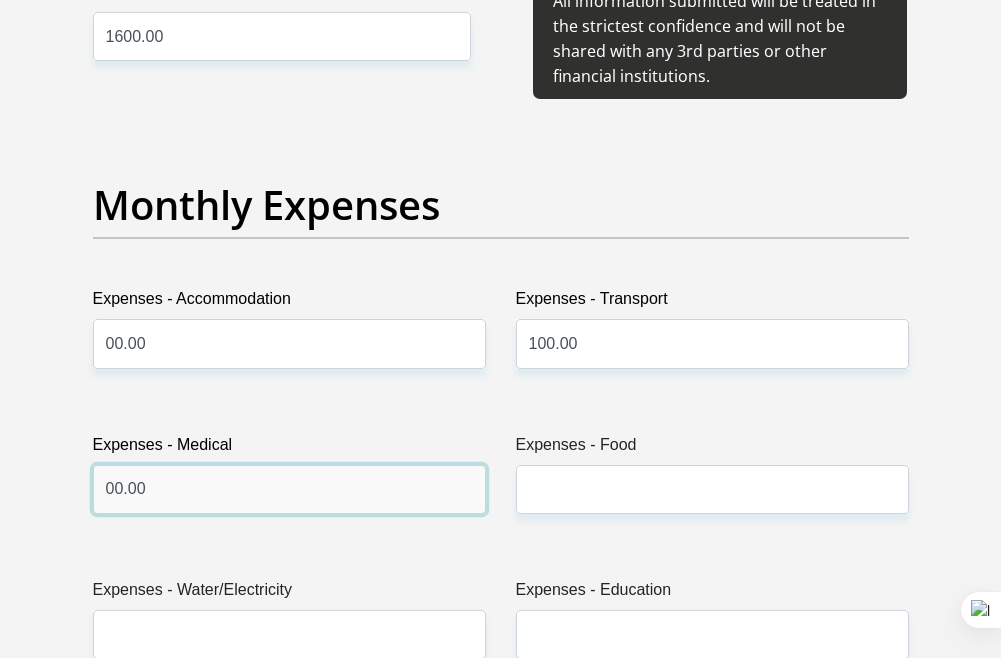 type on "00.00" 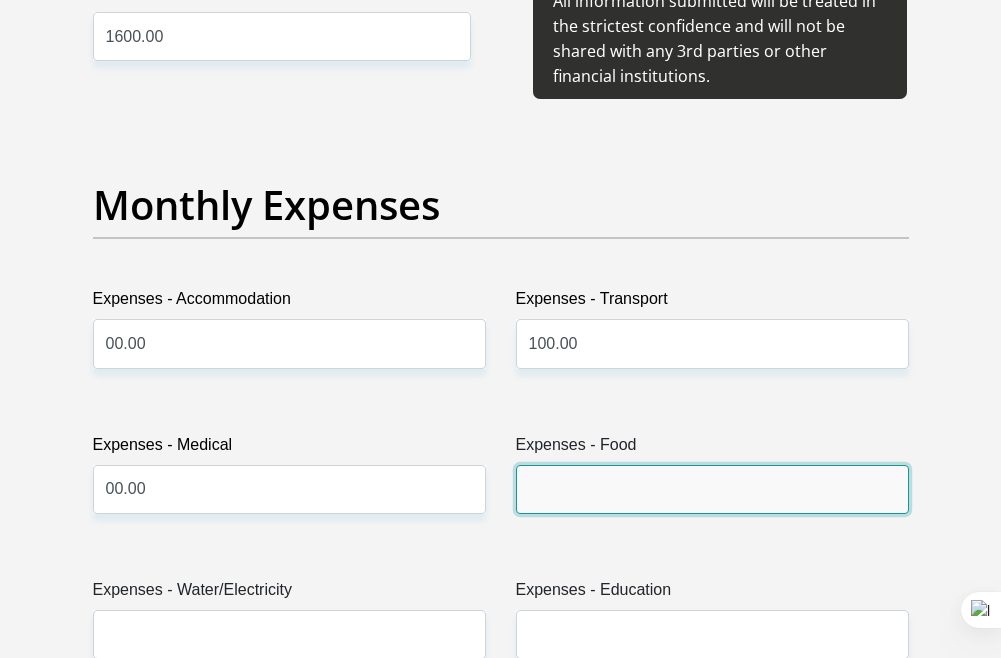 click on "Expenses - Food" at bounding box center (712, 489) 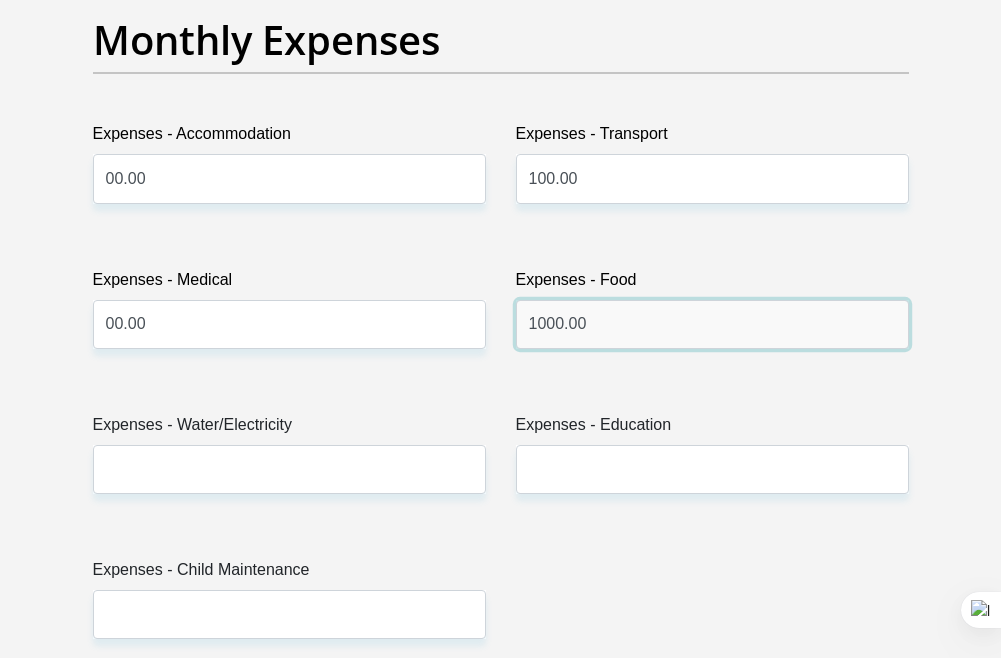 scroll, scrollTop: 3000, scrollLeft: 0, axis: vertical 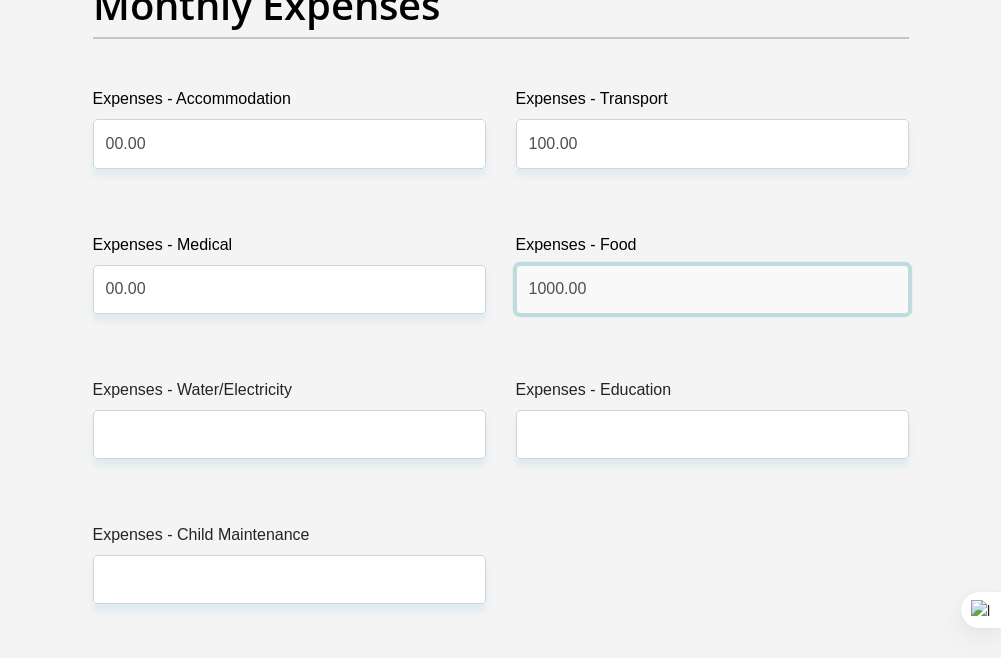 type on "1000.00" 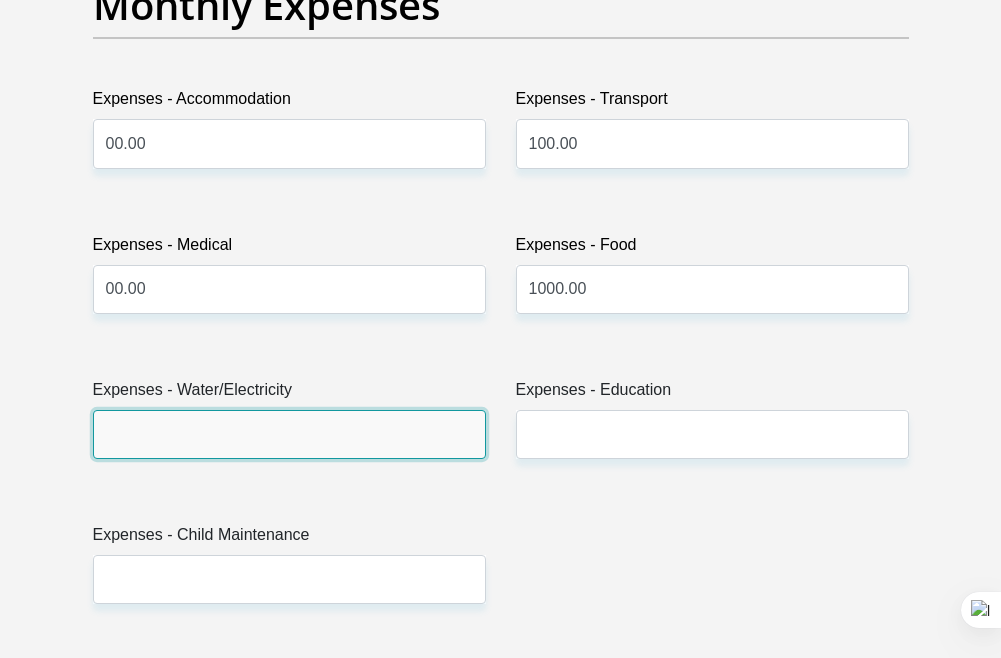 click on "Expenses - Water/Electricity" at bounding box center [289, 434] 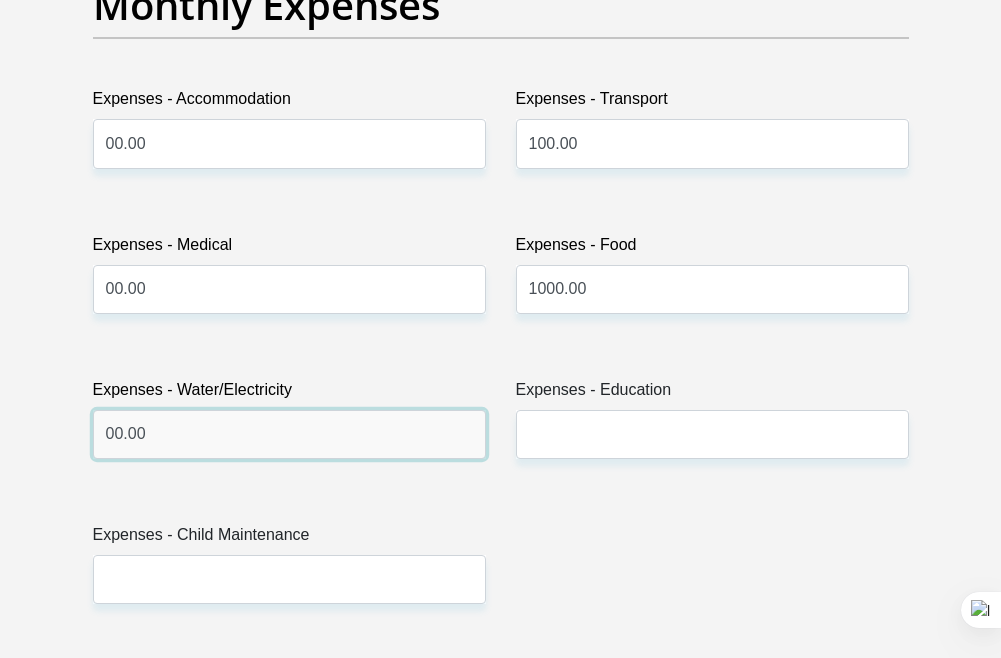 type on "00.00" 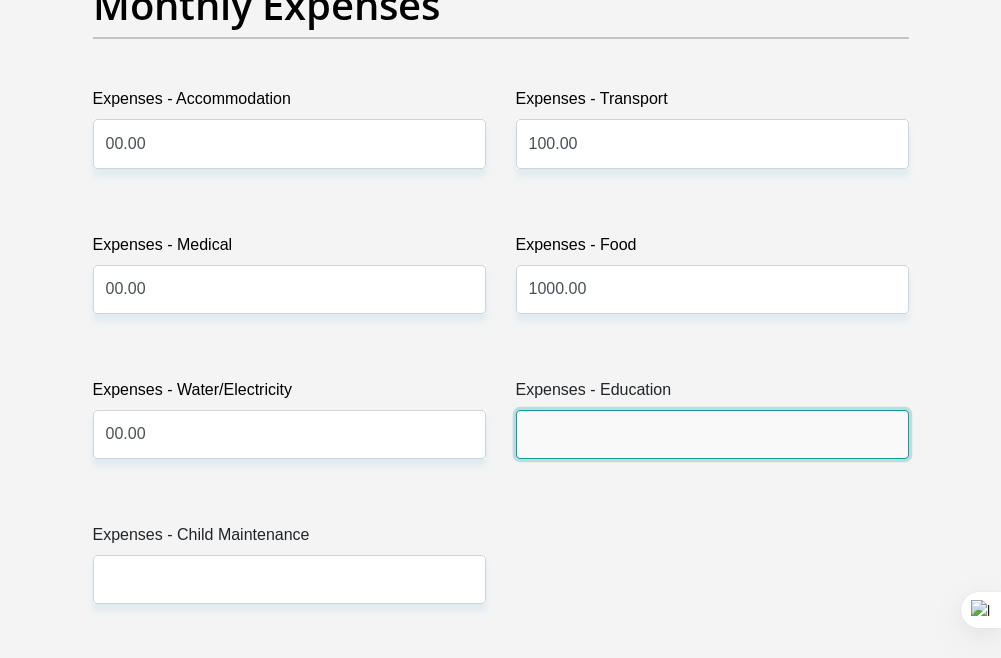 click on "Expenses - Education" at bounding box center [712, 434] 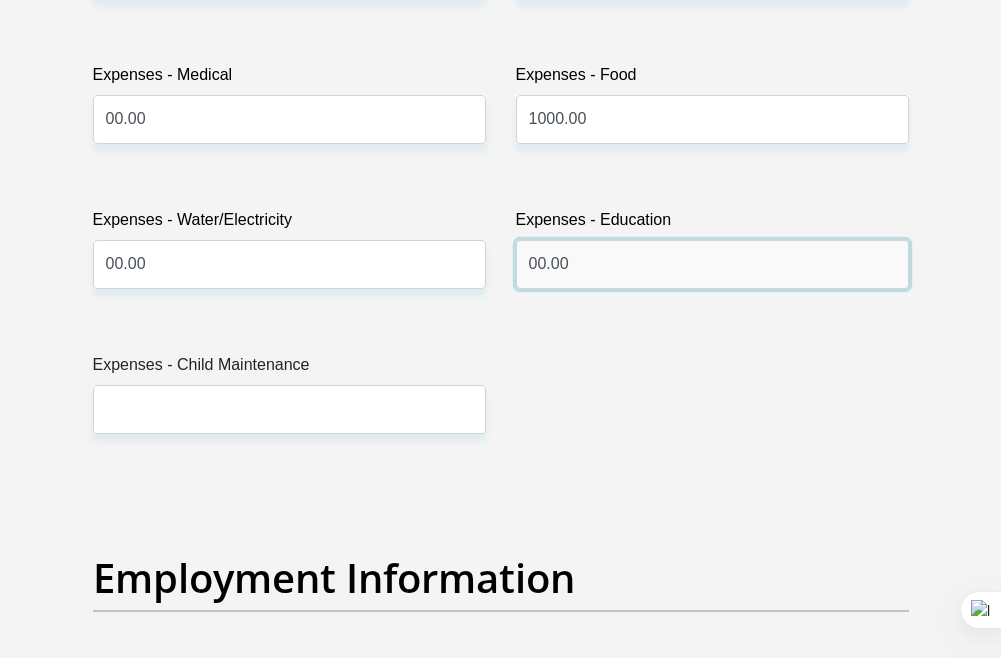 scroll, scrollTop: 3200, scrollLeft: 0, axis: vertical 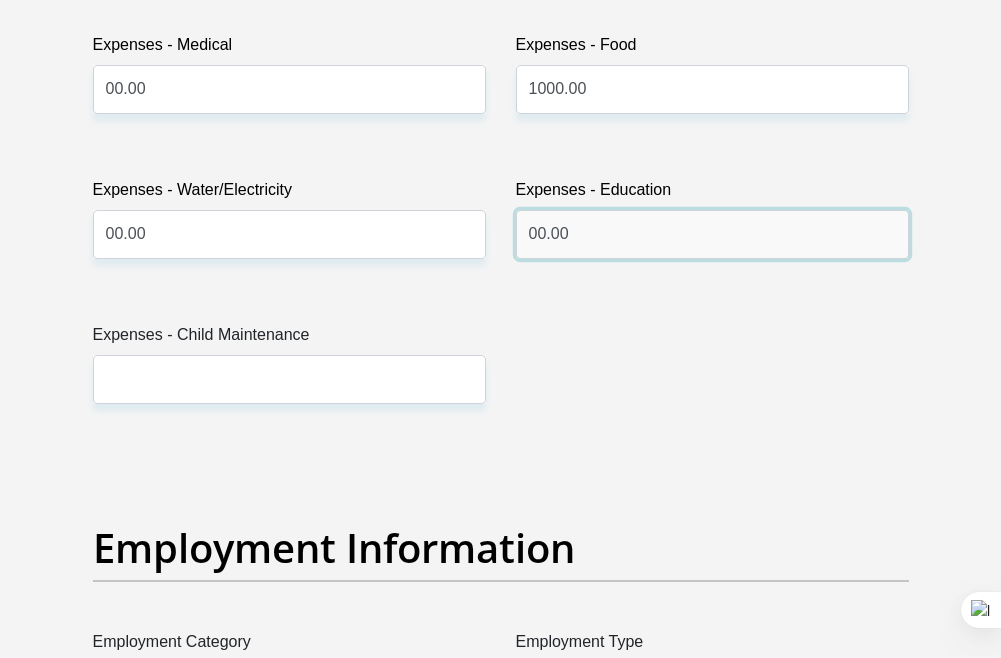 type on "00.00" 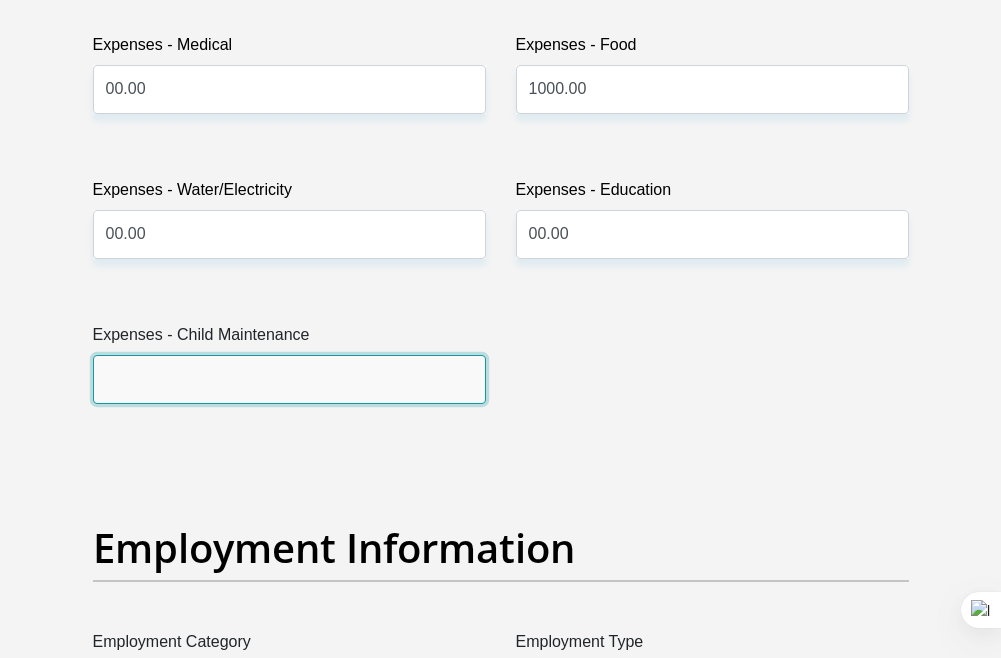 click on "Expenses - Child Maintenance" at bounding box center (289, 379) 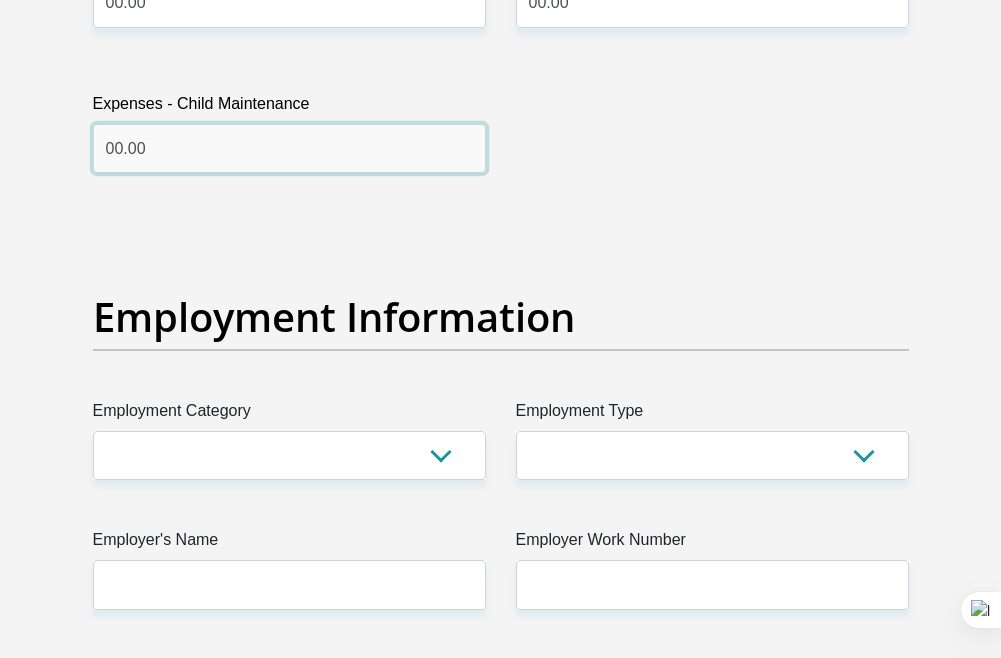 scroll, scrollTop: 3500, scrollLeft: 0, axis: vertical 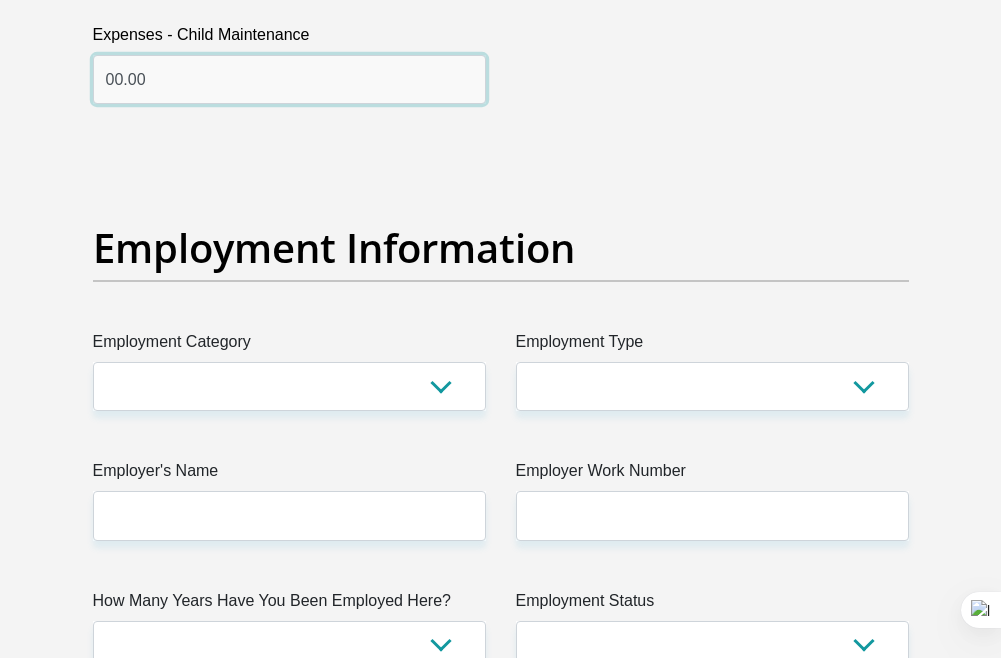 type on "00.00" 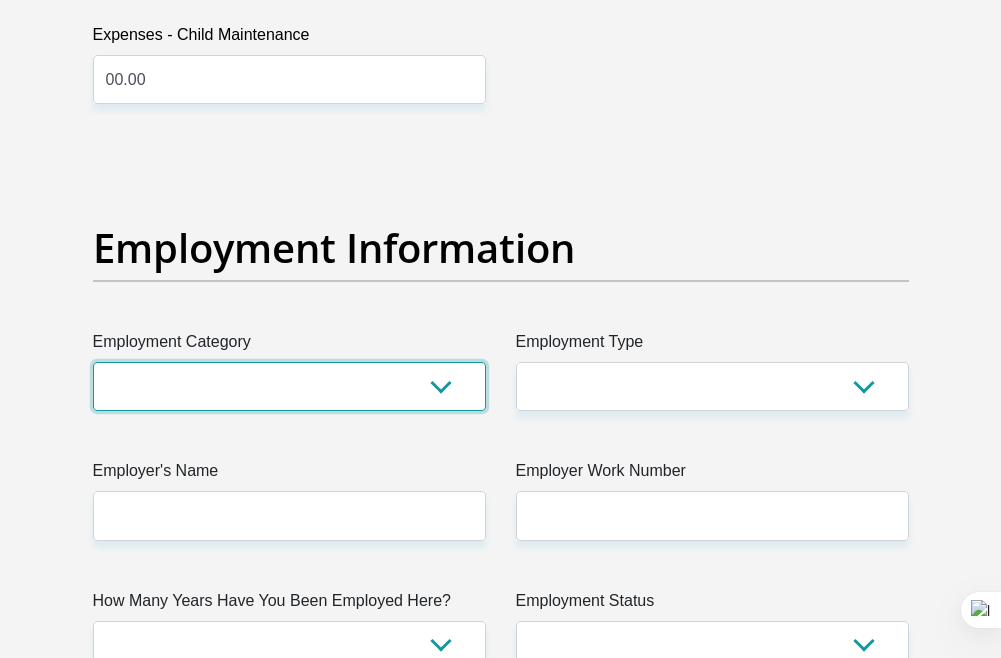 click on "AGRICULTURE
ALCOHOL & TOBACCO
CONSTRUCTION MATERIALS
METALLURGY
EQUIPMENT FOR RENEWABLE ENERGY
SPECIALIZED CONTRACTORS
CAR
GAMING (INCL. INTERNET
OTHER WHOLESALE
UNLICENSED PHARMACEUTICALS
CURRENCY EXCHANGE HOUSES
OTHER FINANCIAL INSTITUTIONS & INSURANCE
REAL ESTATE AGENTS
OIL & GAS
OTHER MATERIALS (E.G. IRON ORE)
PRECIOUS STONES & PRECIOUS METALS
POLITICAL ORGANIZATIONS
RELIGIOUS ORGANIZATIONS(NOT SECTS)
ACTI. HAVING BUSINESS DEAL WITH PUBLIC ADMINISTRATION
LAUNDROMATS" at bounding box center [289, 386] 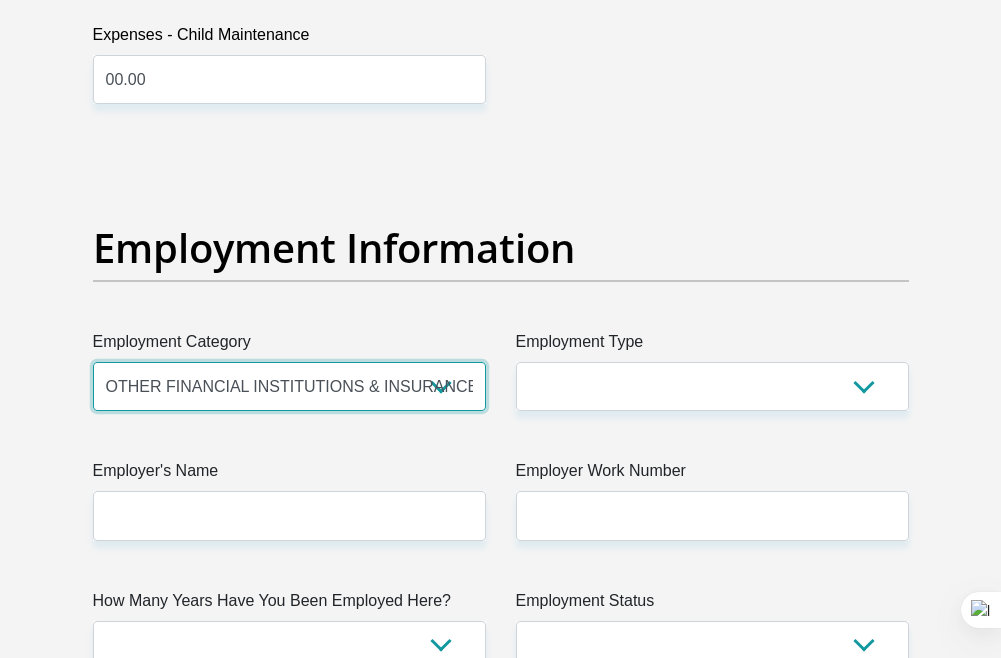 click on "AGRICULTURE
ALCOHOL & TOBACCO
CONSTRUCTION MATERIALS
METALLURGY
EQUIPMENT FOR RENEWABLE ENERGY
SPECIALIZED CONTRACTORS
CAR
GAMING (INCL. INTERNET
OTHER WHOLESALE
UNLICENSED PHARMACEUTICALS
CURRENCY EXCHANGE HOUSES
OTHER FINANCIAL INSTITUTIONS & INSURANCE
REAL ESTATE AGENTS
OIL & GAS
OTHER MATERIALS (E.G. IRON ORE)
PRECIOUS STONES & PRECIOUS METALS
POLITICAL ORGANIZATIONS
RELIGIOUS ORGANIZATIONS(NOT SECTS)
ACTI. HAVING BUSINESS DEAL WITH PUBLIC ADMINISTRATION
LAUNDROMATS" at bounding box center [289, 386] 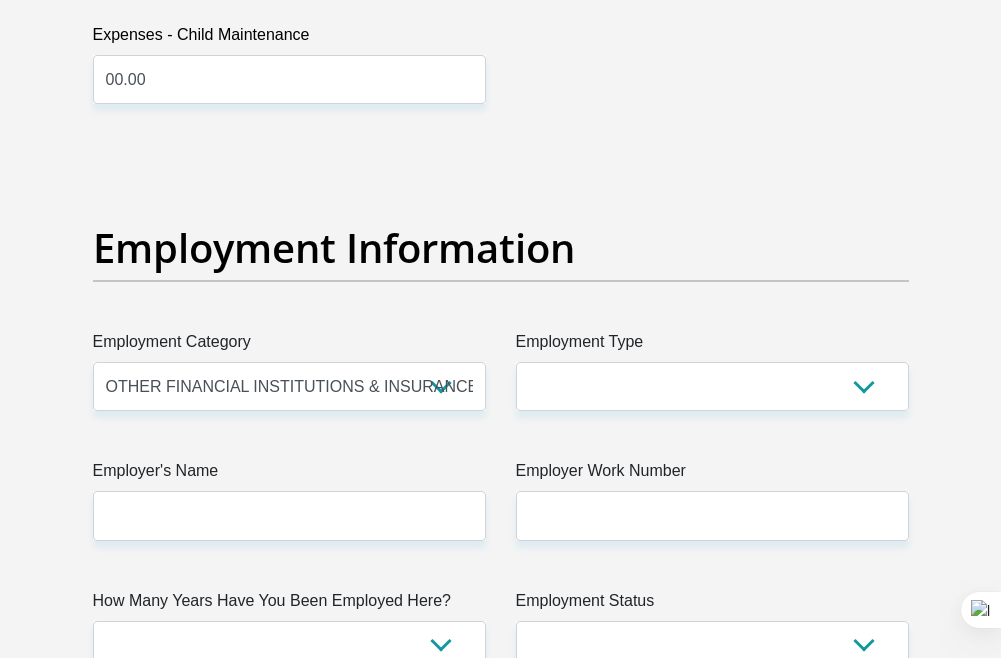 click on "Title
Mr
Ms
Mrs
Dr
Other
First Name
Danie
Surname
Bothma
ID Number
6609165101082
Please input valid ID number
Race
Black
Coloured
Indian
White
Other
Contact Number
0663322011
Please input valid contact number
Nationality
South Africa
Afghanistan
Aland Islands  Albania  Algeria" at bounding box center [501, 210] 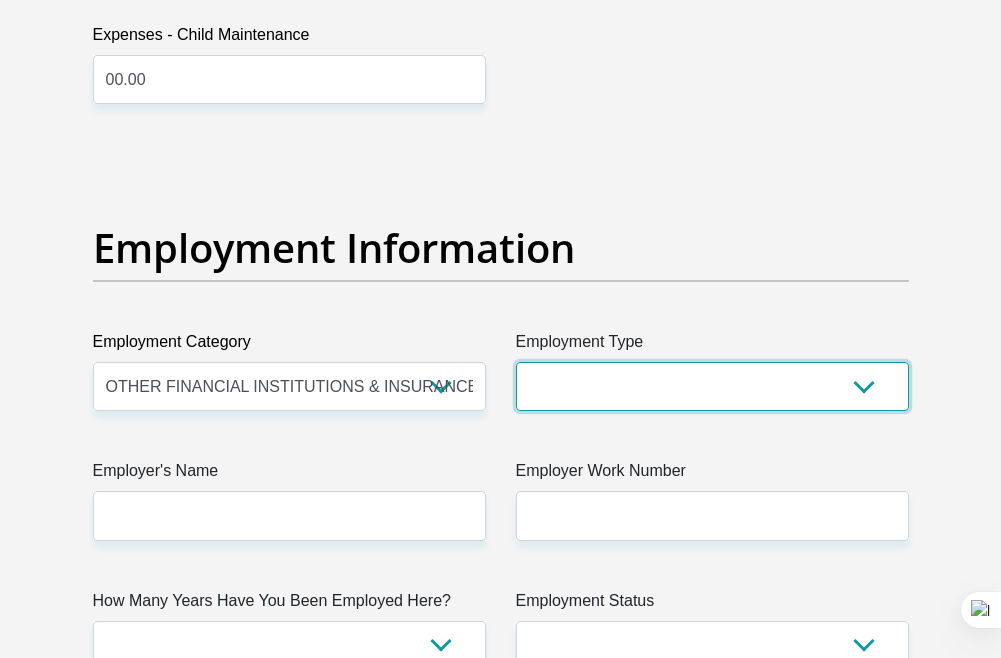 click on "College/Lecturer
Craft Seller
Creative
Driver
Executive
Farmer
Forces - Non Commissioned
Forces - Officer
Hawker
Housewife
Labourer
Licenced Professional
Manager
Miner
Non Licenced Professional
Office Staff/Clerk
Outside Worker
Pensioner
Permanent Teacher
Production/Manufacturing
Sales
Self-Employed
Semi-Professional Worker
Service Industry  Social Worker  Student" at bounding box center [712, 386] 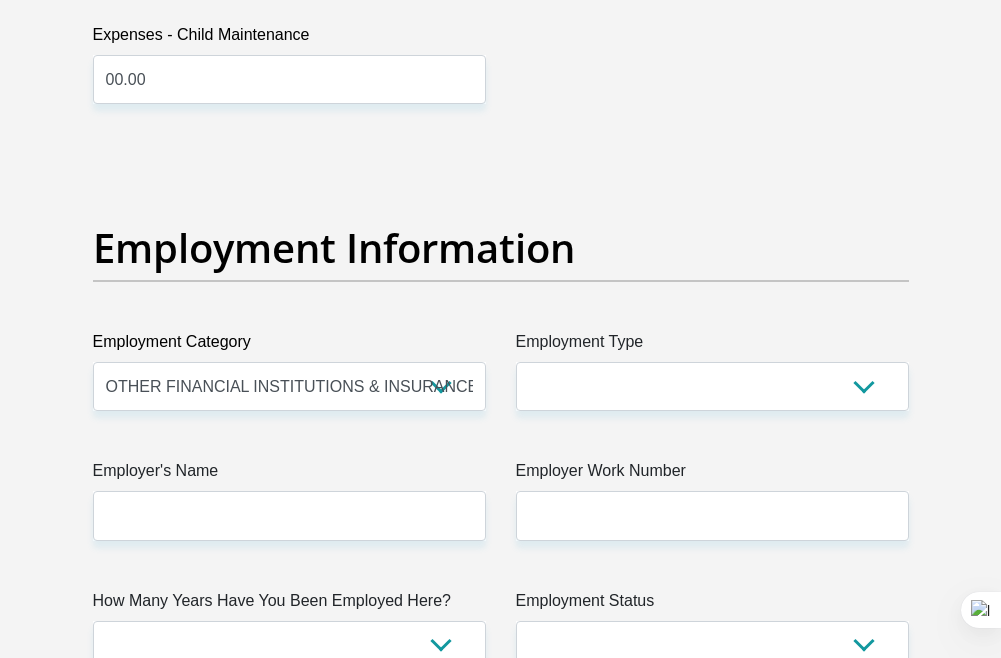 click on "Employment Information" at bounding box center [501, 277] 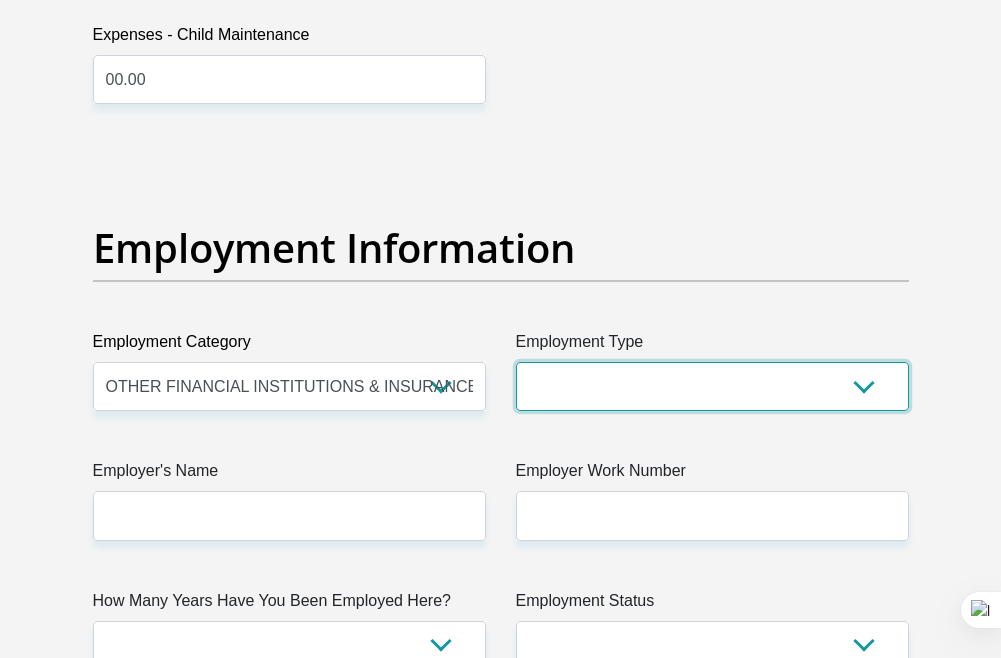 click on "College/Lecturer
Craft Seller
Creative
Driver
Executive
Farmer
Forces - Non Commissioned
Forces - Officer
Hawker
Housewife
Labourer
Licenced Professional
Manager
Miner
Non Licenced Professional
Office Staff/Clerk
Outside Worker
Pensioner
Permanent Teacher
Production/Manufacturing
Sales
Self-Employed
Semi-Professional Worker
Service Industry  Social Worker  Student" at bounding box center (712, 386) 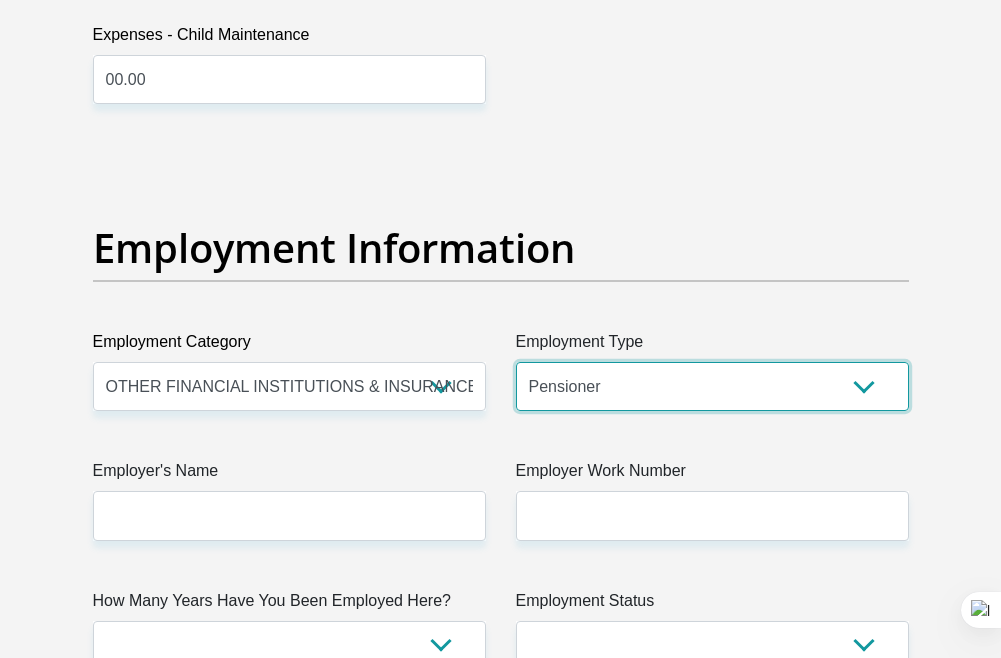 click on "College/Lecturer
Craft Seller
Creative
Driver
Executive
Farmer
Forces - Non Commissioned
Forces - Officer
Hawker
Housewife
Labourer
Licenced Professional
Manager
Miner
Non Licenced Professional
Office Staff/Clerk
Outside Worker
Pensioner
Permanent Teacher
Production/Manufacturing
Sales
Self-Employed
Semi-Professional Worker
Service Industry  Social Worker  Student" at bounding box center [712, 386] 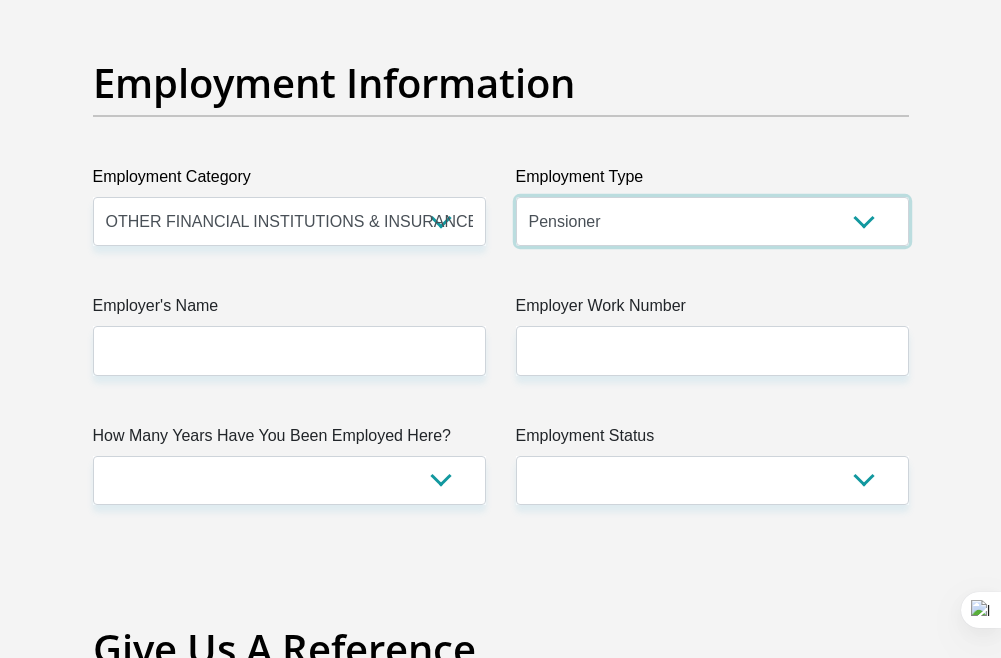 scroll, scrollTop: 3700, scrollLeft: 0, axis: vertical 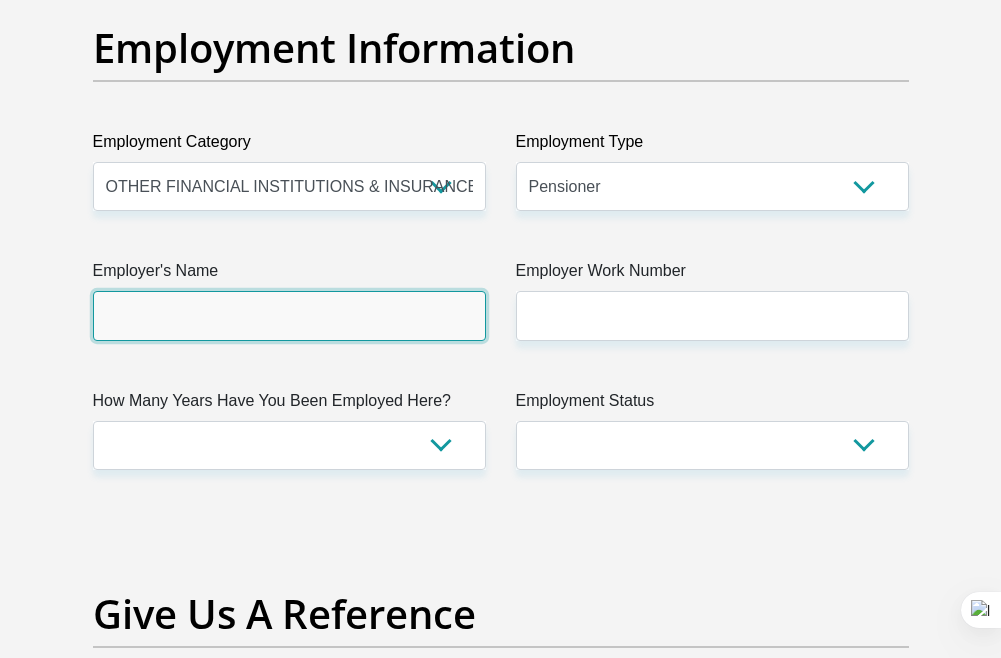 click on "Employer's Name" at bounding box center [289, 315] 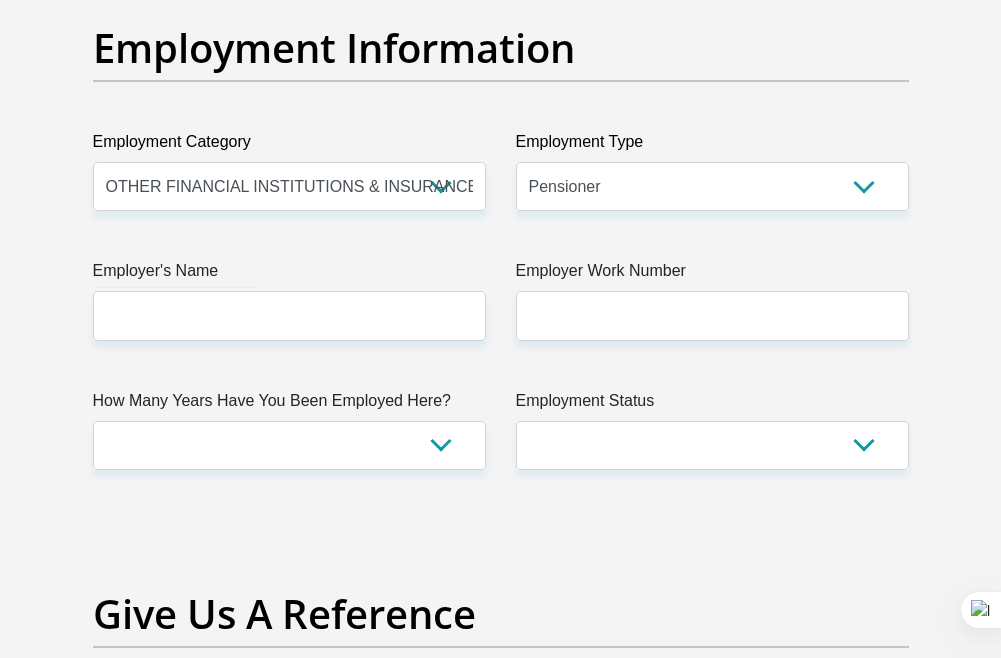 click on "Title
Mr
Ms
Mrs
Dr
Other
First Name
Danie
Surname
Bothma
ID Number
6609165101082
Please input valid ID number
Race
Black
Coloured
Indian
White
Other
Contact Number
0663322011
Please input valid contact number
Nationality
South Africa
Afghanistan
Aland Islands  Albania  Algeria" at bounding box center [501, 10] 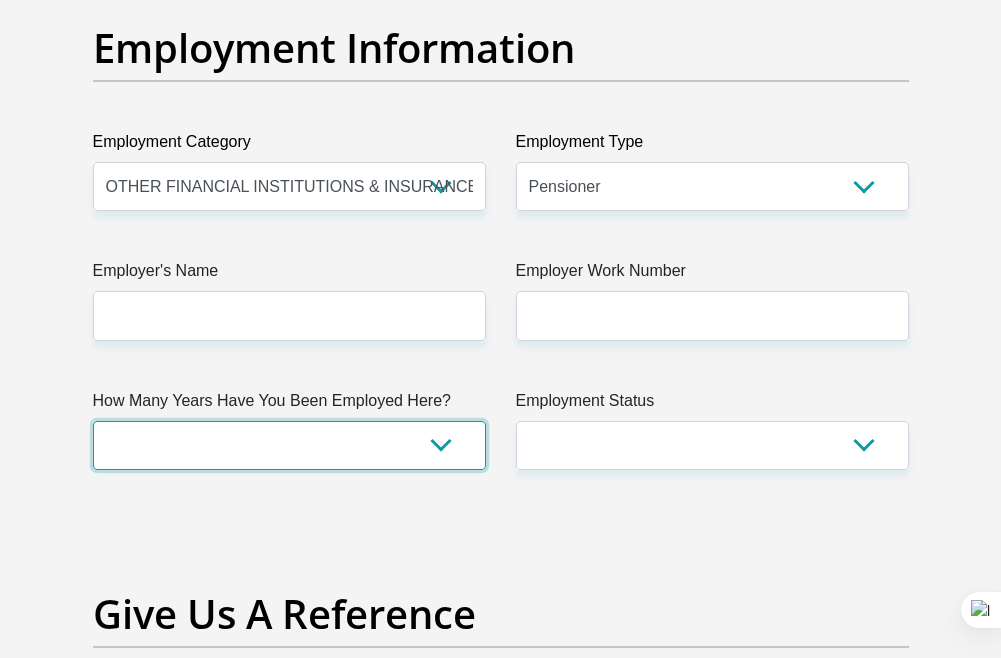 click on "less than 1 year
1-3 years
3-5 years
5+ years" at bounding box center (289, 445) 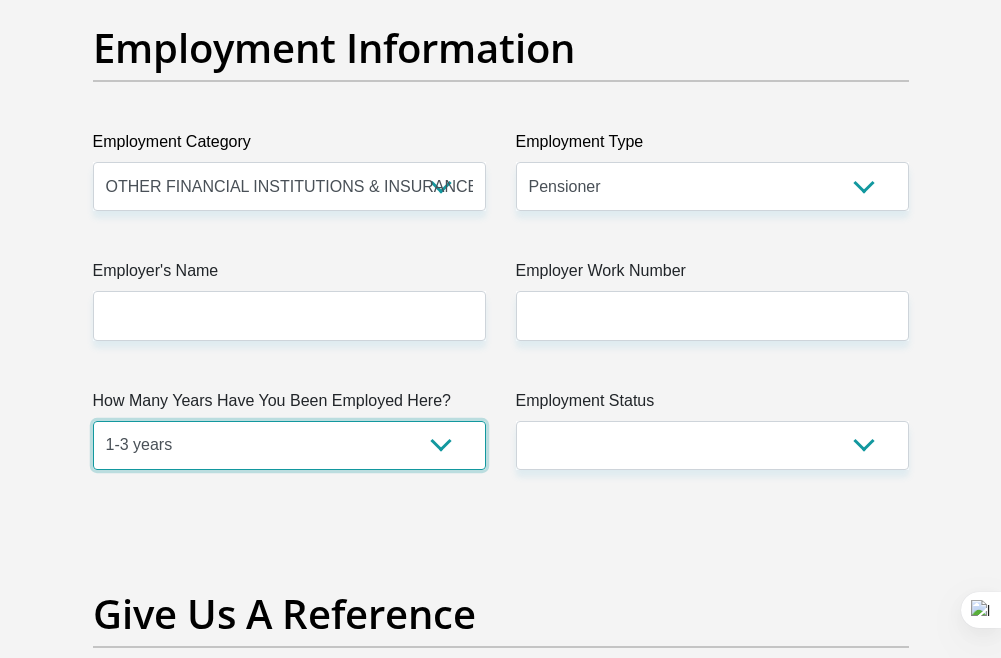 click on "less than 1 year
1-3 years
3-5 years
5+ years" at bounding box center [289, 445] 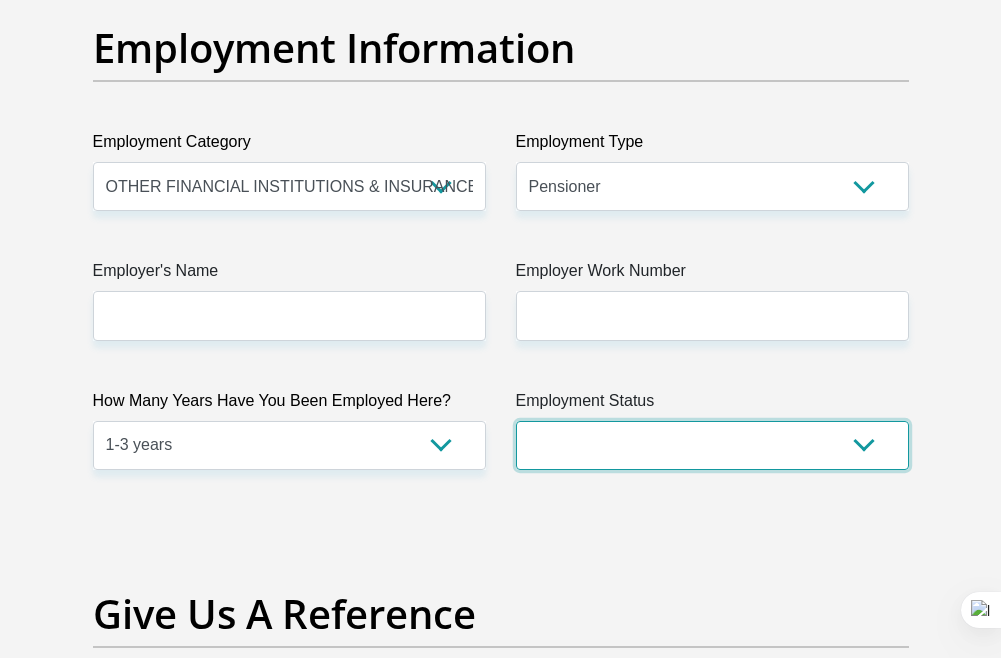 click on "Permanent/Full-time
Part-time/Casual
Contract Worker
Self-Employed
Housewife
Retired
Student
Medically Boarded
Disability
Unemployed" at bounding box center [712, 445] 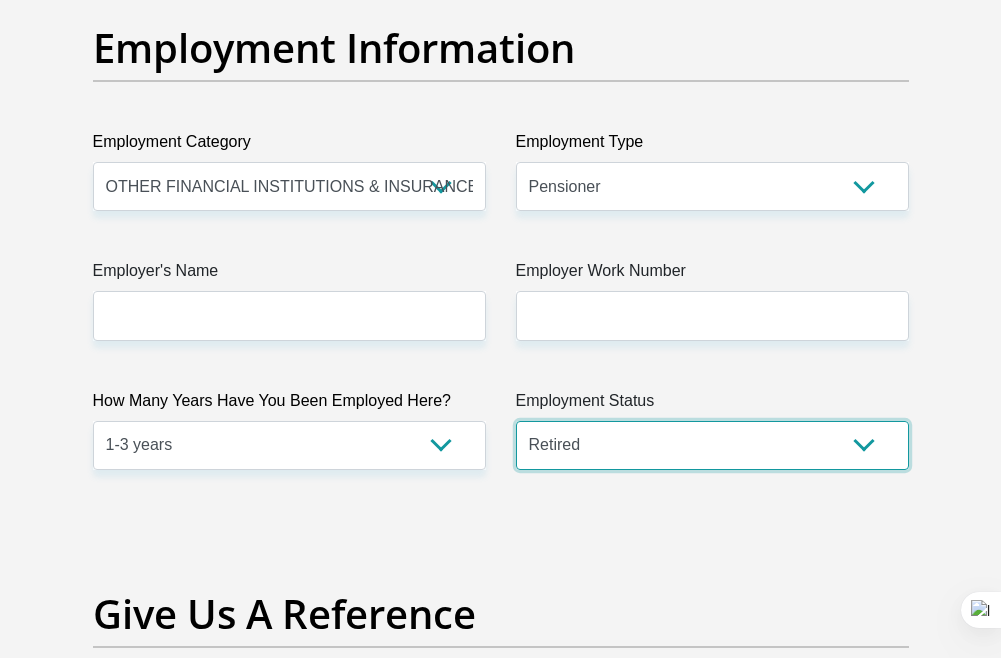 click on "Permanent/Full-time
Part-time/Casual
Contract Worker
Self-Employed
Housewife
Retired
Student
Medically Boarded
Disability
Unemployed" at bounding box center [712, 445] 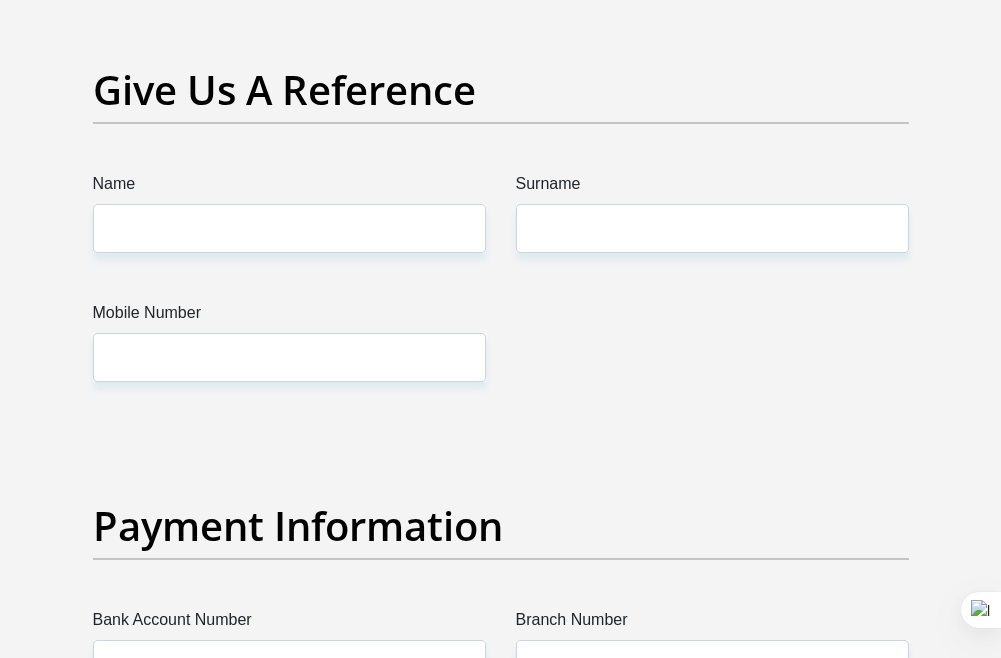 scroll, scrollTop: 4200, scrollLeft: 0, axis: vertical 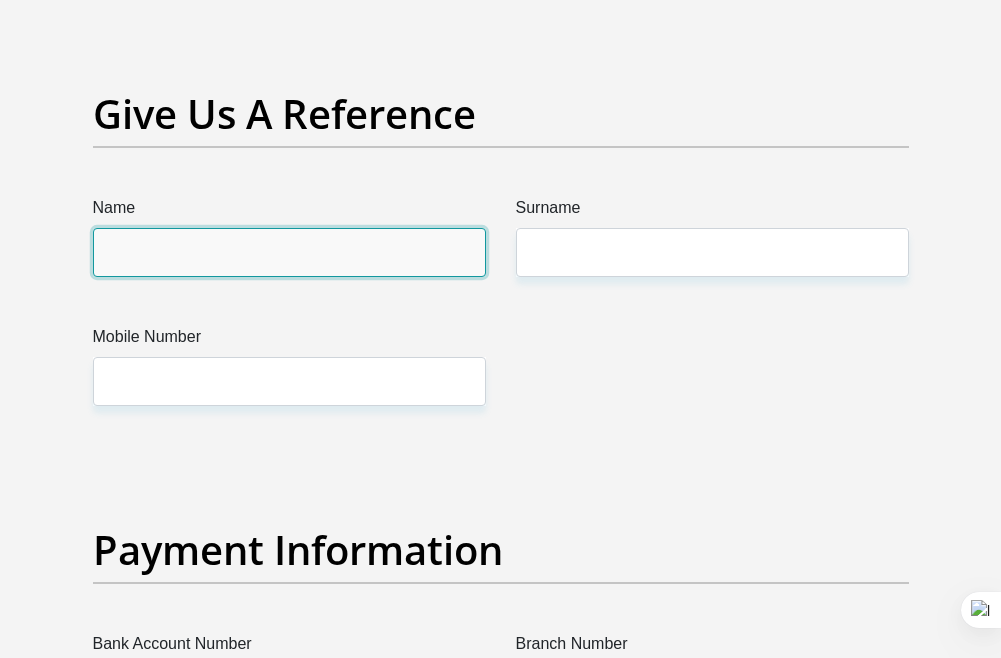 click on "Name" at bounding box center [289, 252] 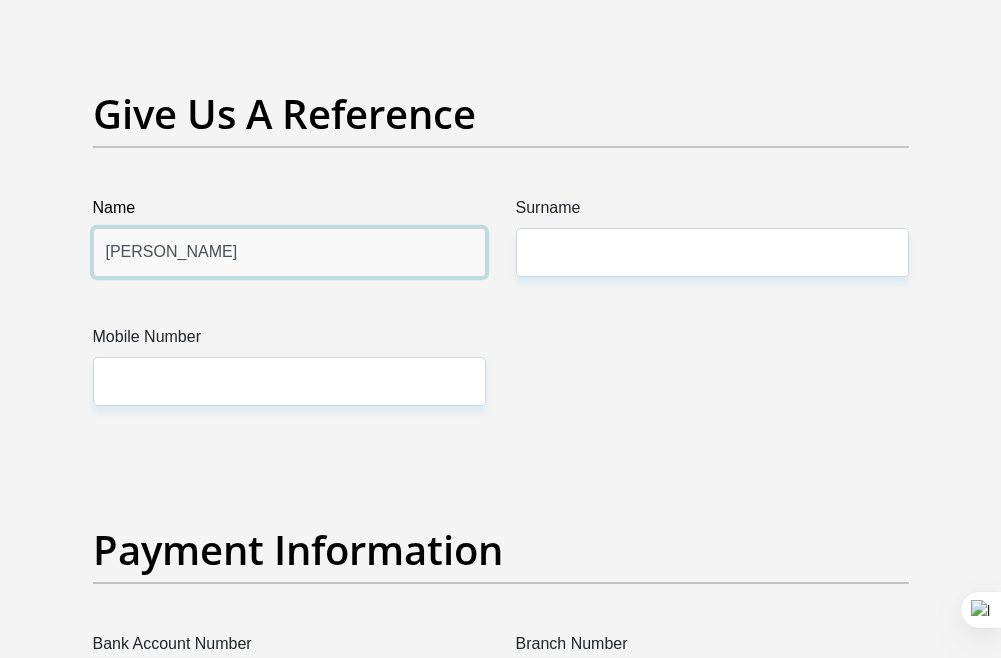 type on "Amanda" 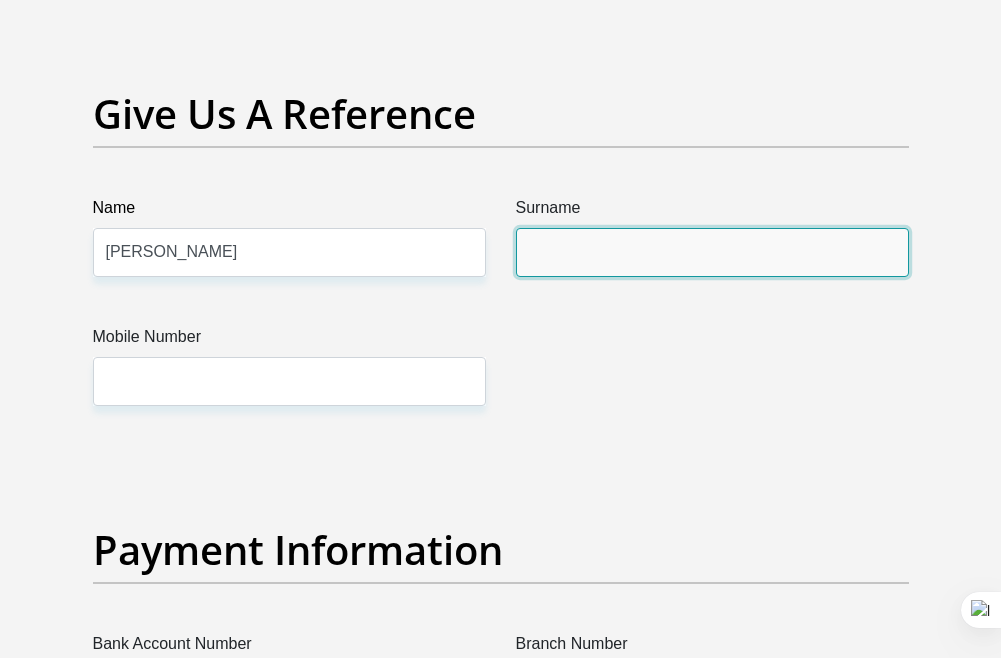click on "Surname" at bounding box center [712, 252] 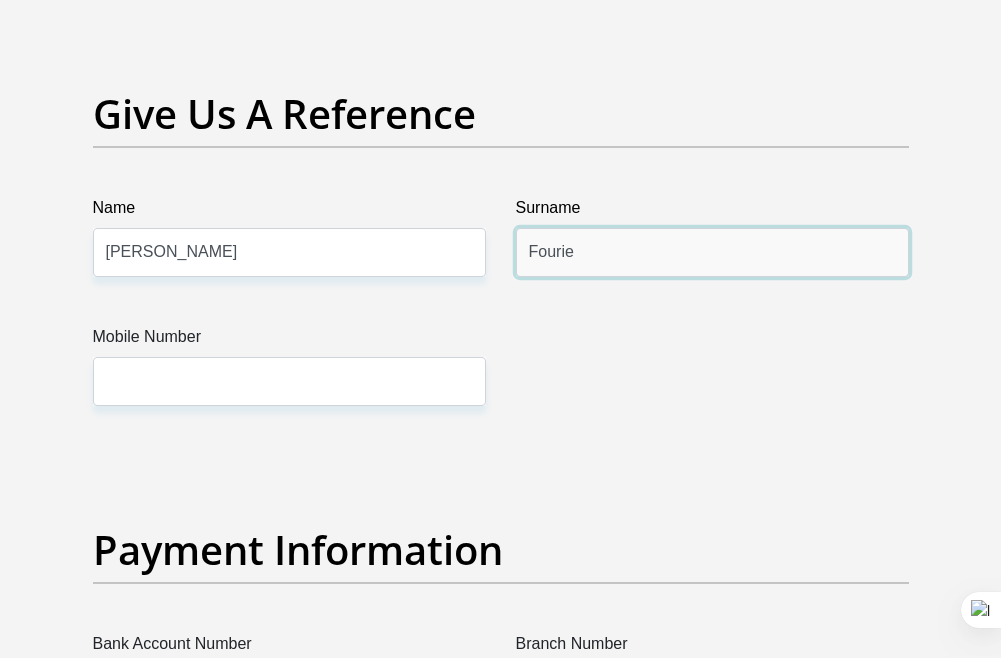 type on "Fourie" 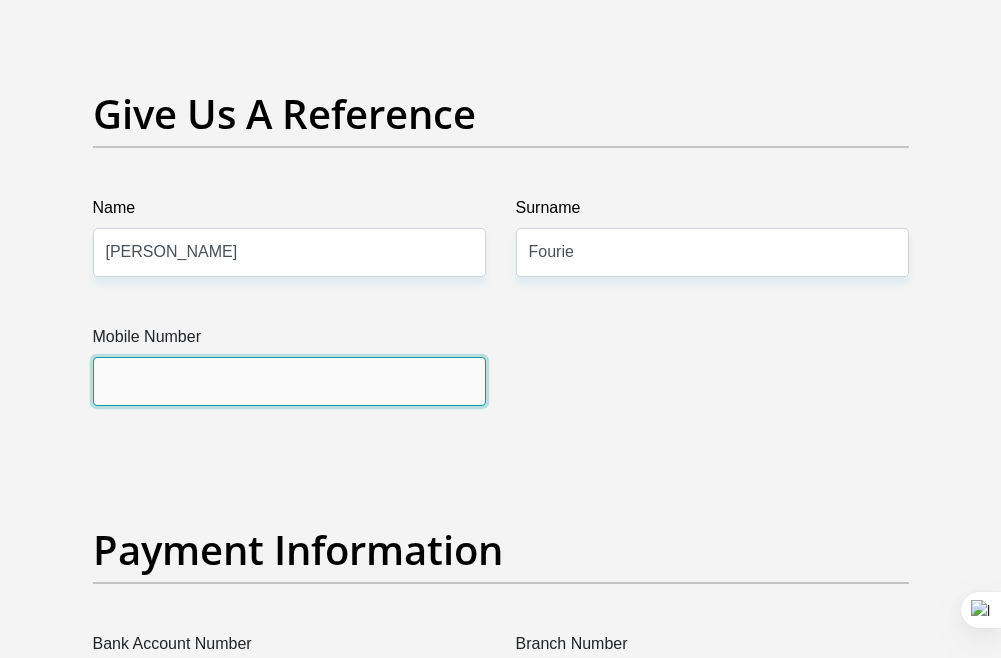 click on "Mobile Number" at bounding box center (289, 381) 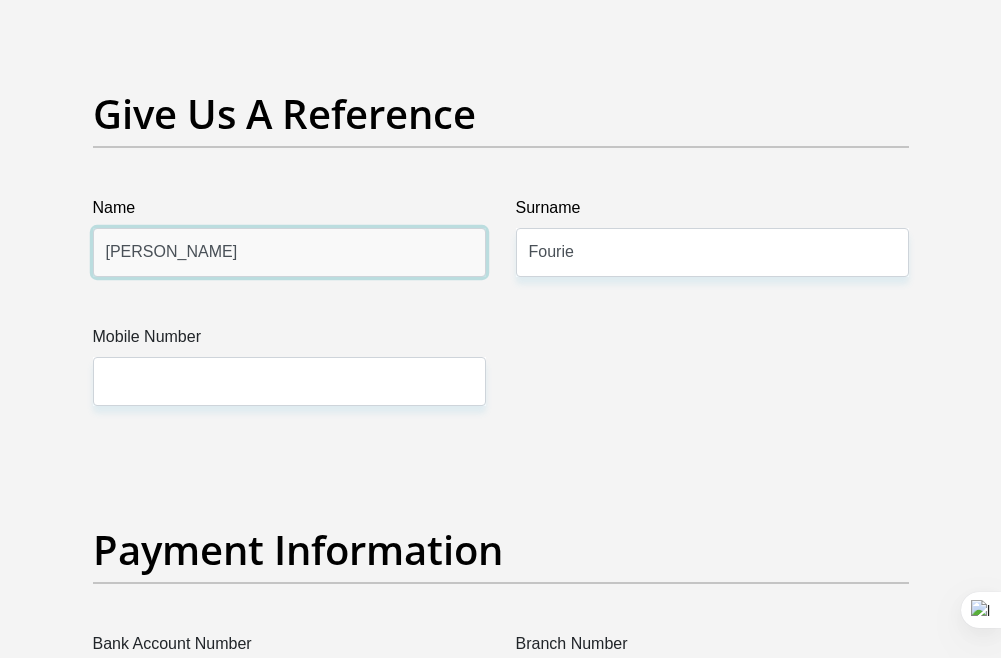 drag, startPoint x: 225, startPoint y: 334, endPoint x: 180, endPoint y: 323, distance: 46.32494 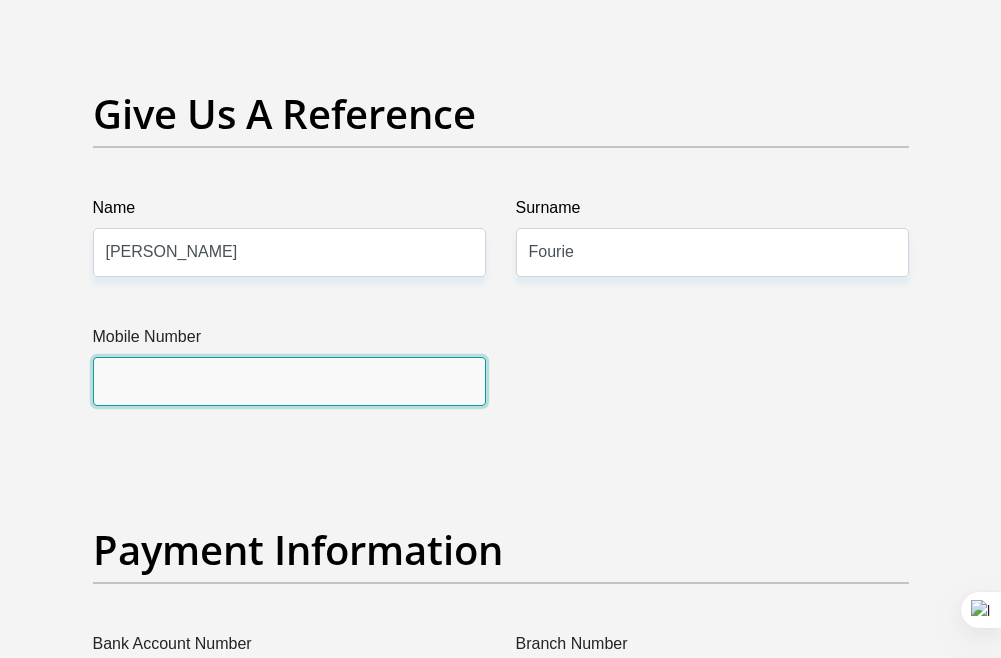 click on "Mobile Number" at bounding box center (289, 381) 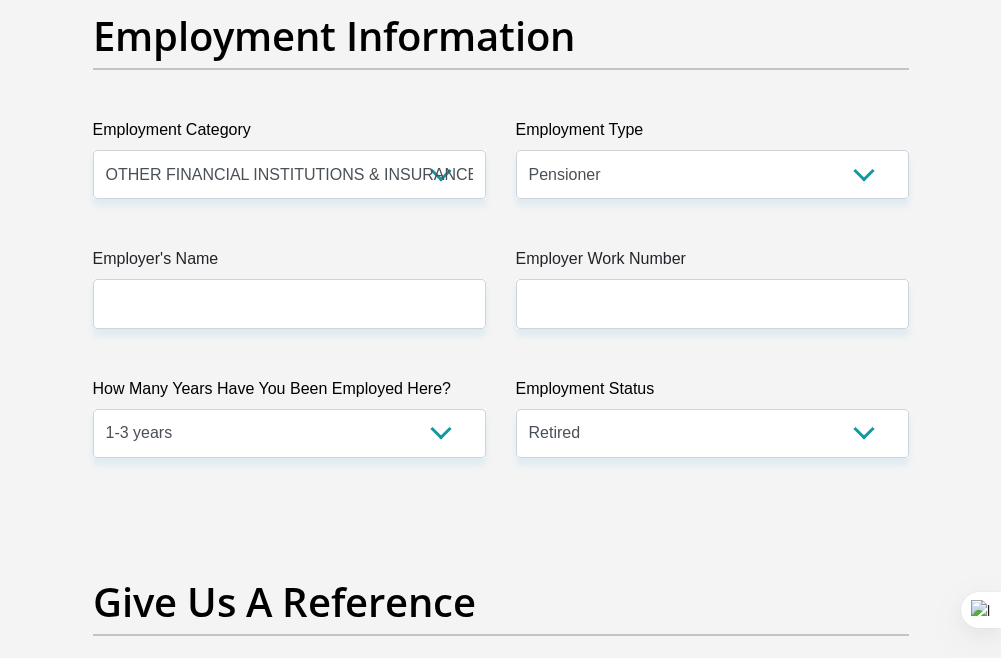scroll, scrollTop: 3700, scrollLeft: 0, axis: vertical 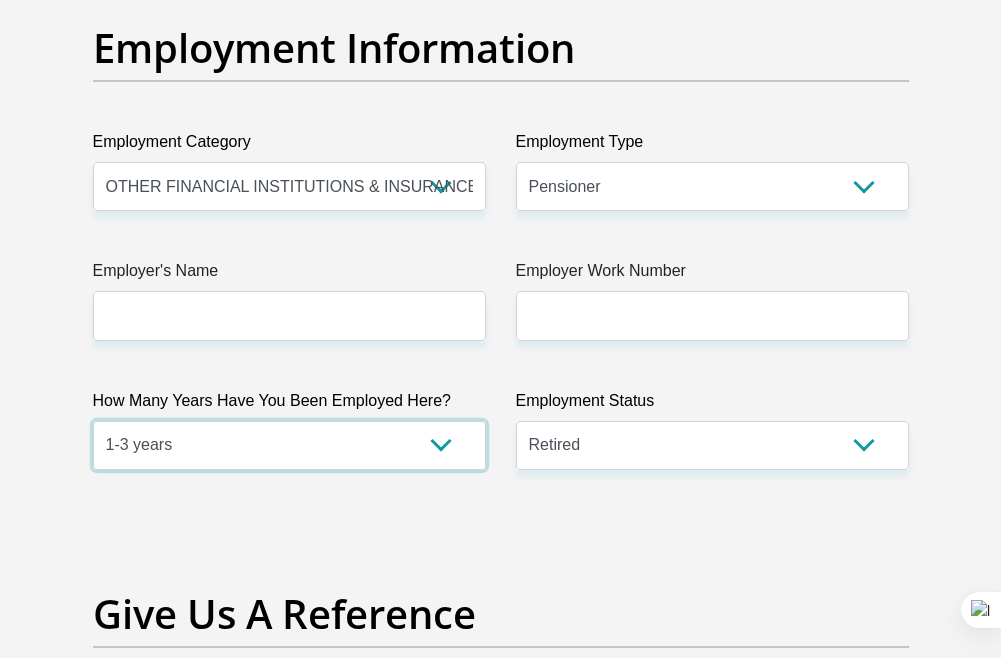 click on "less than 1 year
1-3 years
3-5 years
5+ years" at bounding box center (289, 445) 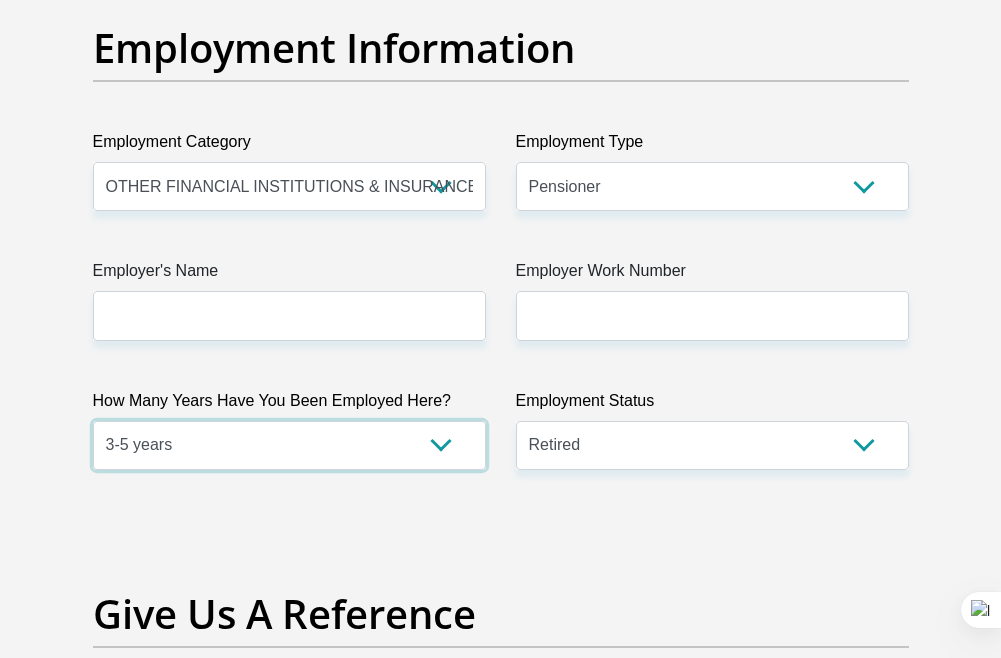 click on "less than 1 year
1-3 years
3-5 years
5+ years" at bounding box center [289, 445] 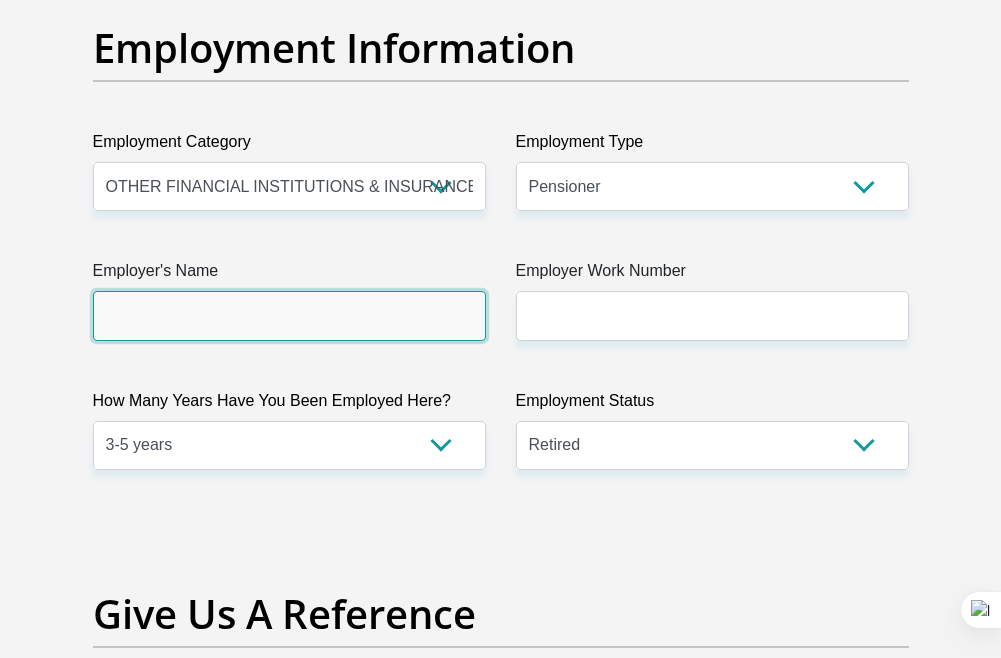 click on "Employer's Name" at bounding box center (289, 315) 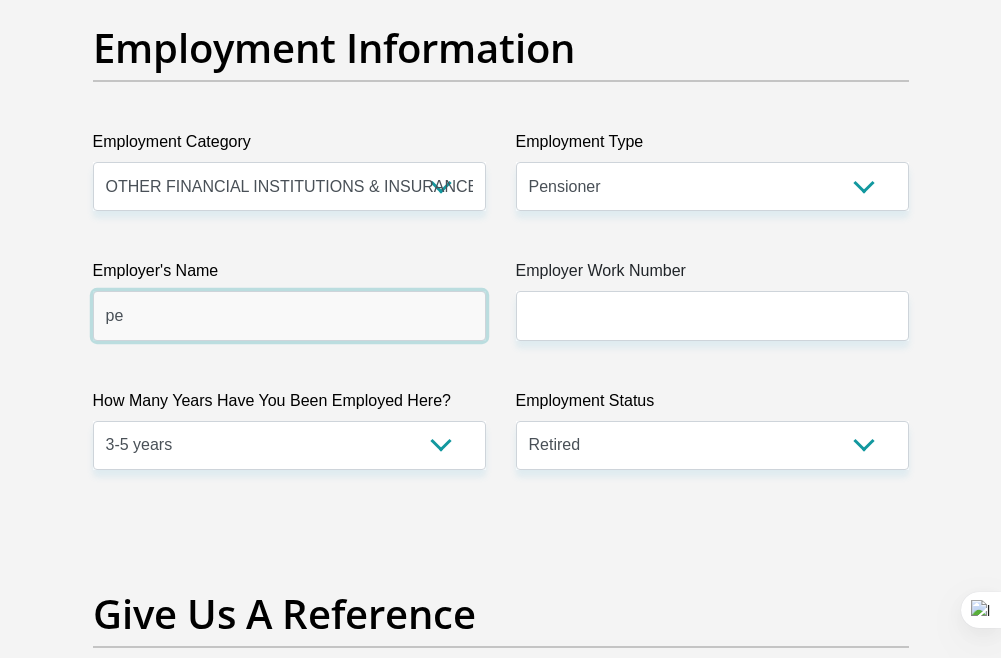 type on "p" 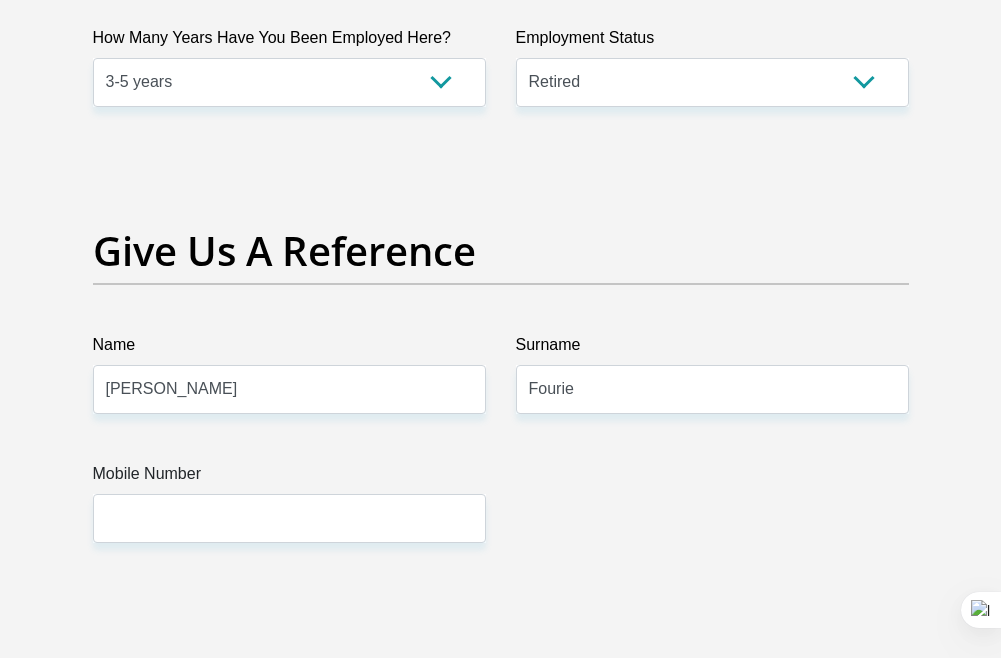 scroll, scrollTop: 4100, scrollLeft: 0, axis: vertical 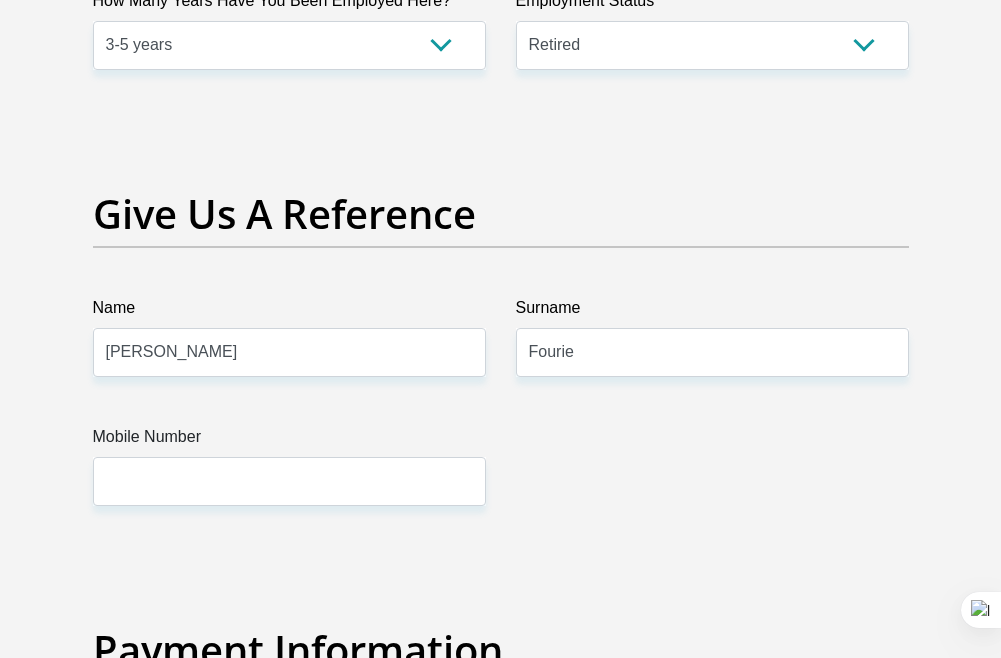 type on "retired" 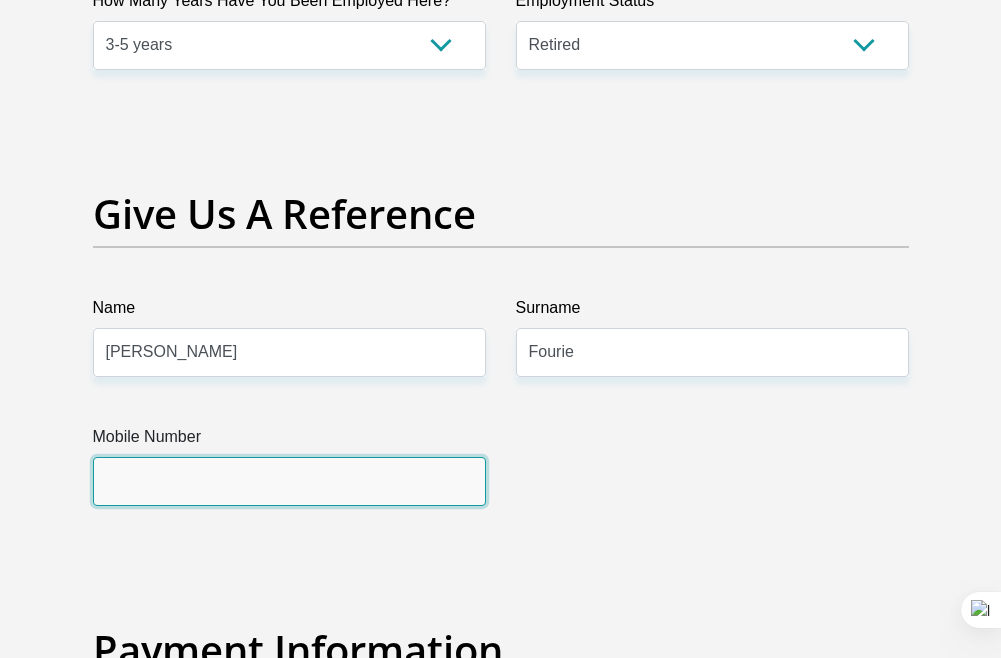 click on "Mobile Number" at bounding box center (289, 481) 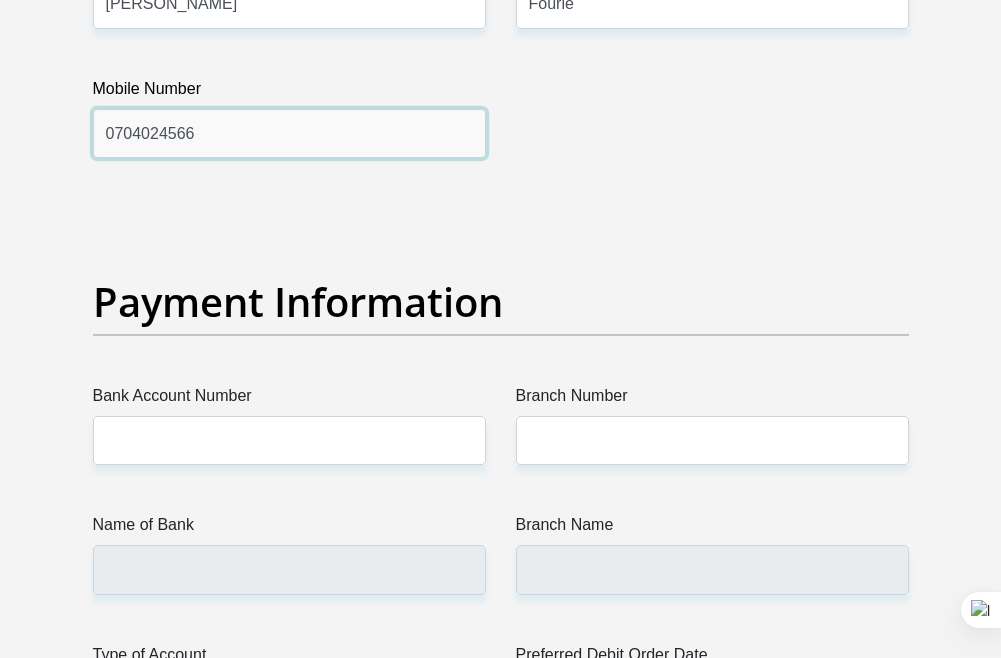scroll, scrollTop: 4500, scrollLeft: 0, axis: vertical 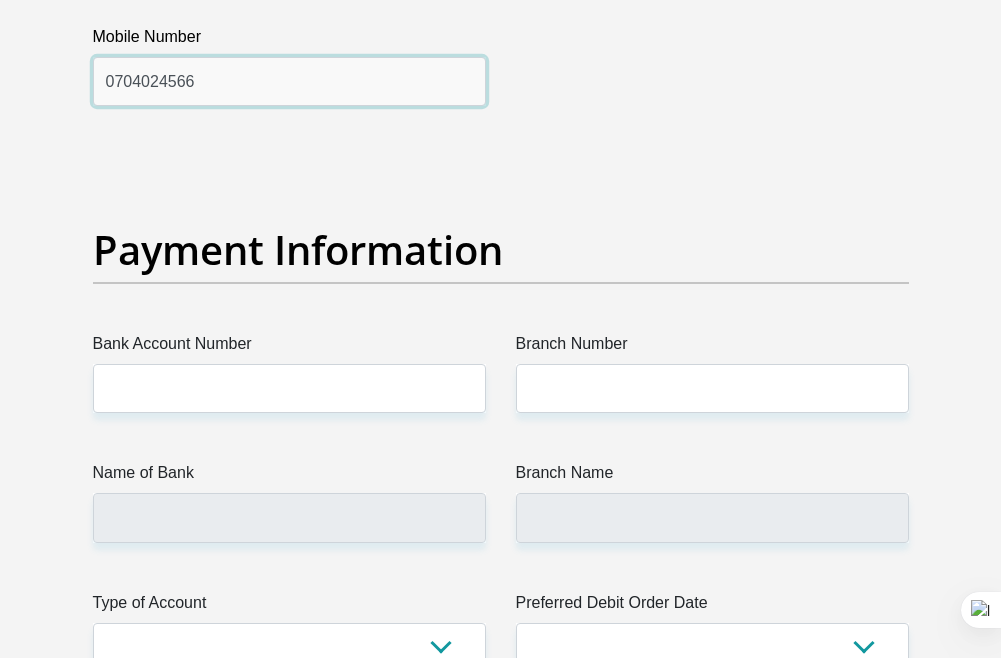 type on "0704024566" 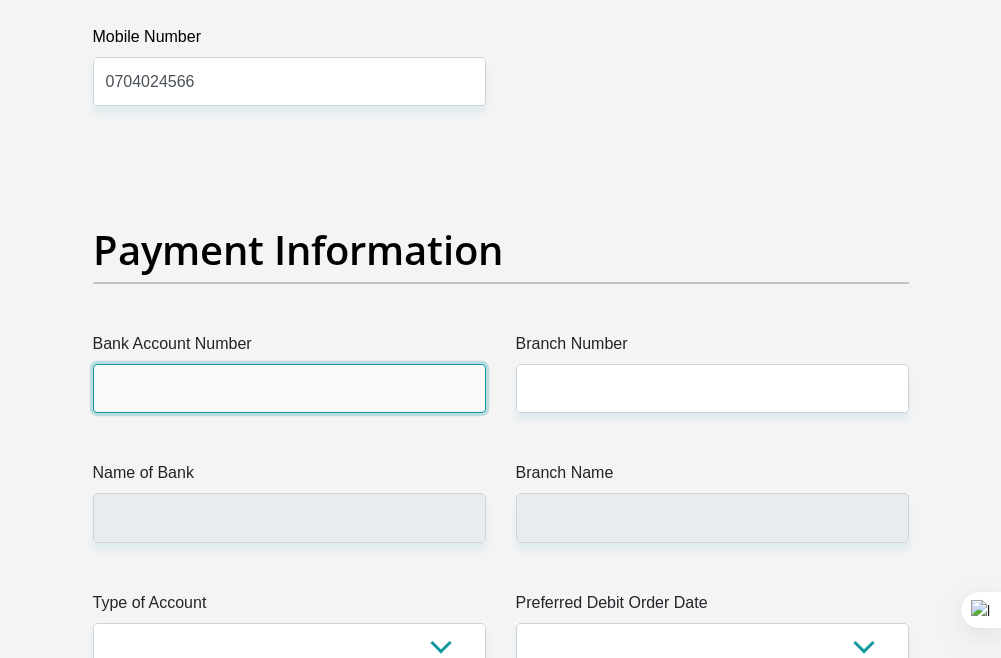 click on "Bank Account Number" at bounding box center (289, 388) 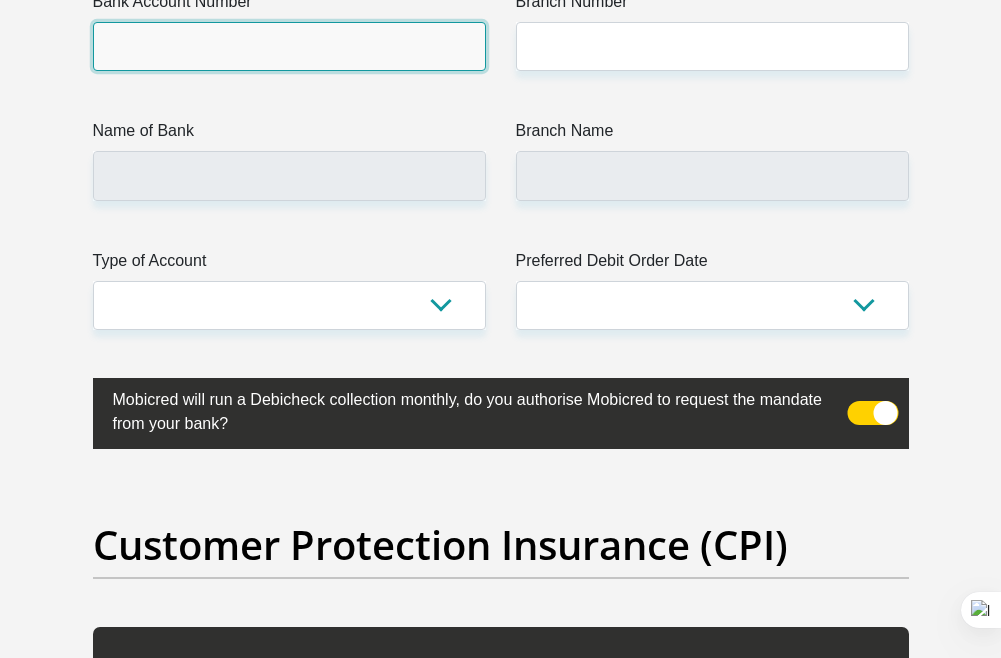 scroll, scrollTop: 4800, scrollLeft: 0, axis: vertical 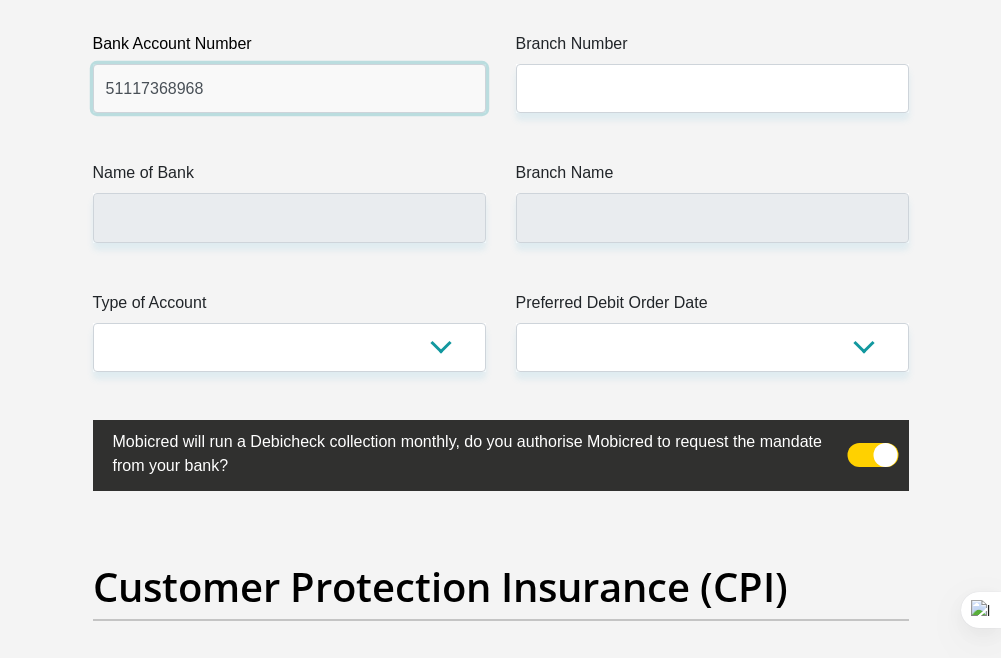 type on "51117368968" 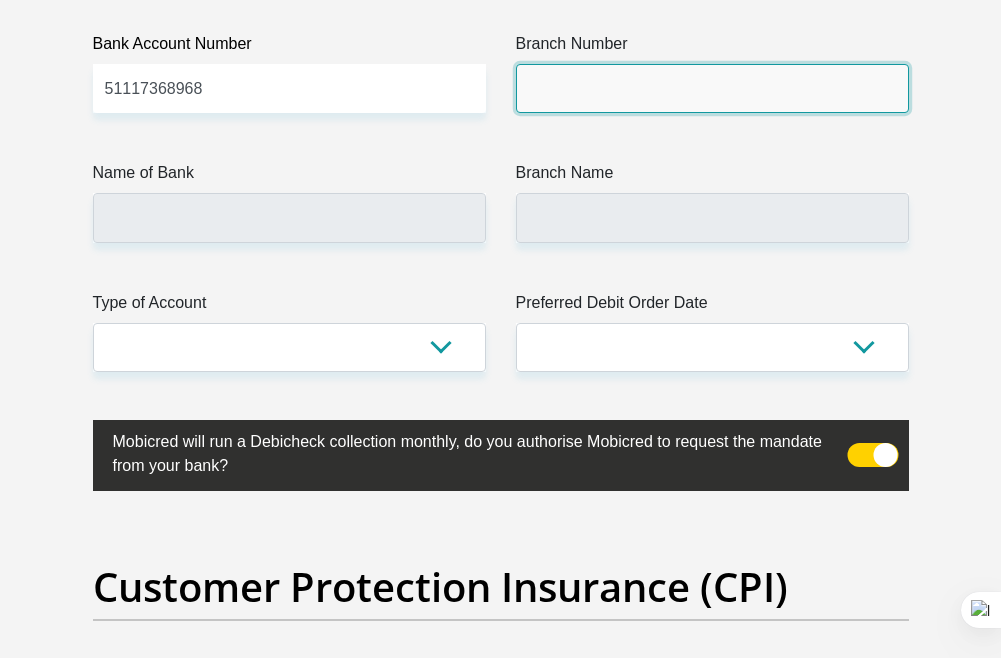 click on "Branch Number" at bounding box center (712, 88) 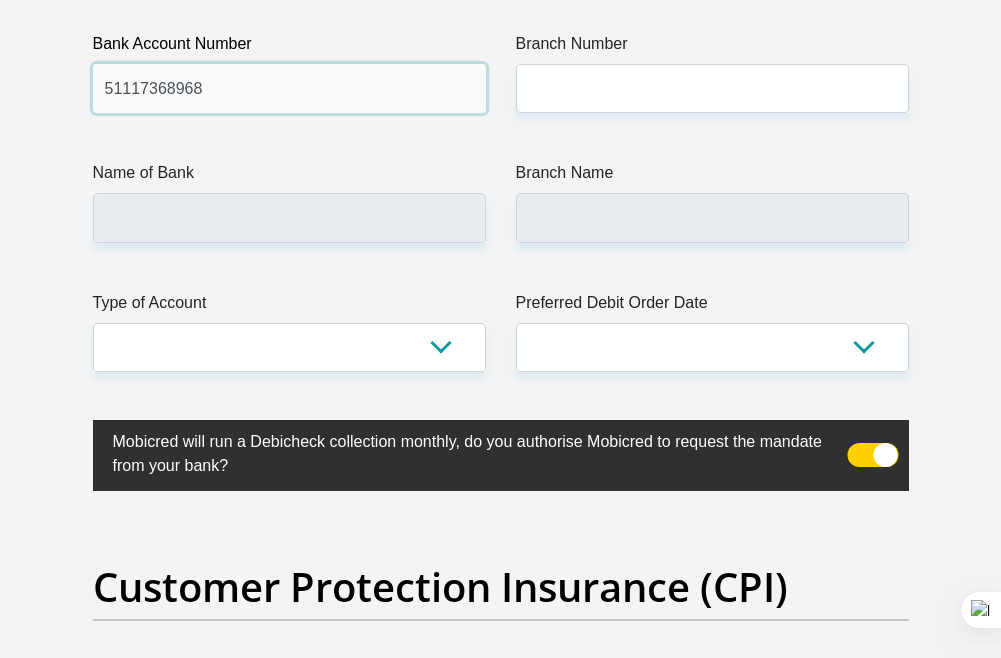 drag, startPoint x: 217, startPoint y: 164, endPoint x: 104, endPoint y: 159, distance: 113.110565 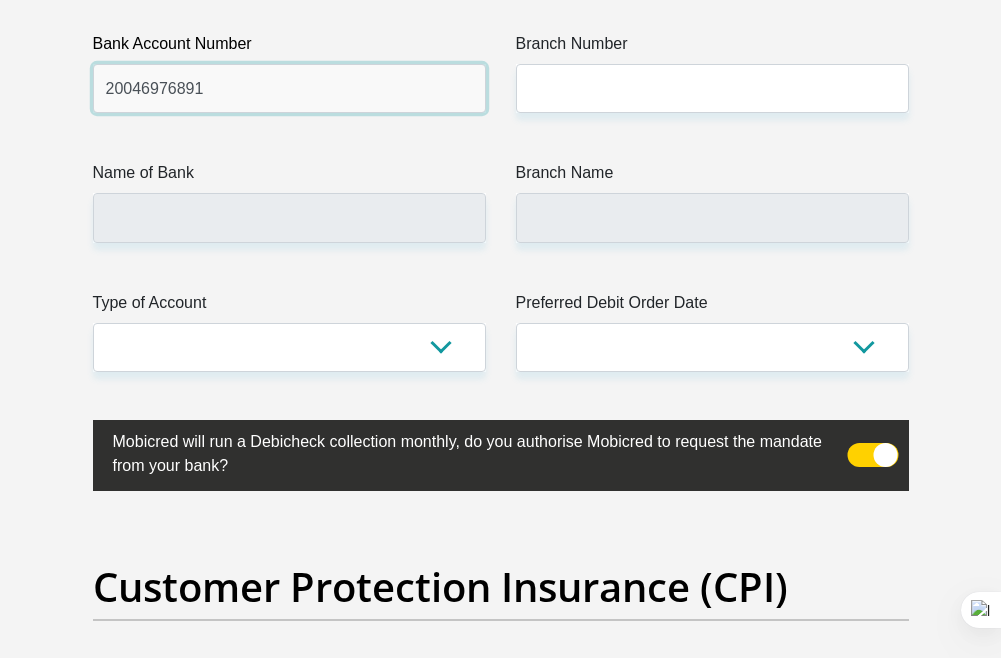 type on "20046976891" 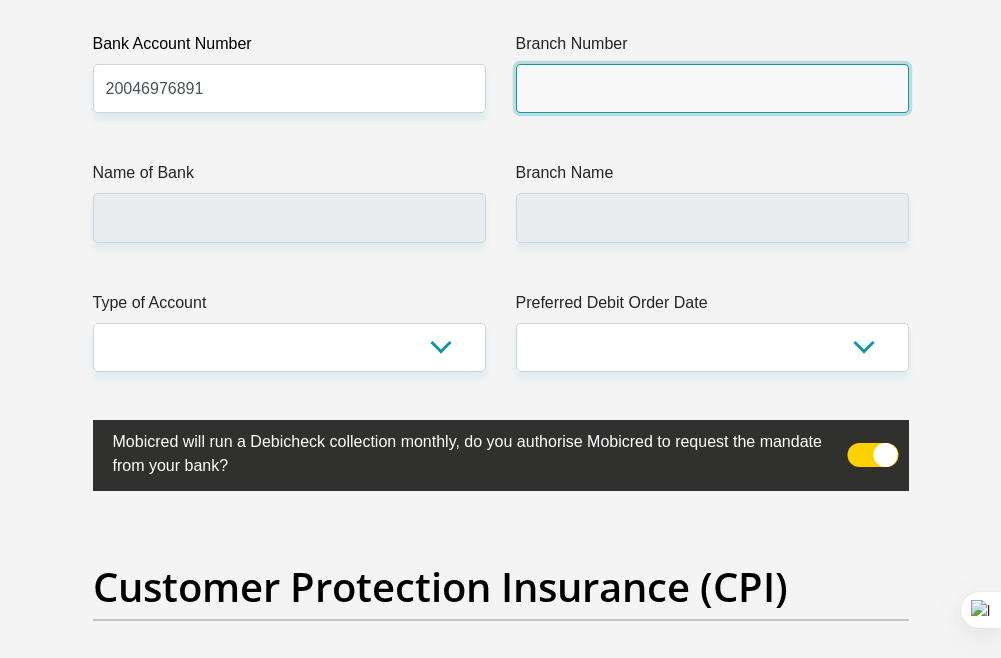 click on "Branch Number" at bounding box center (712, 88) 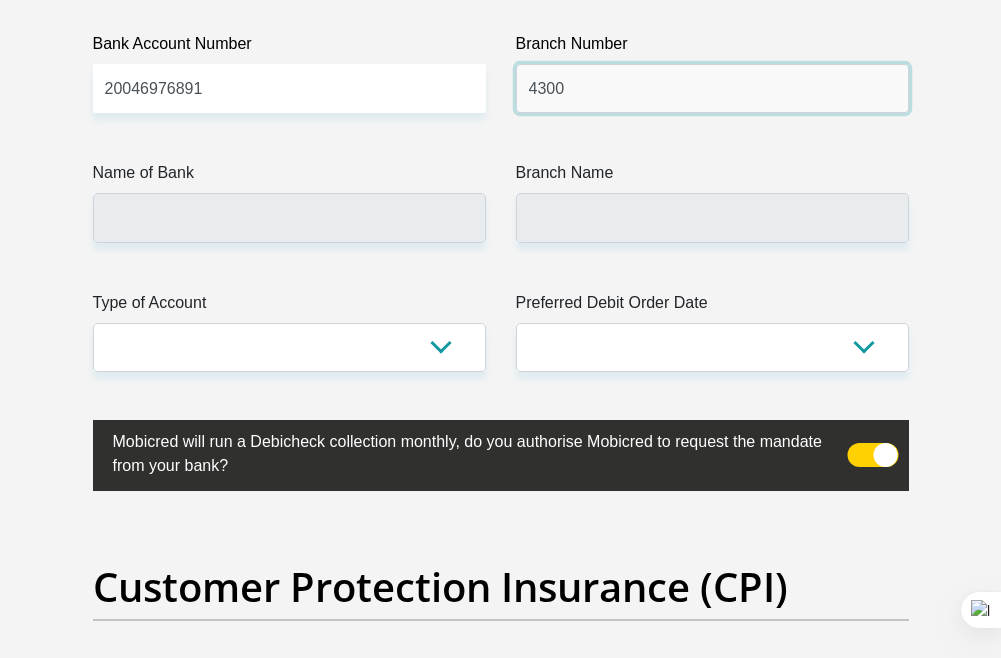 type on "4300" 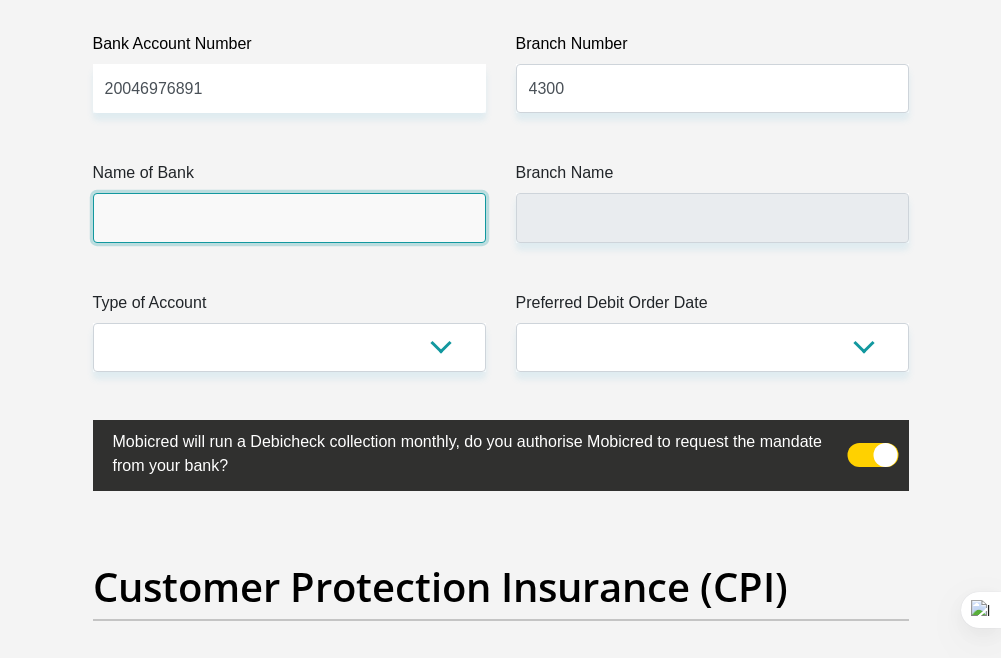 click on "Name of Bank" at bounding box center [289, 217] 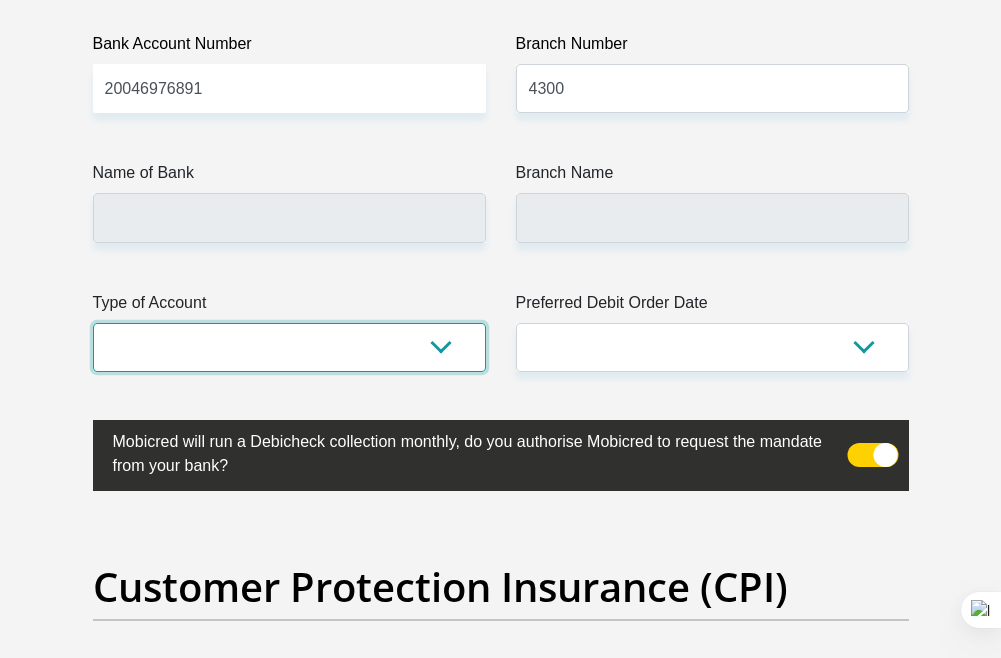 click on "Cheque
Savings" at bounding box center (289, 347) 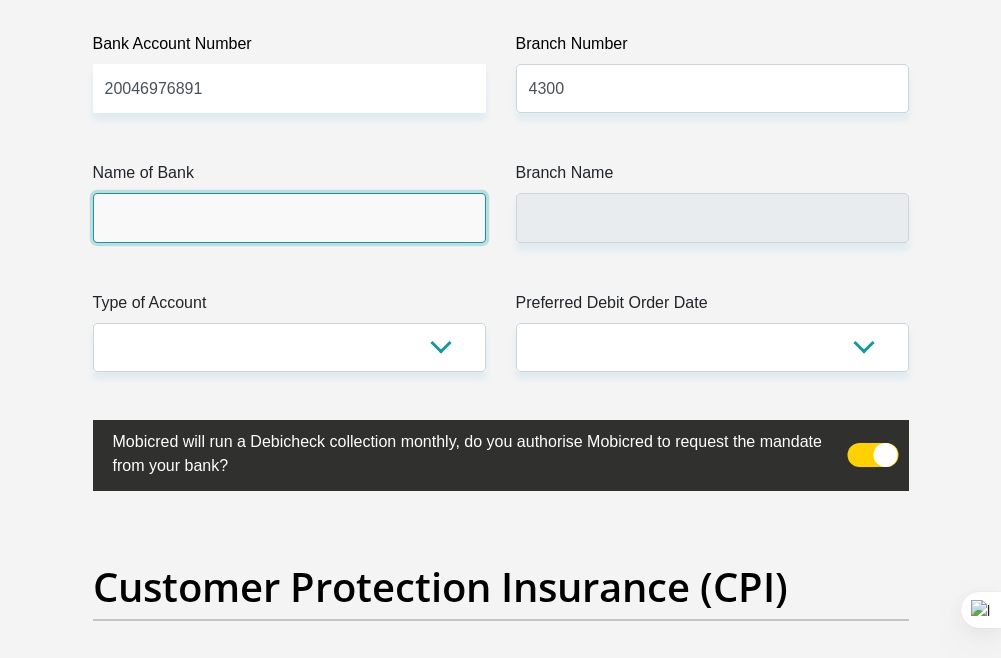 click on "Name of Bank" at bounding box center (289, 217) 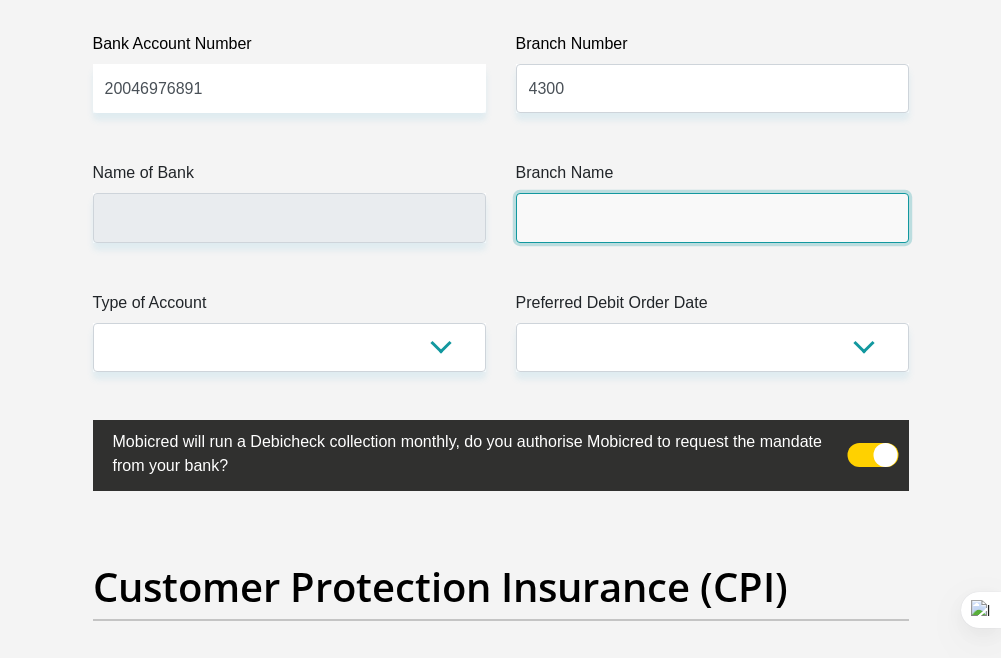 click on "Branch Name" at bounding box center [712, 217] 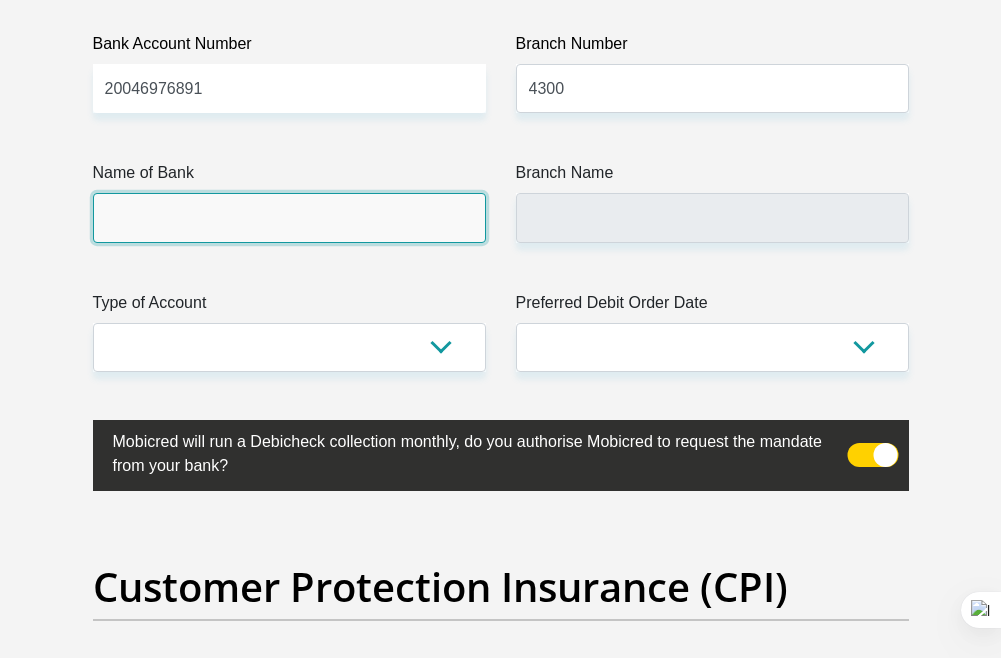 click on "Name of Bank" at bounding box center [289, 217] 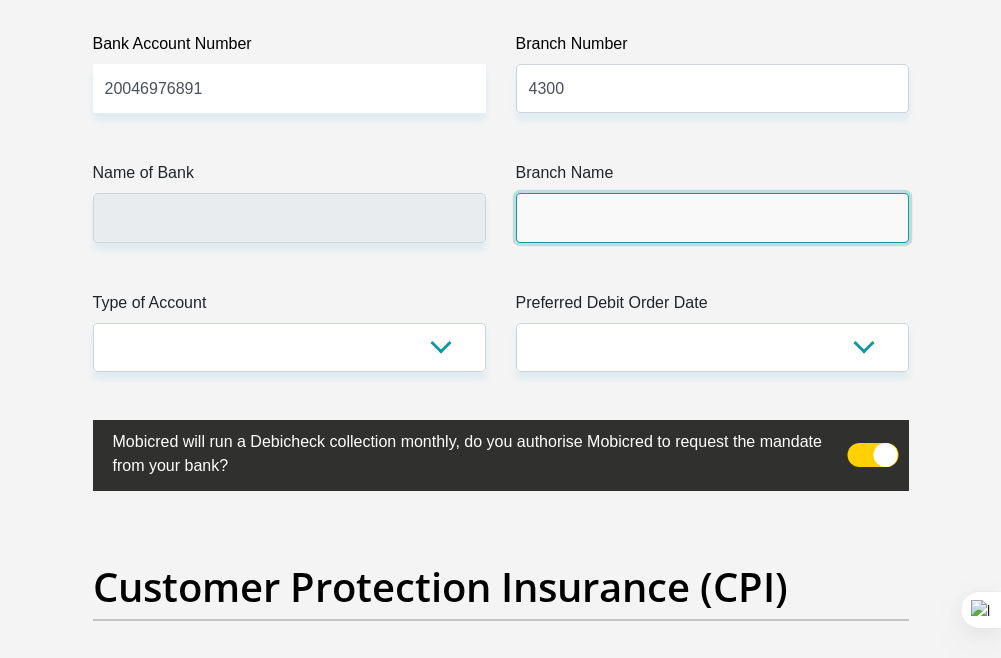 click on "Branch Name" at bounding box center (712, 217) 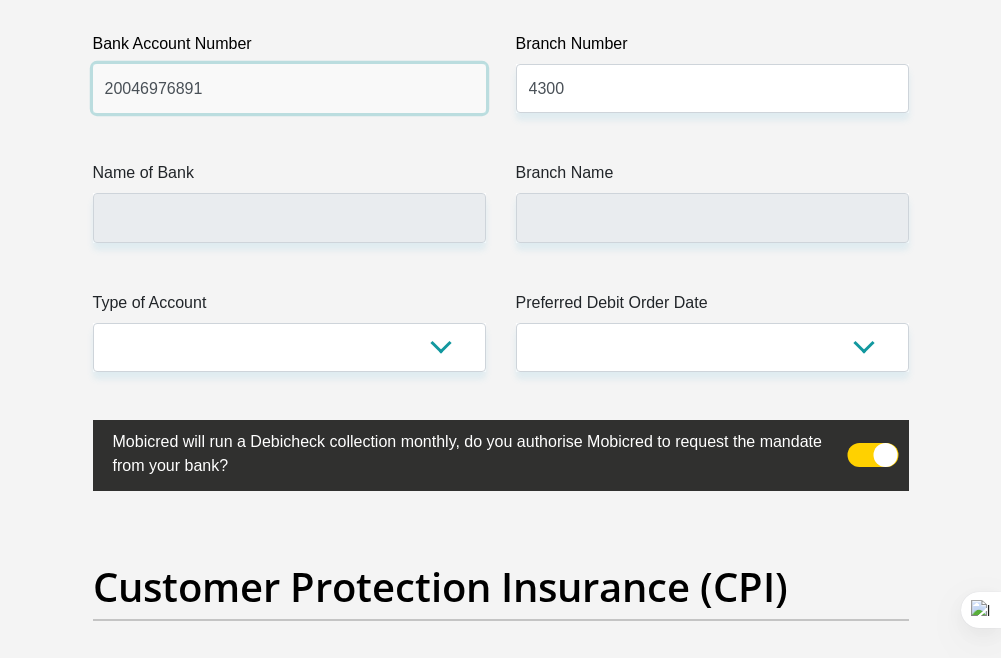 click on "20046976891" at bounding box center [289, 88] 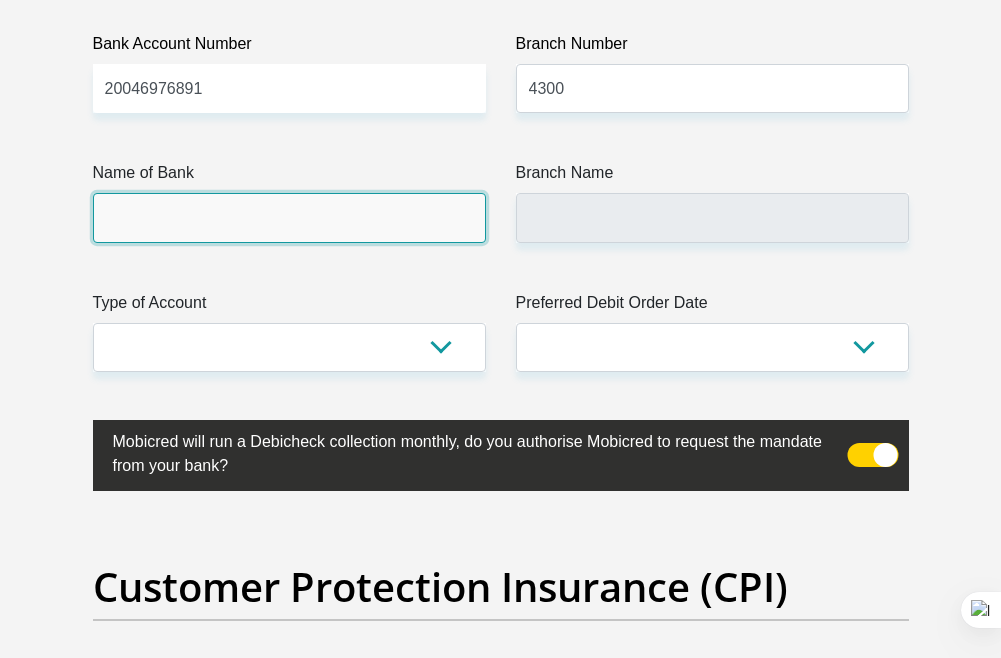 click on "Name of Bank" at bounding box center (289, 217) 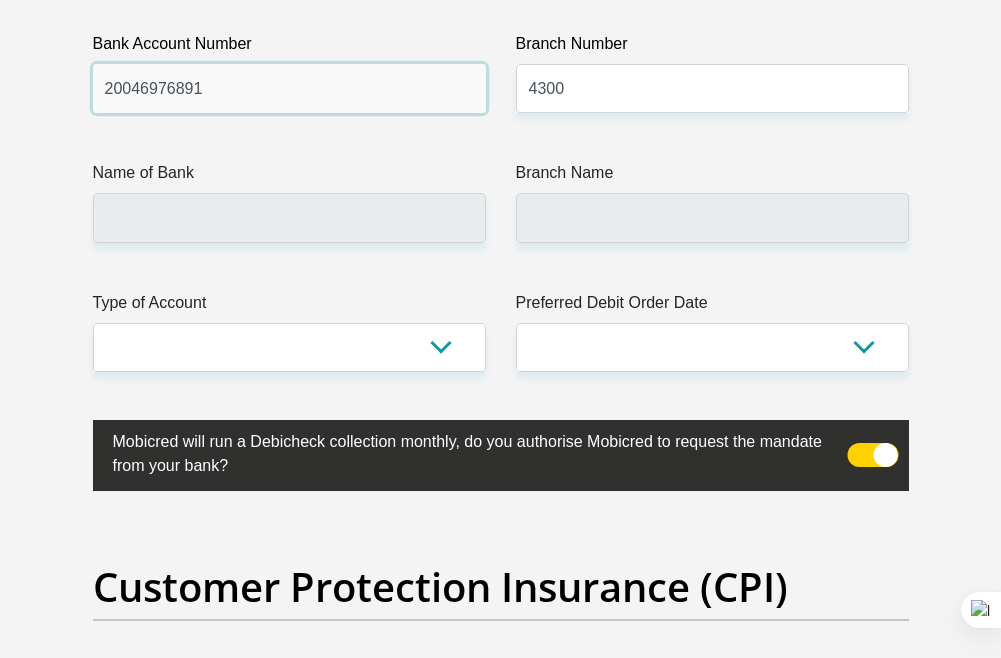 click on "20046976891" at bounding box center [289, 88] 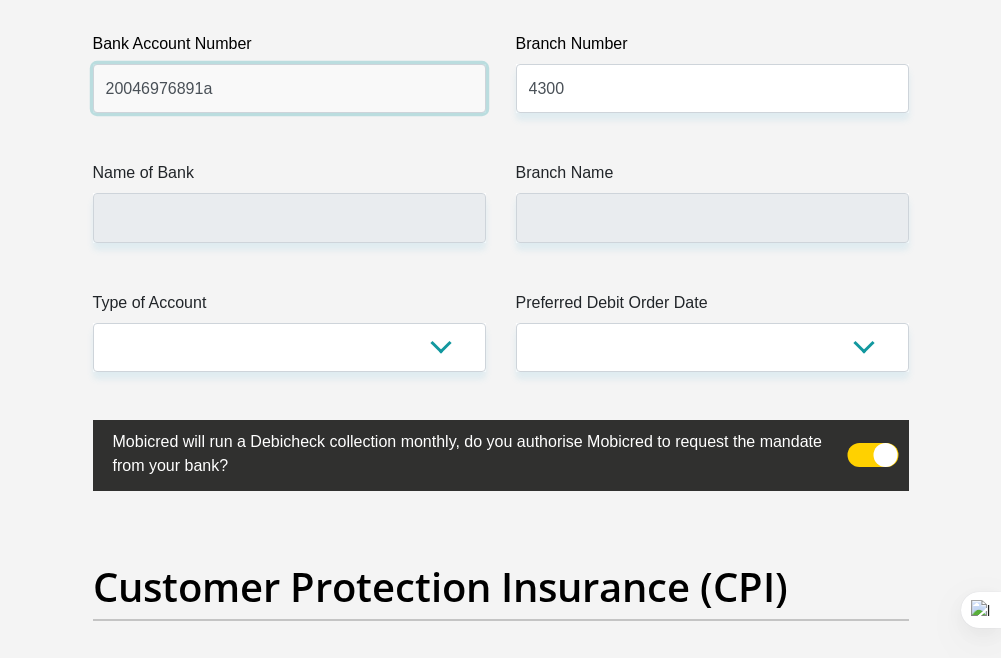 type on "20046976891" 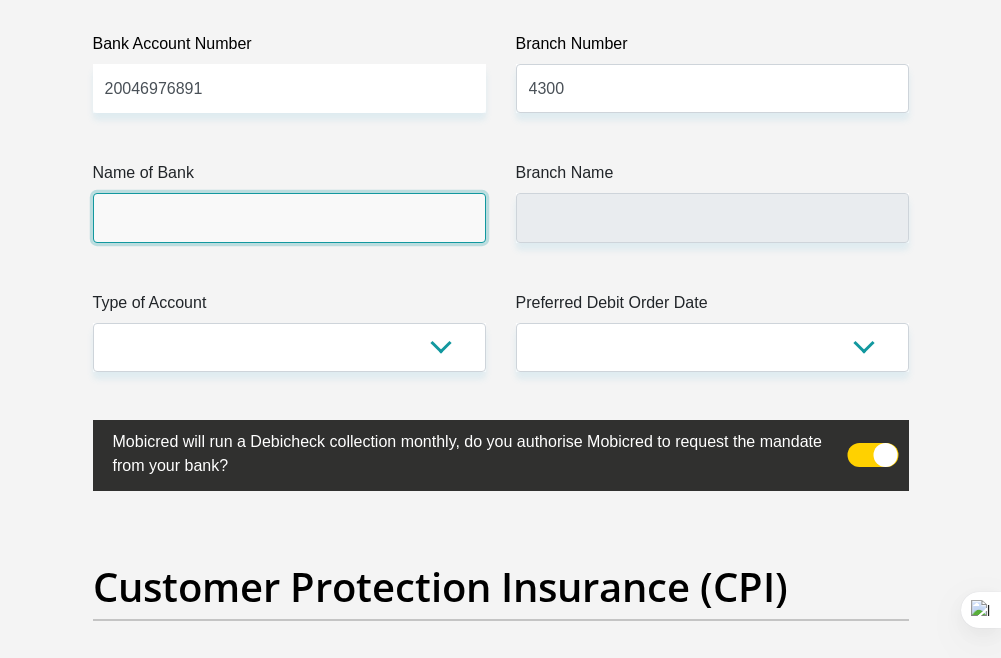 click on "Name of Bank" at bounding box center [289, 217] 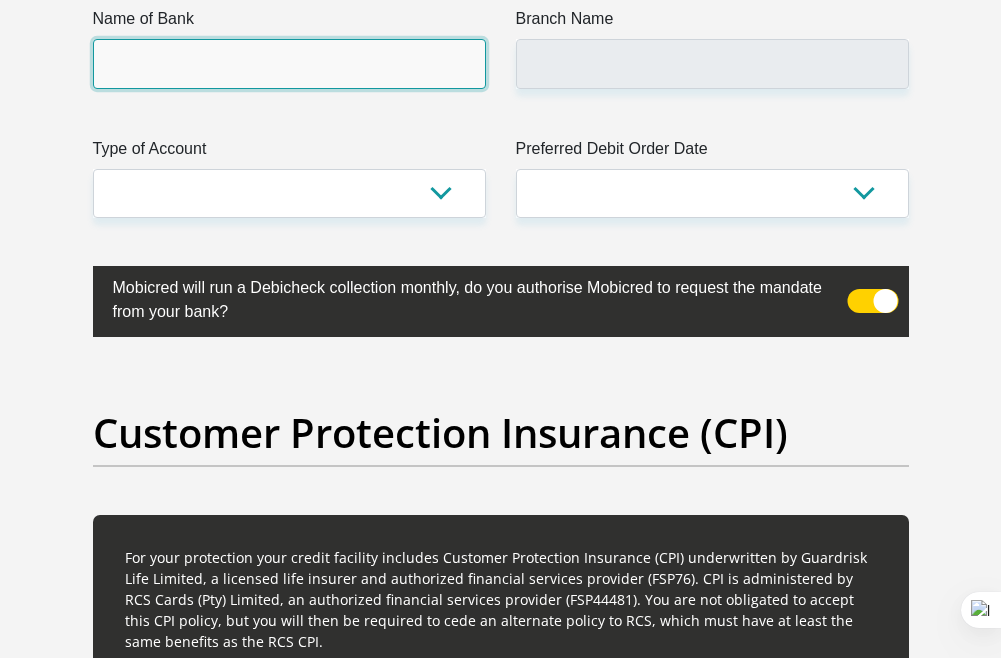 scroll, scrollTop: 4875, scrollLeft: 0, axis: vertical 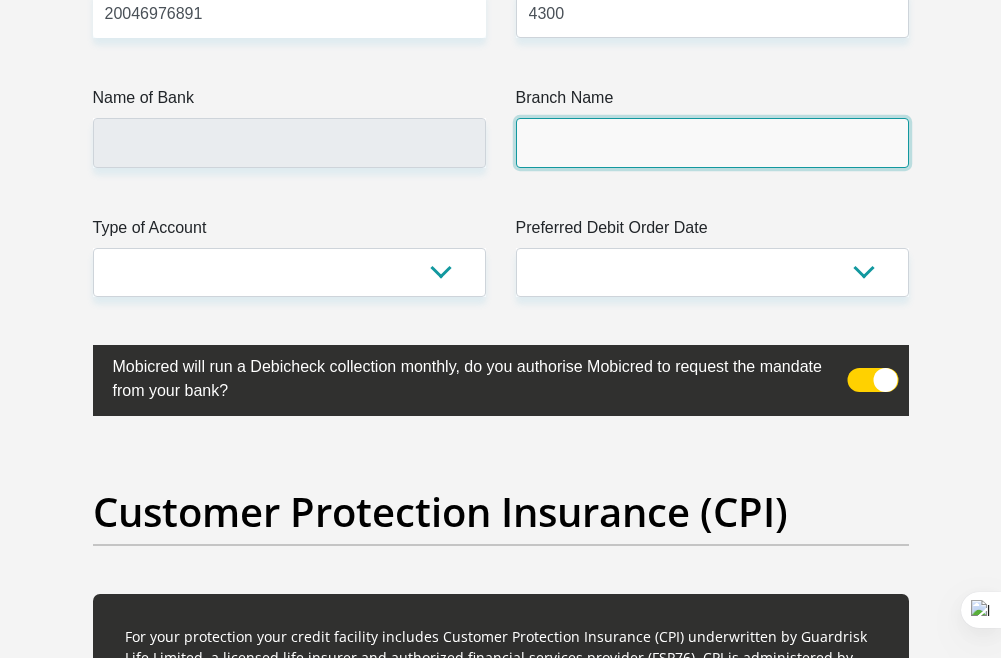 click on "Branch Name" at bounding box center (712, 142) 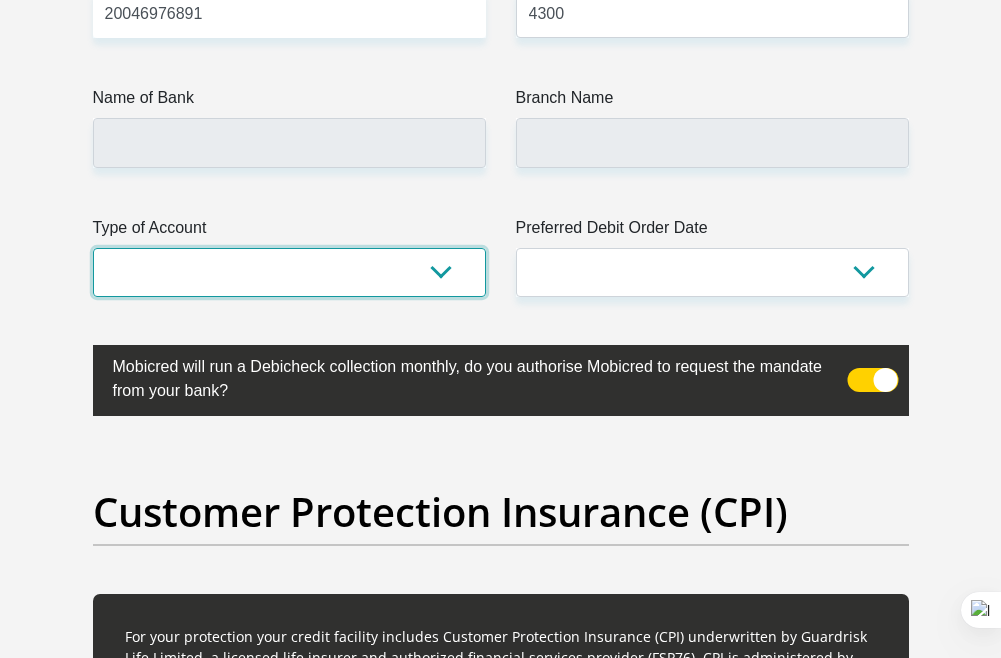 click on "Cheque
Savings" at bounding box center [289, 272] 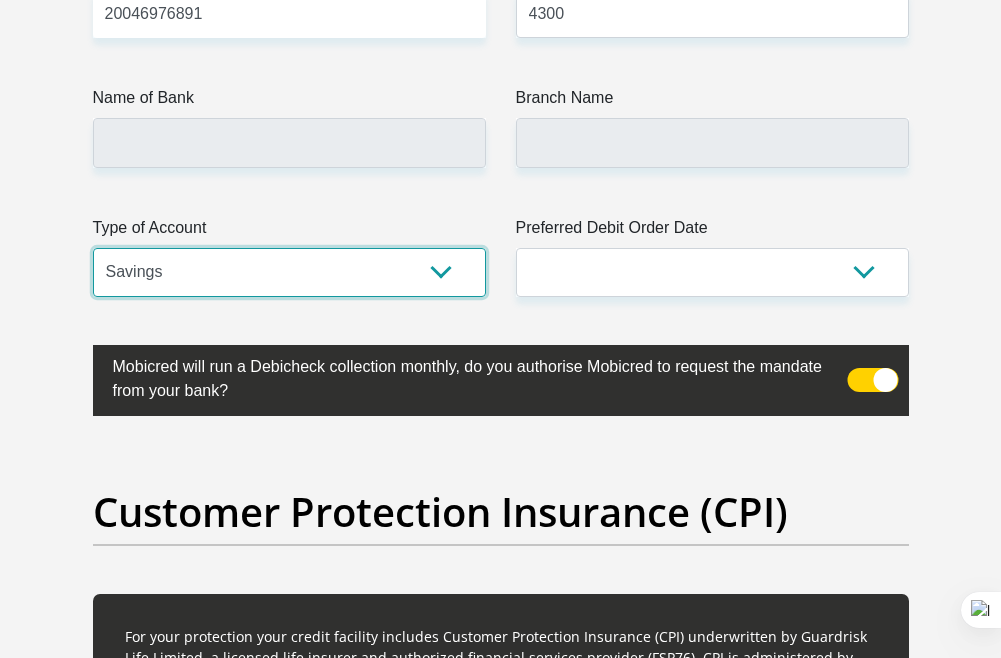 click on "Cheque
Savings" at bounding box center (289, 272) 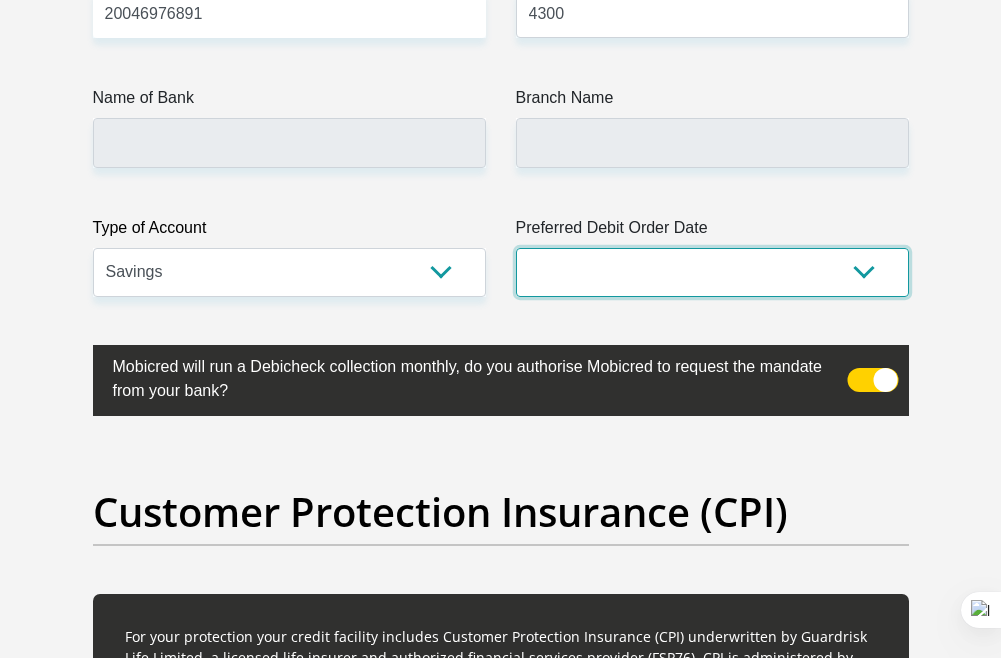 click on "1st
2nd
3rd
4th
5th
7th
18th
19th
20th
21st
22nd
23rd
24th
25th
26th
27th
28th
29th
30th" at bounding box center [712, 272] 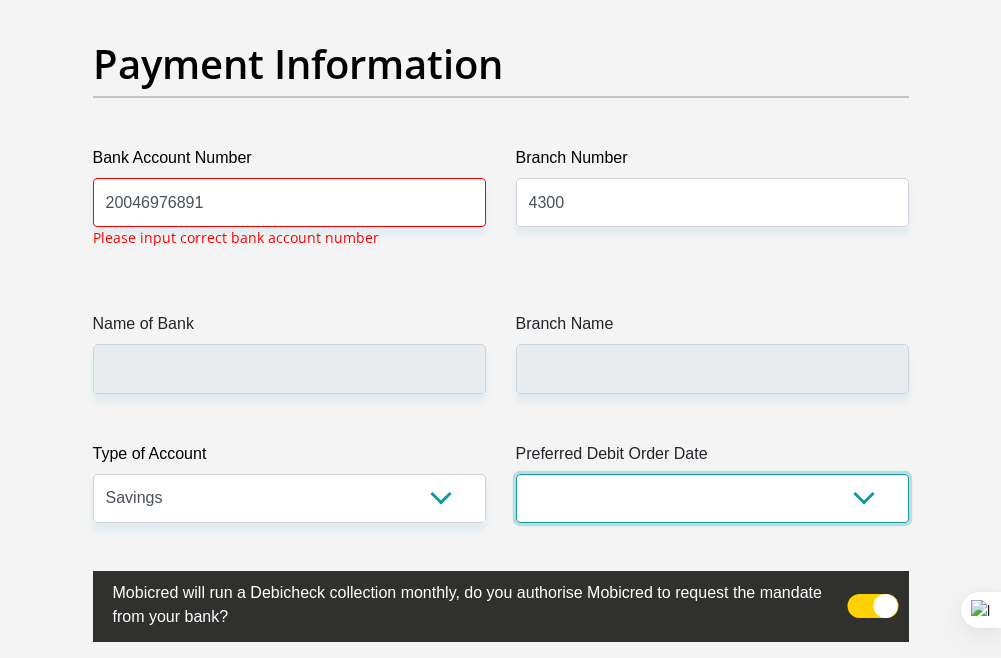scroll, scrollTop: 4685, scrollLeft: 0, axis: vertical 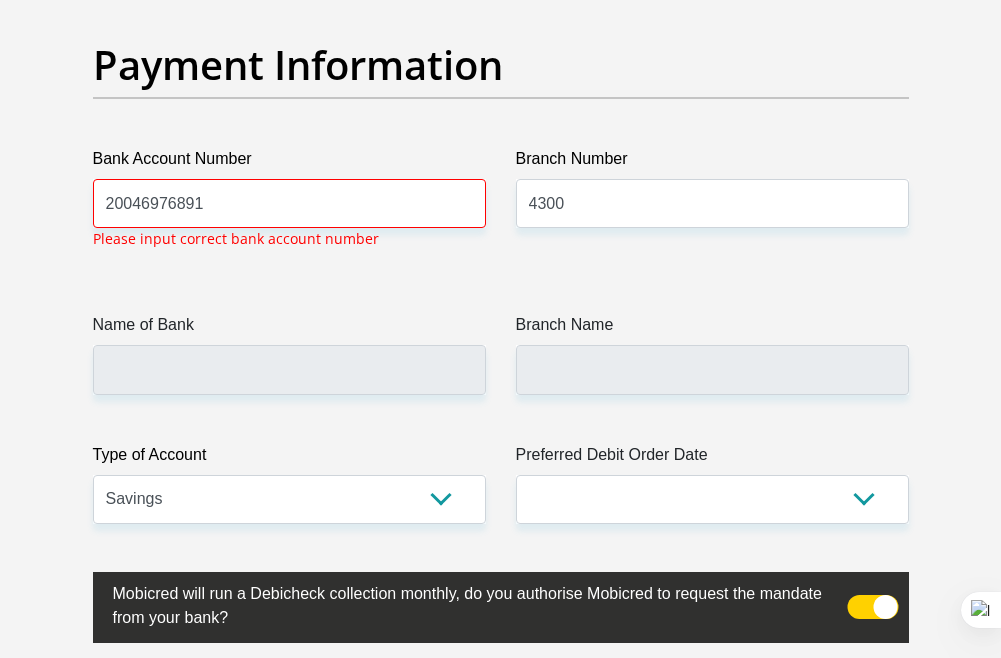 click on "Title
Mr
Ms
Mrs
Dr
Other
First Name
Danie
Surname
Bothma
ID Number
6609165101082
Please input valid ID number
Race
Black
Coloured
Indian
White
Other
Contact Number
0663322011
Please input valid contact number
Nationality
South Africa
Afghanistan
Aland Islands  Albania  Algeria" at bounding box center (501, -957) 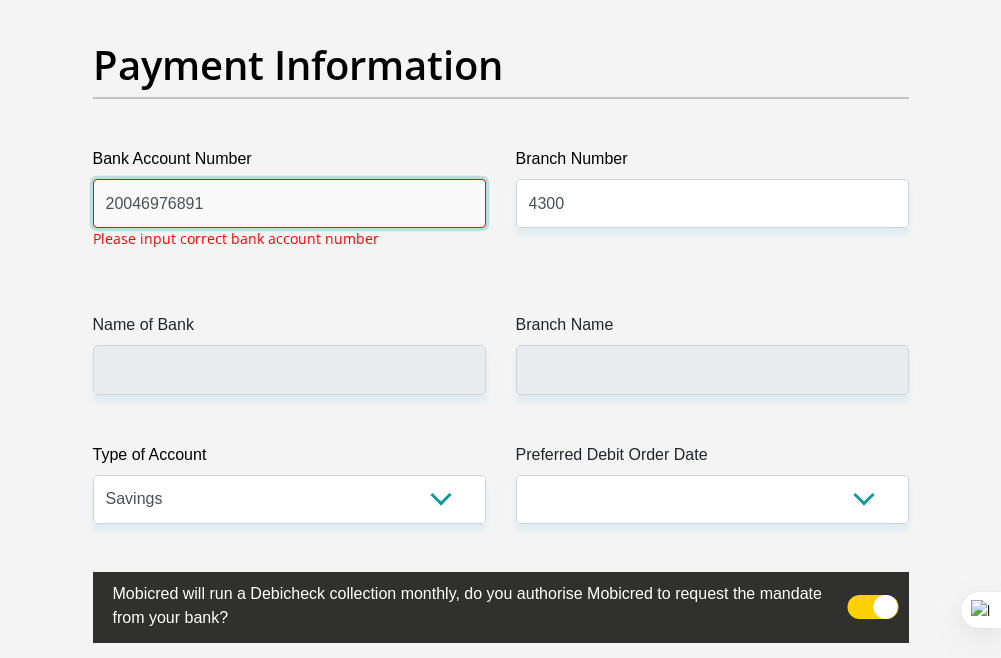 click on "20046976891" at bounding box center (289, 203) 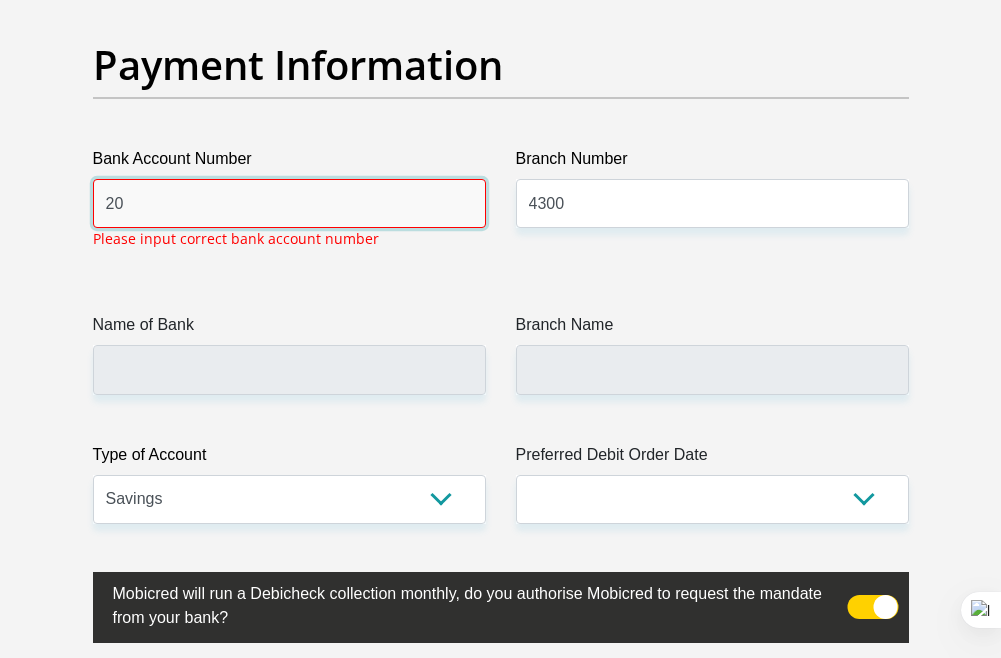 type on "2" 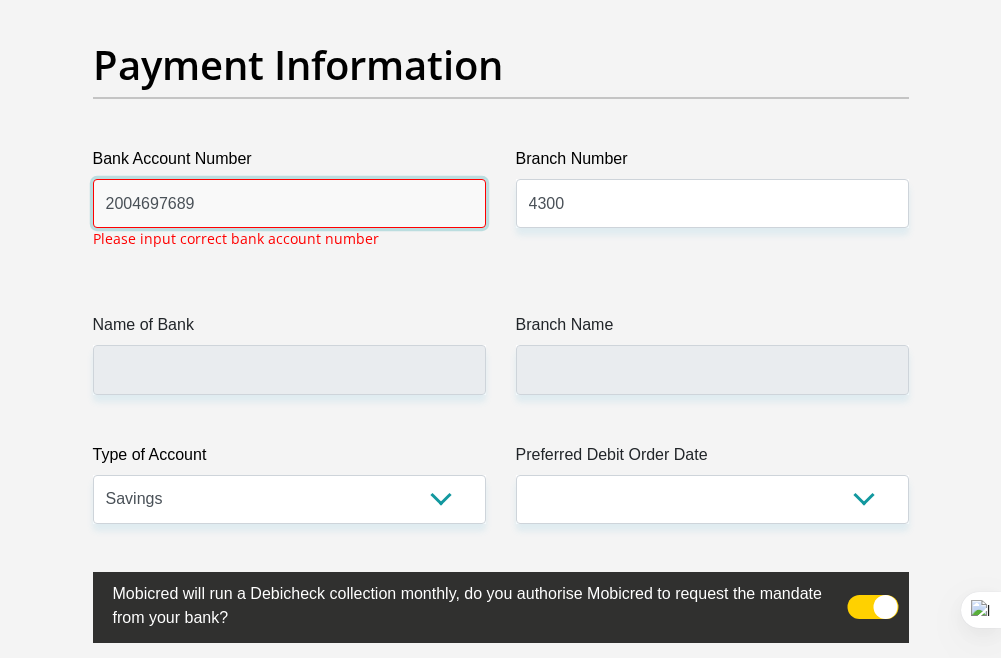 type on "20046976891" 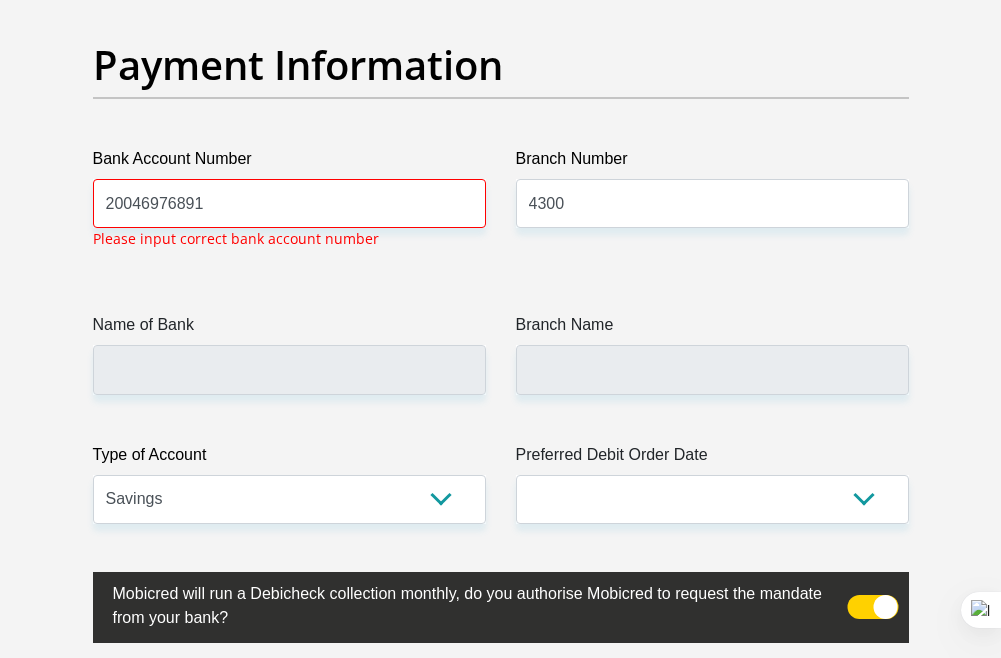 click on "Title
Mr
Ms
Mrs
Dr
Other
First Name
Danie
Surname
Bothma
ID Number
6609165101082
Please input valid ID number
Race
Black
Coloured
Indian
White
Other
Contact Number
0663322011
Please input valid contact number
Nationality
South Africa
Afghanistan
Aland Islands  Albania  Algeria" at bounding box center [501, -957] 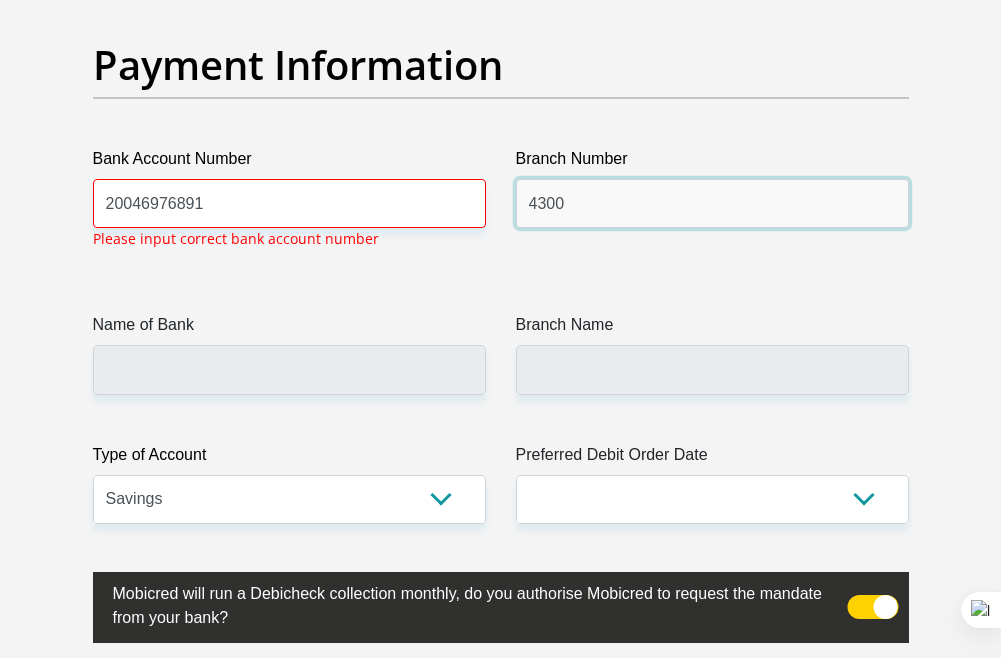 click on "4300" at bounding box center (712, 203) 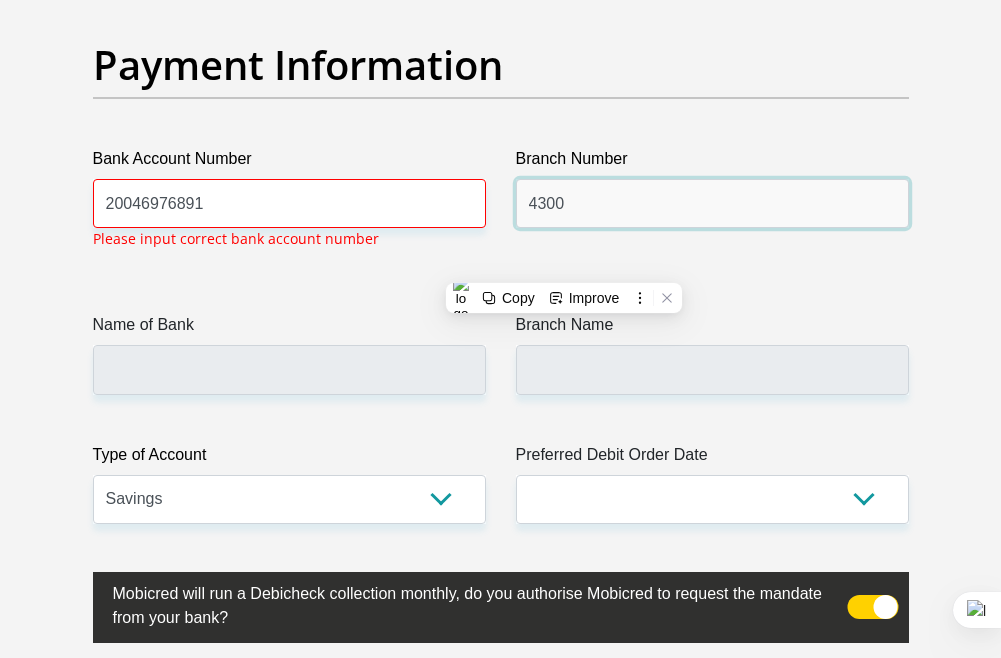 click on "4300" at bounding box center (712, 203) 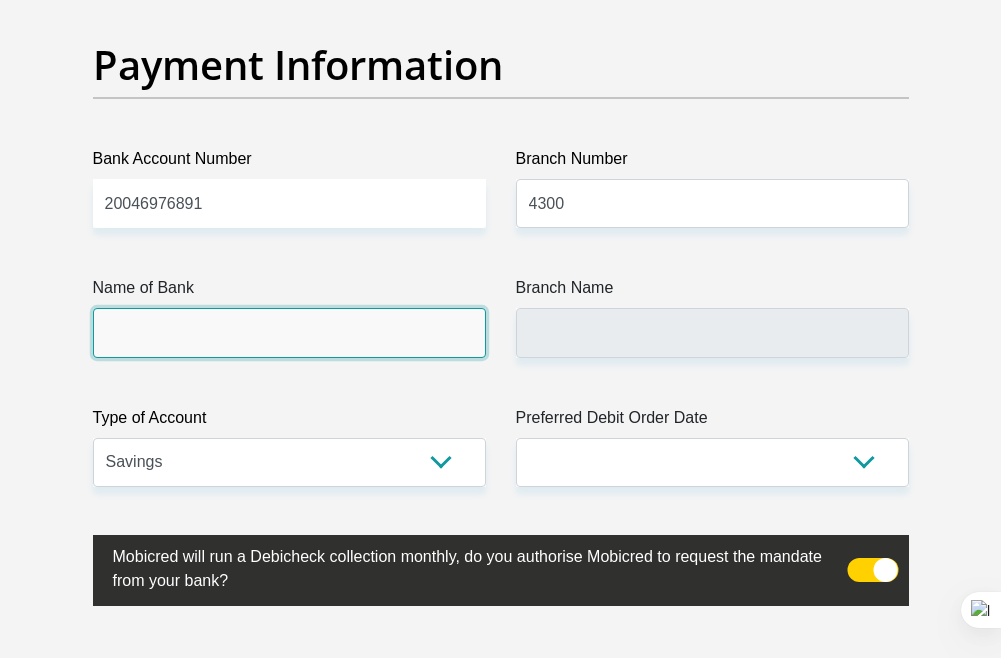 click on "Title
Mr
Ms
Mrs
Dr
Other
First Name
Danie
Surname
Bothma
ID Number
6609165101082
Please input valid ID number
Race
Black
Coloured
Indian
White
Other
Contact Number
0663322011
Please input valid contact number
Nationality
South Africa
Afghanistan
Aland Islands  Albania  Algeria" at bounding box center (501, -975) 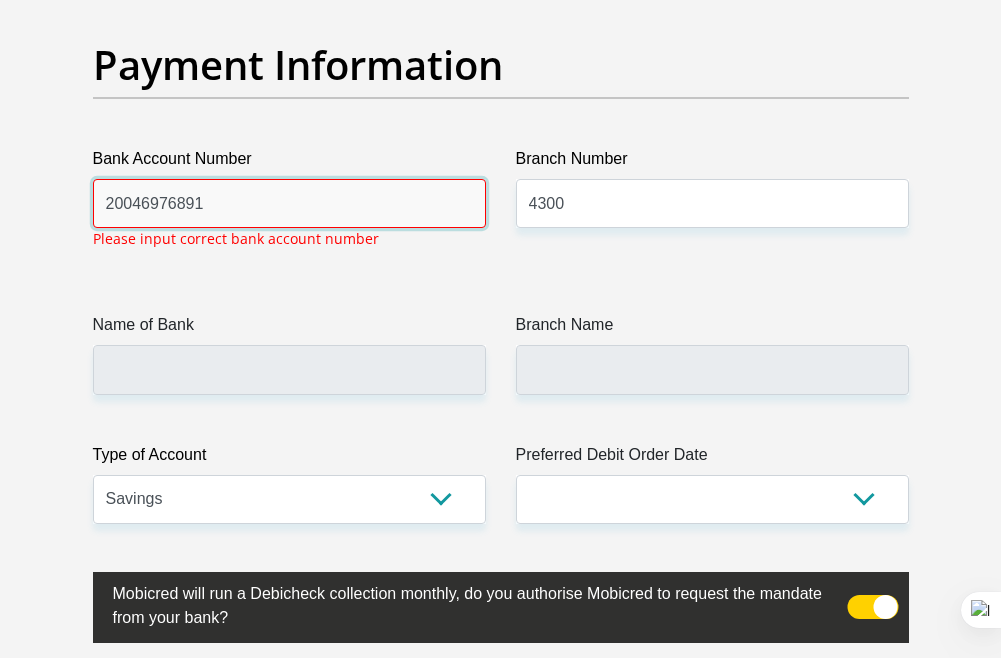 drag, startPoint x: 227, startPoint y: 276, endPoint x: 100, endPoint y: 271, distance: 127.09839 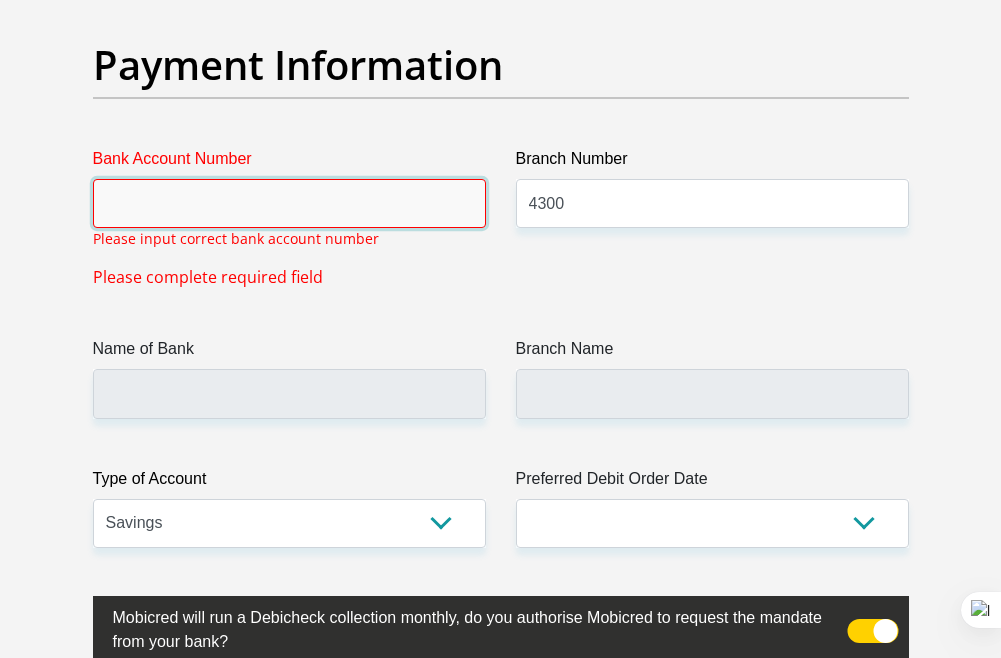 type 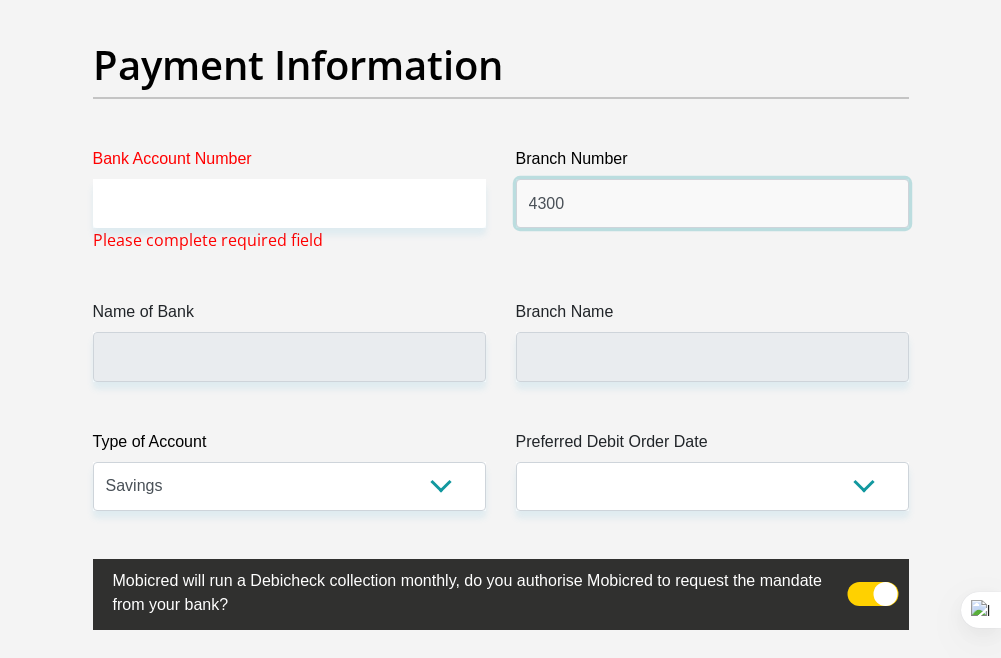 drag, startPoint x: 575, startPoint y: 284, endPoint x: 517, endPoint y: 275, distance: 58.694122 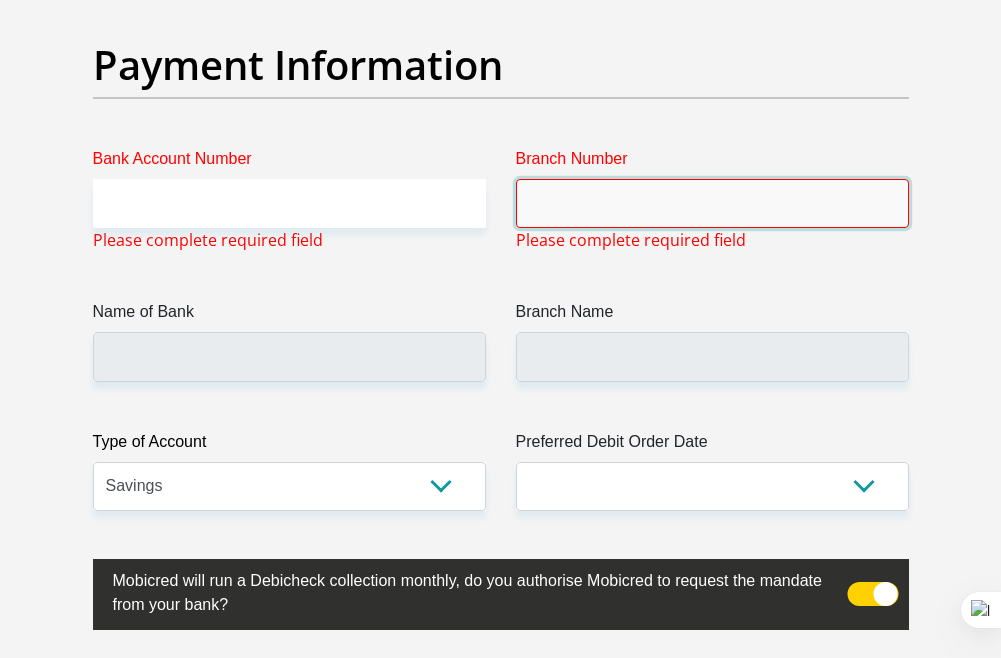 type 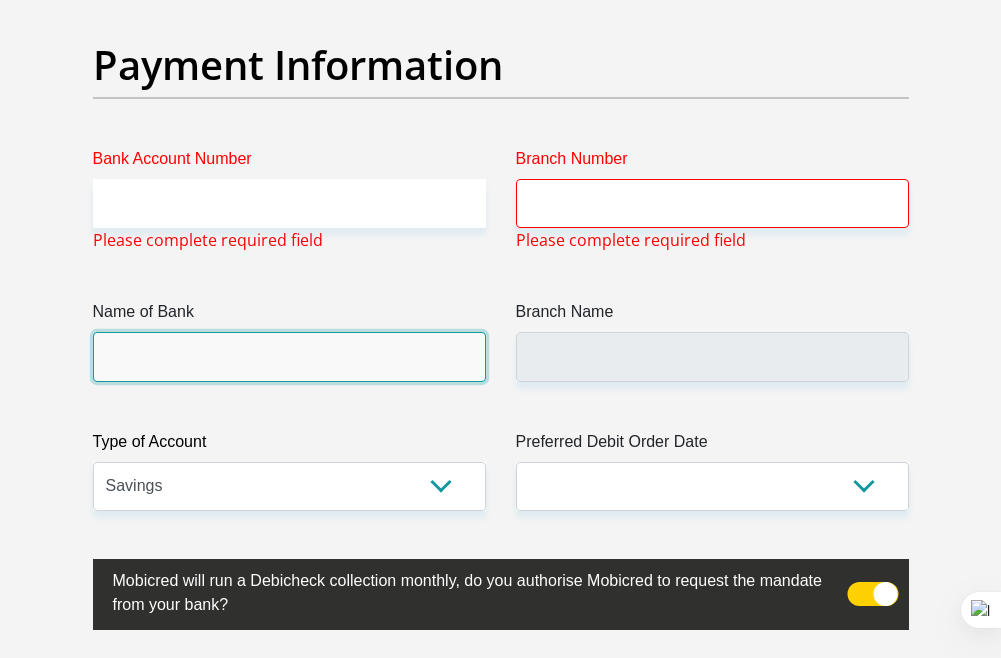 click on "Name of Bank" at bounding box center [289, 356] 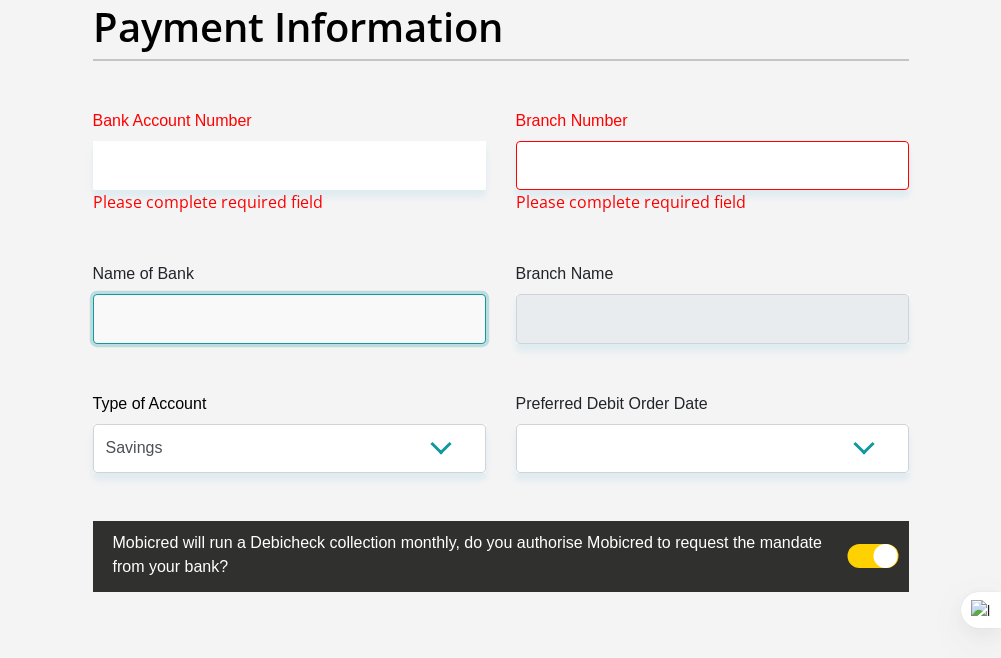 scroll, scrollTop: 4485, scrollLeft: 0, axis: vertical 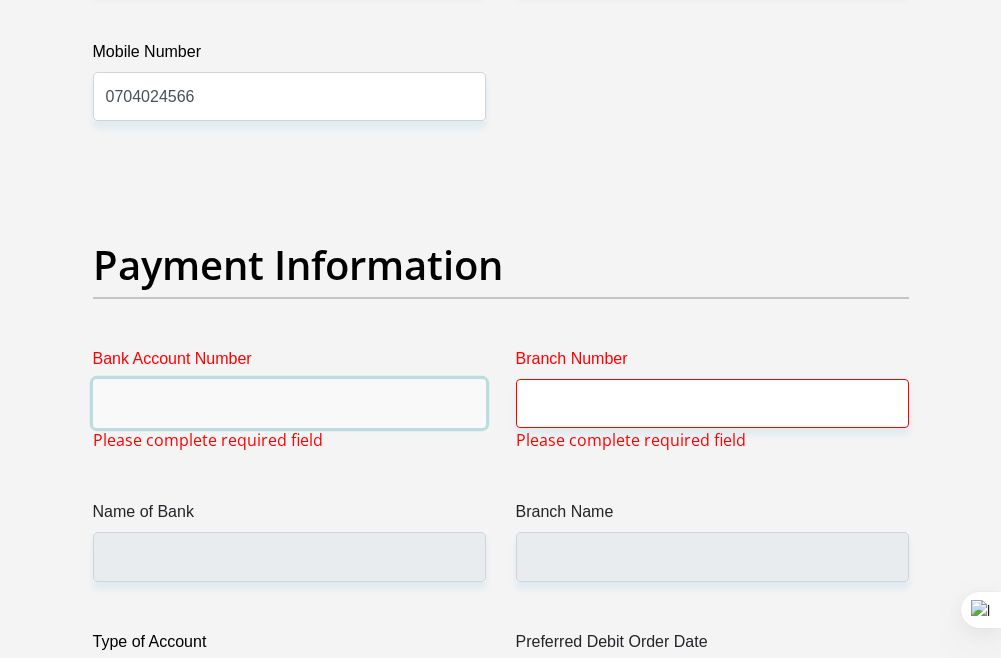 click on "Bank Account Number" at bounding box center (289, 403) 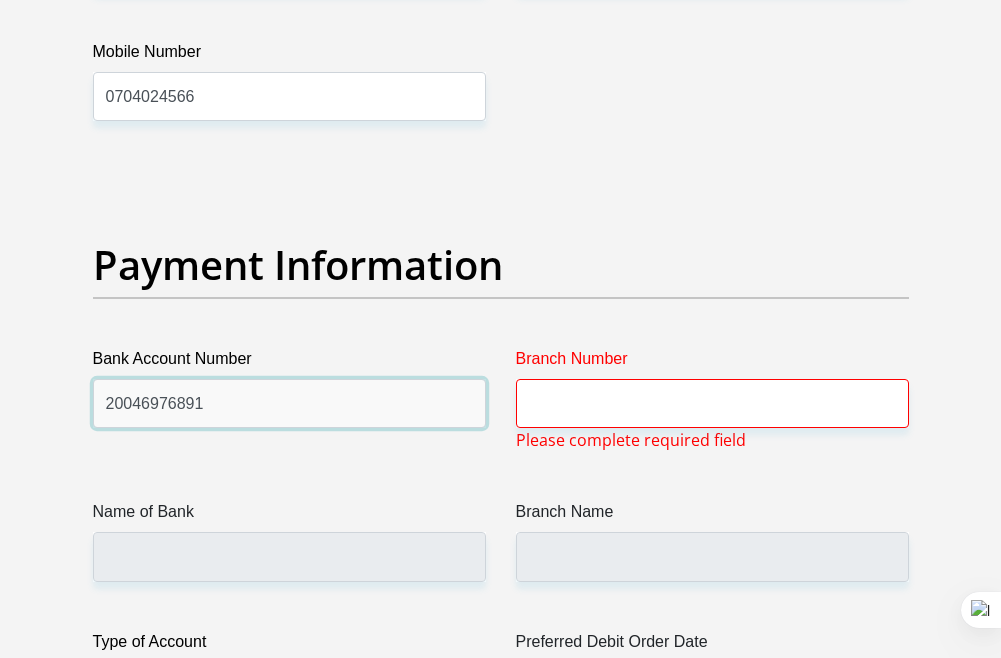 type on "20046976891" 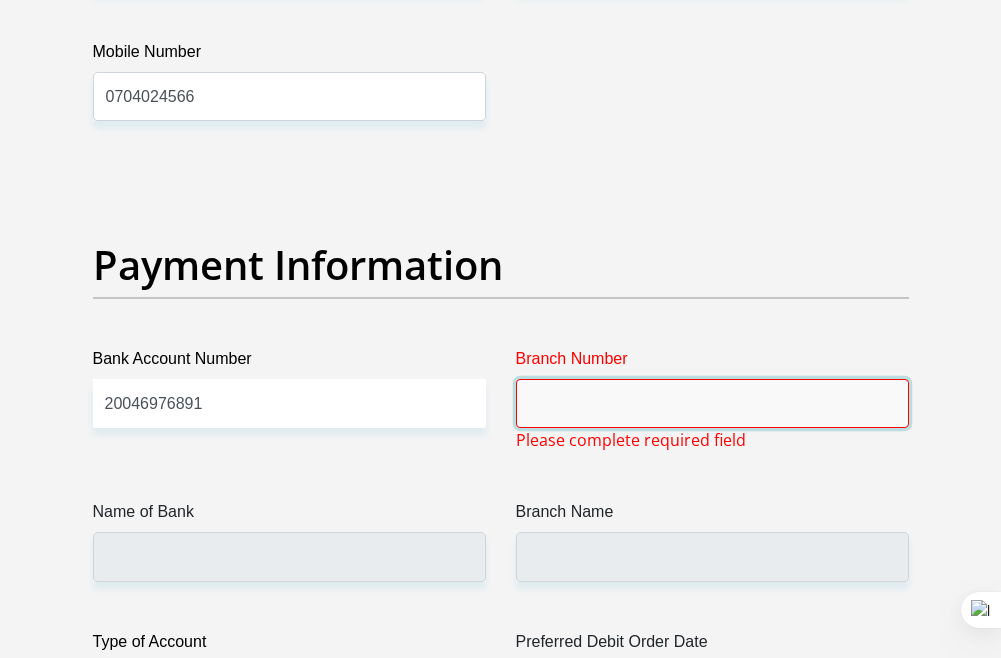 click on "Branch Number" at bounding box center [712, 403] 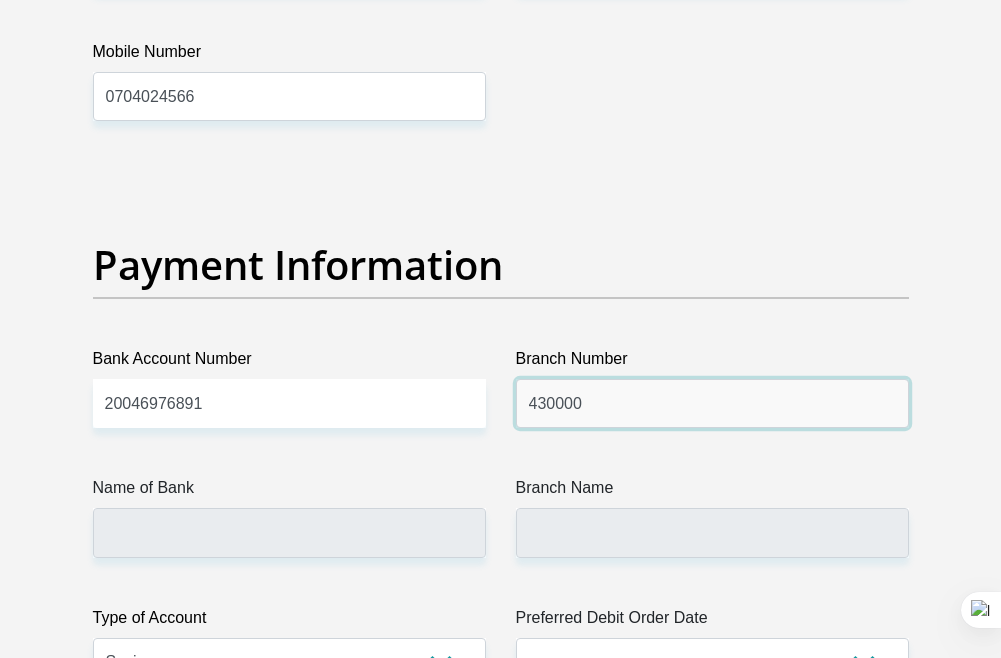 type on "430000" 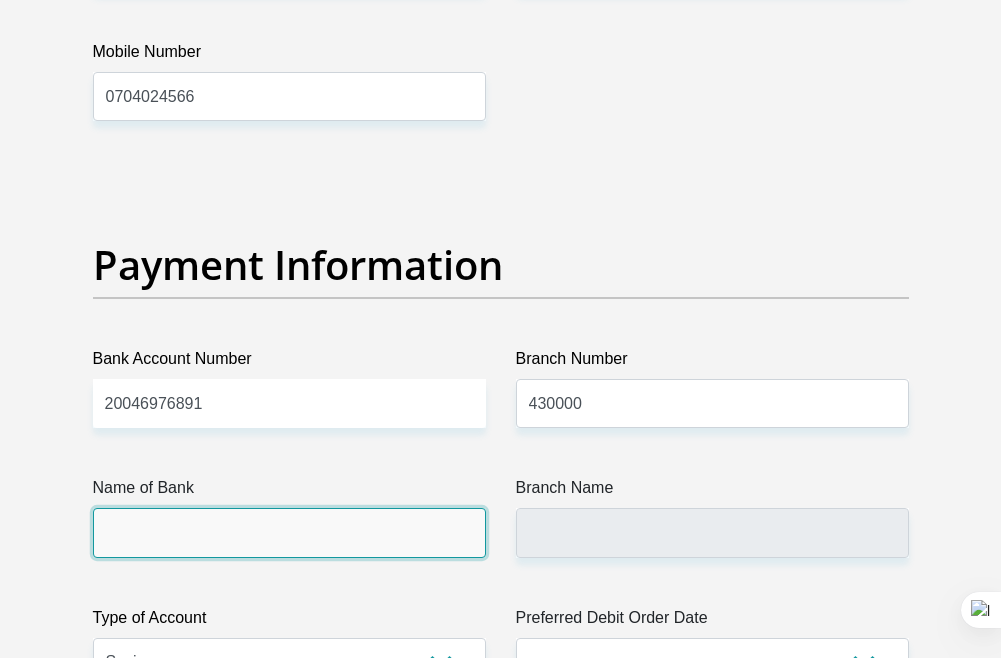 click on "Name of Bank" at bounding box center [289, 532] 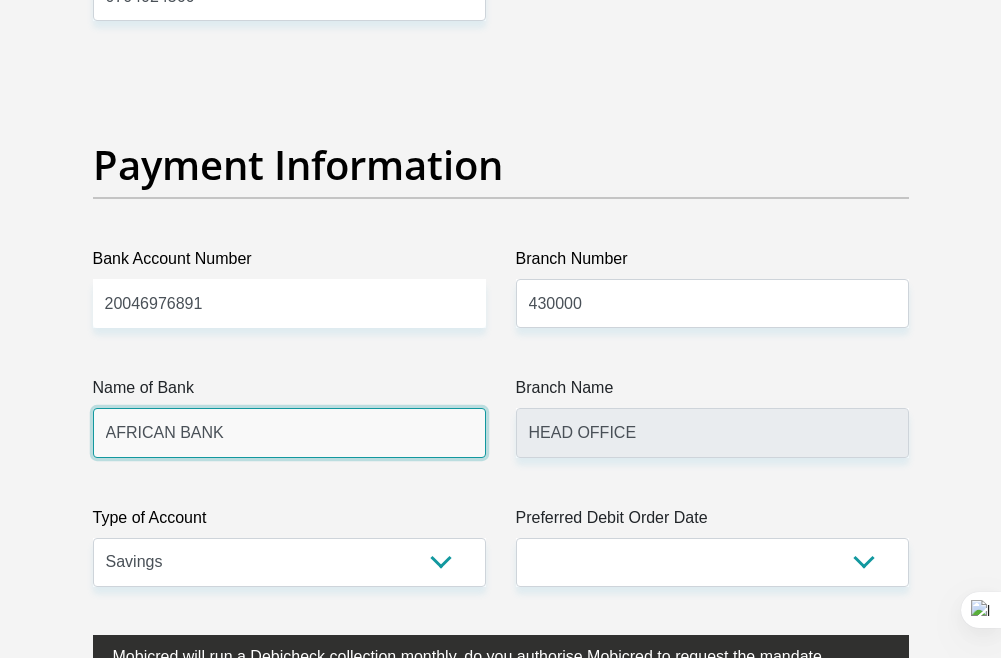 scroll, scrollTop: 4685, scrollLeft: 0, axis: vertical 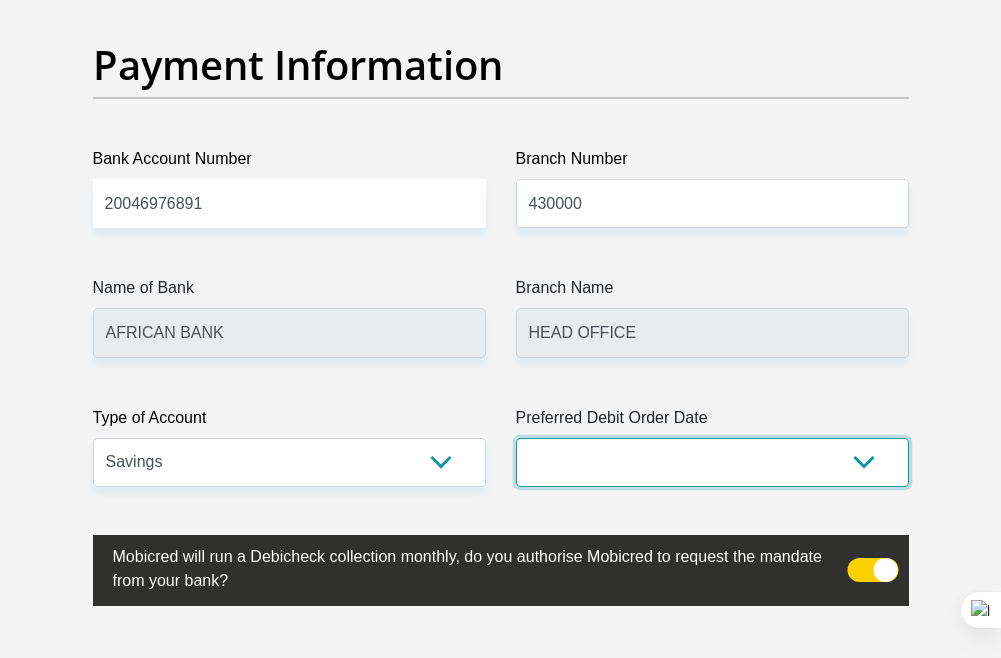 click on "1st
2nd
3rd
4th
5th
7th
18th
19th
20th
21st
22nd
23rd
24th
25th
26th
27th
28th
29th
30th" at bounding box center [712, 462] 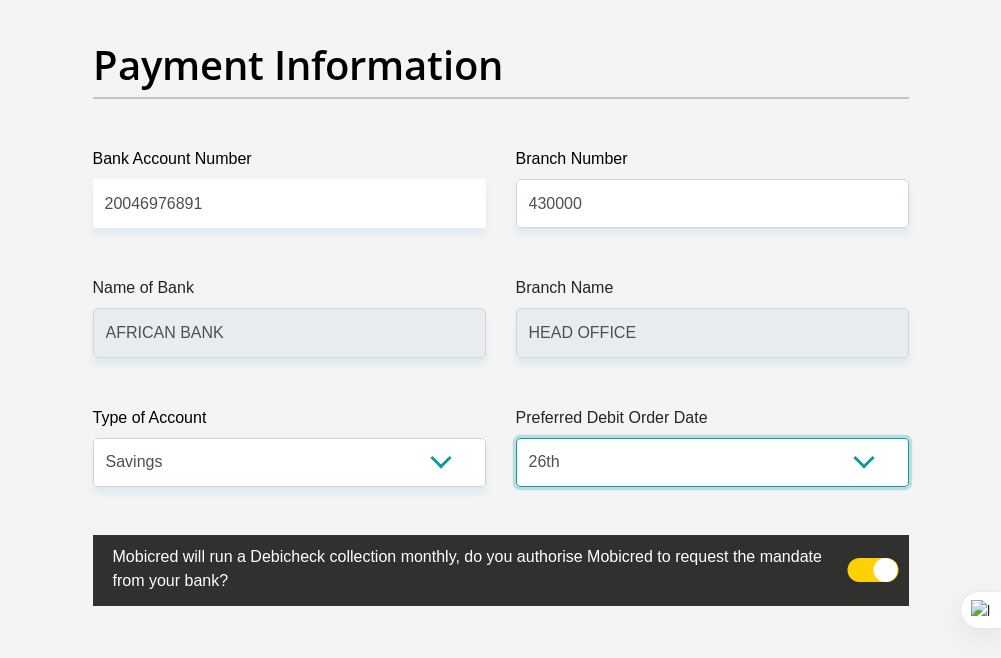 click on "1st
2nd
3rd
4th
5th
7th
18th
19th
20th
21st
22nd
23rd
24th
25th
26th
27th
28th
29th
30th" at bounding box center [712, 462] 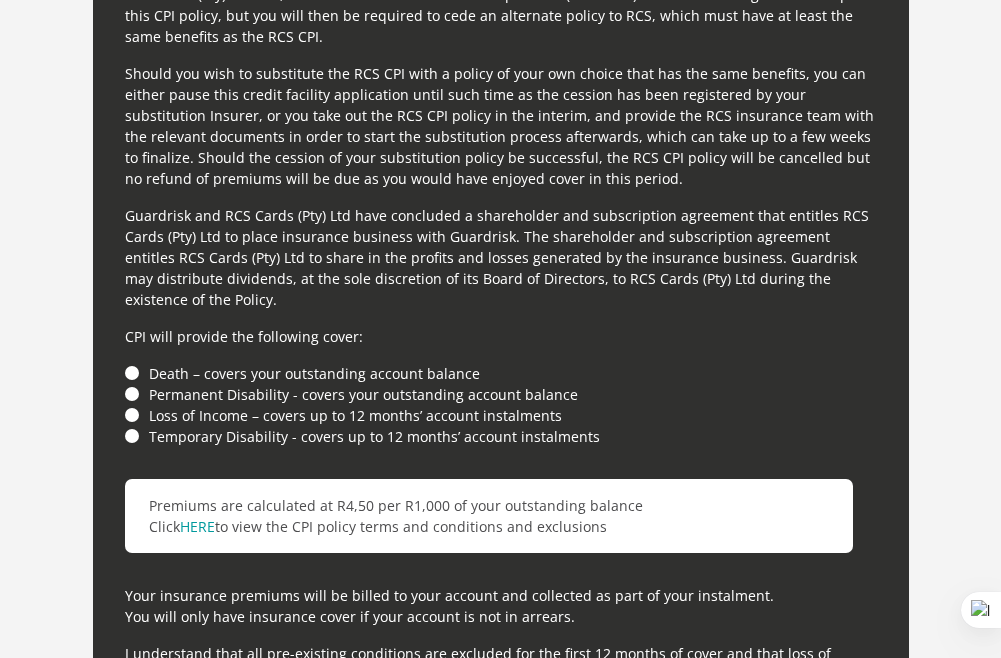 scroll, scrollTop: 5685, scrollLeft: 0, axis: vertical 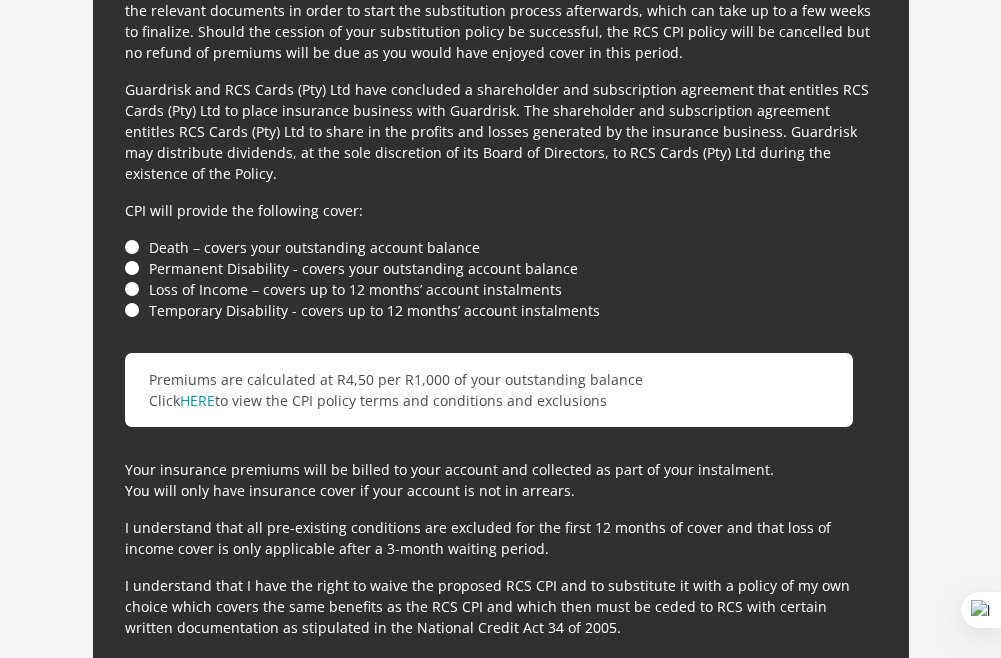 click on "Death – covers your outstanding account balance" at bounding box center (501, 247) 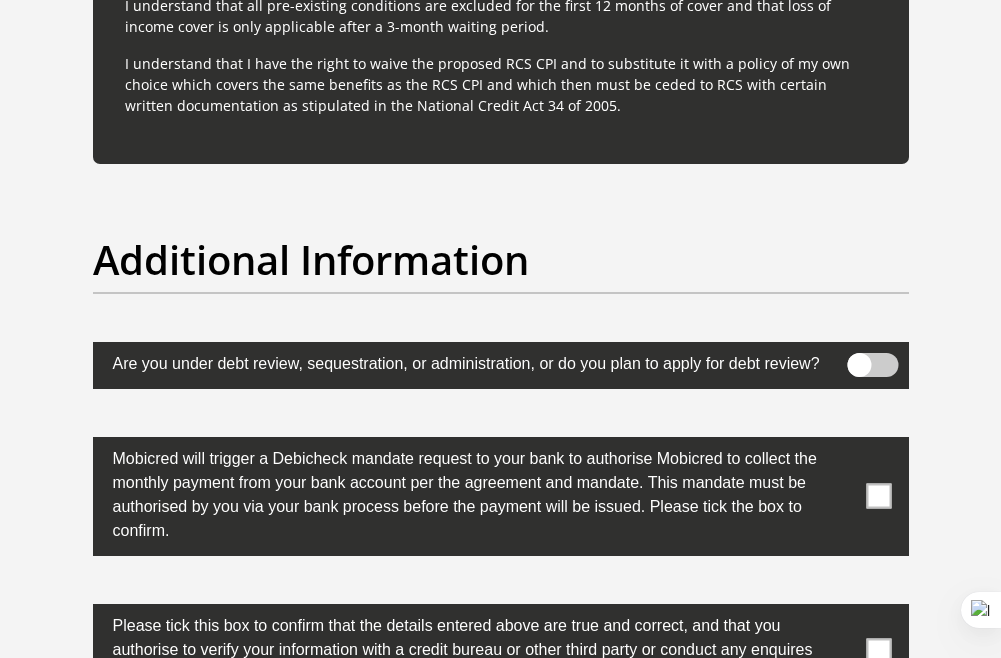 scroll, scrollTop: 6285, scrollLeft: 0, axis: vertical 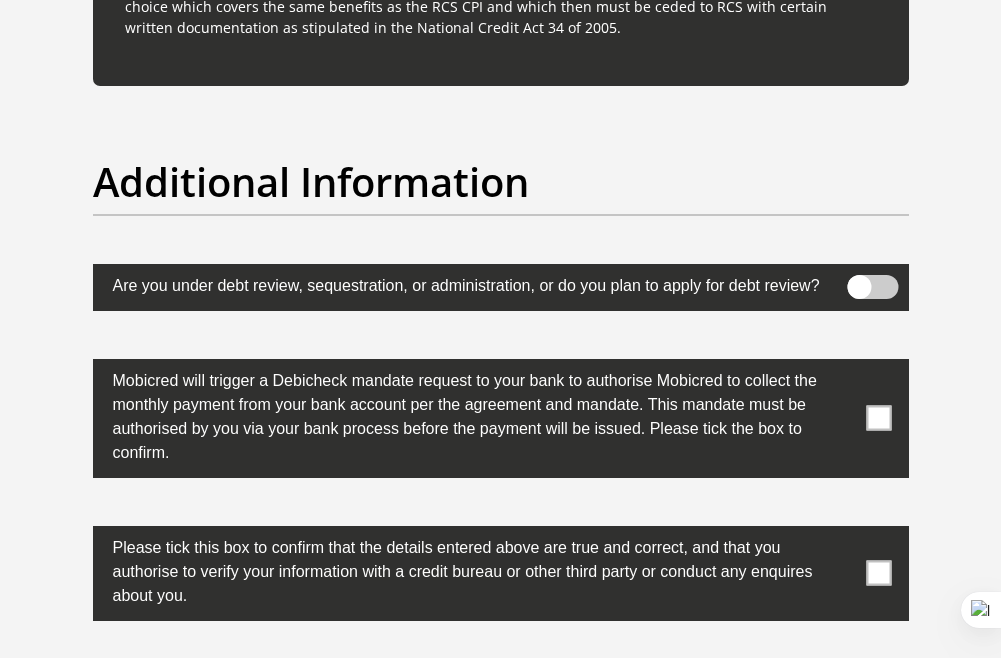 click at bounding box center (872, 287) 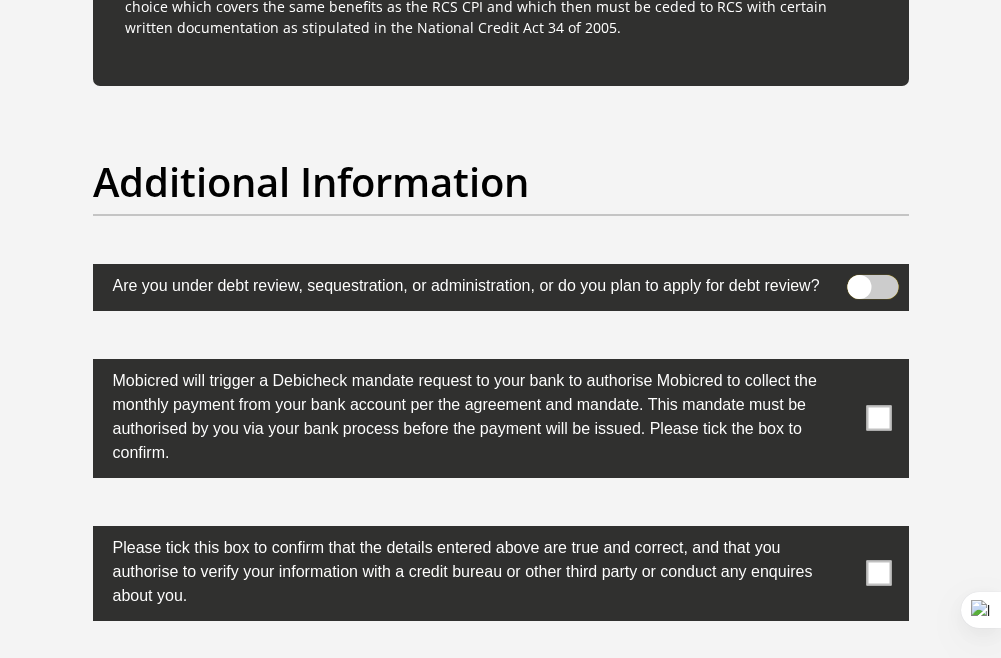 click at bounding box center (868, 281) 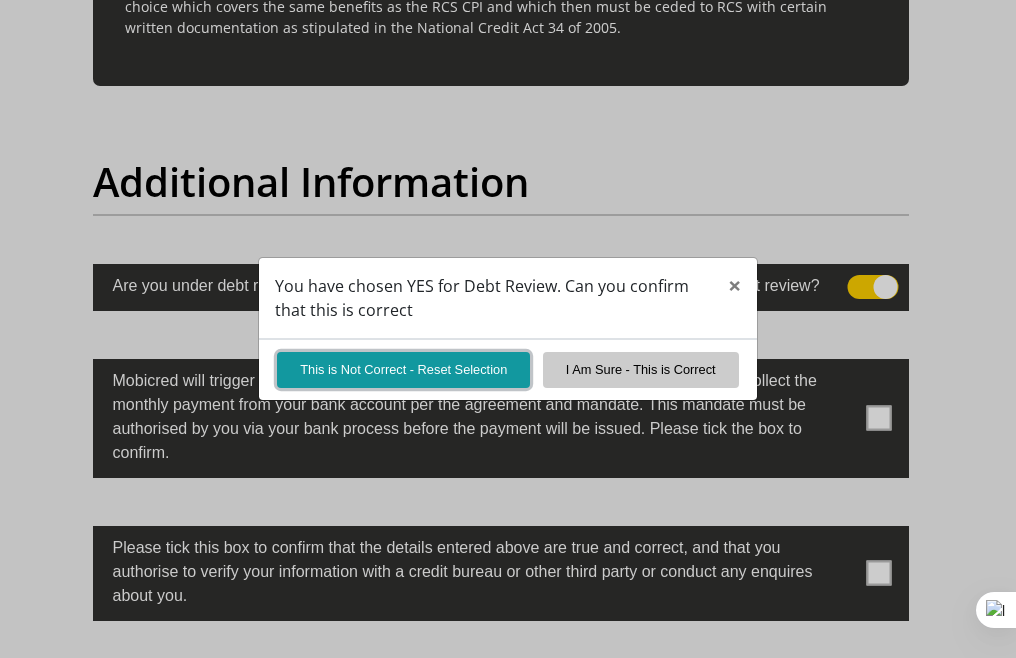 click on "This is Not Correct - Reset Selection" at bounding box center (403, 369) 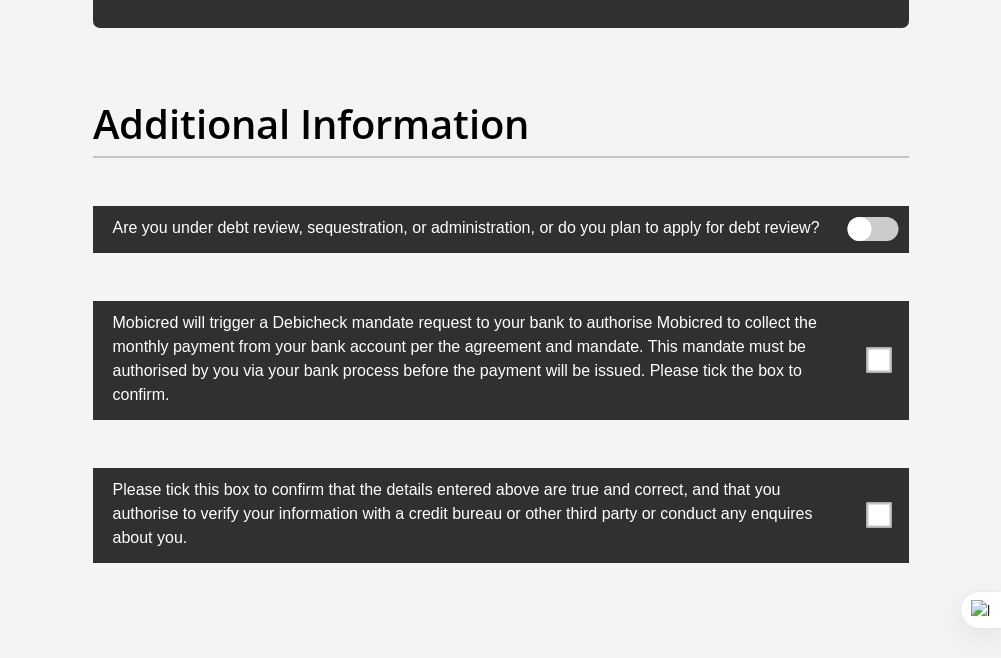 scroll, scrollTop: 6385, scrollLeft: 0, axis: vertical 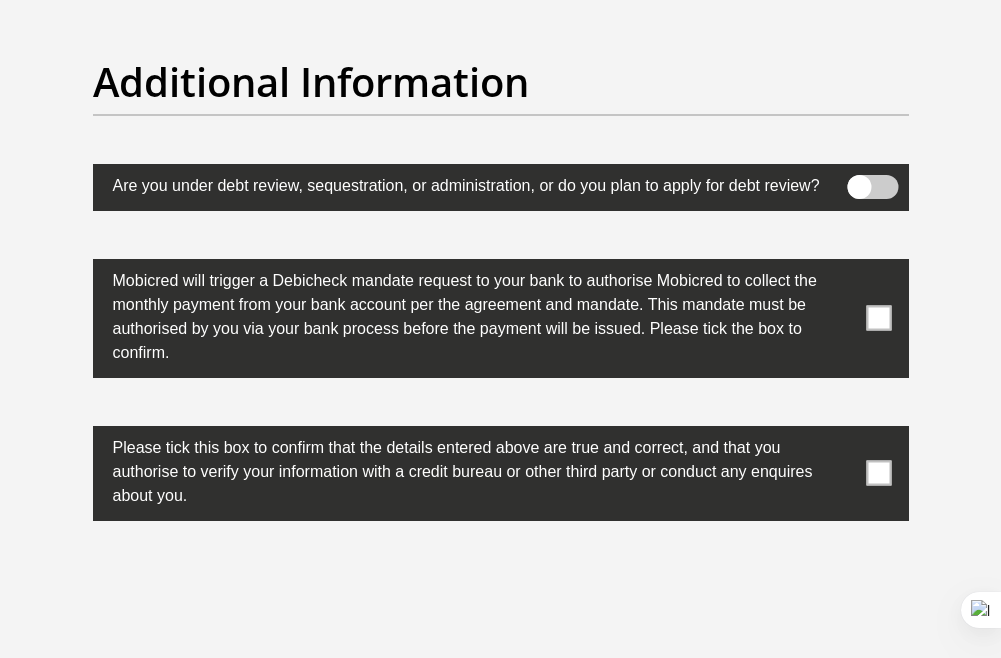 click at bounding box center (878, 318) 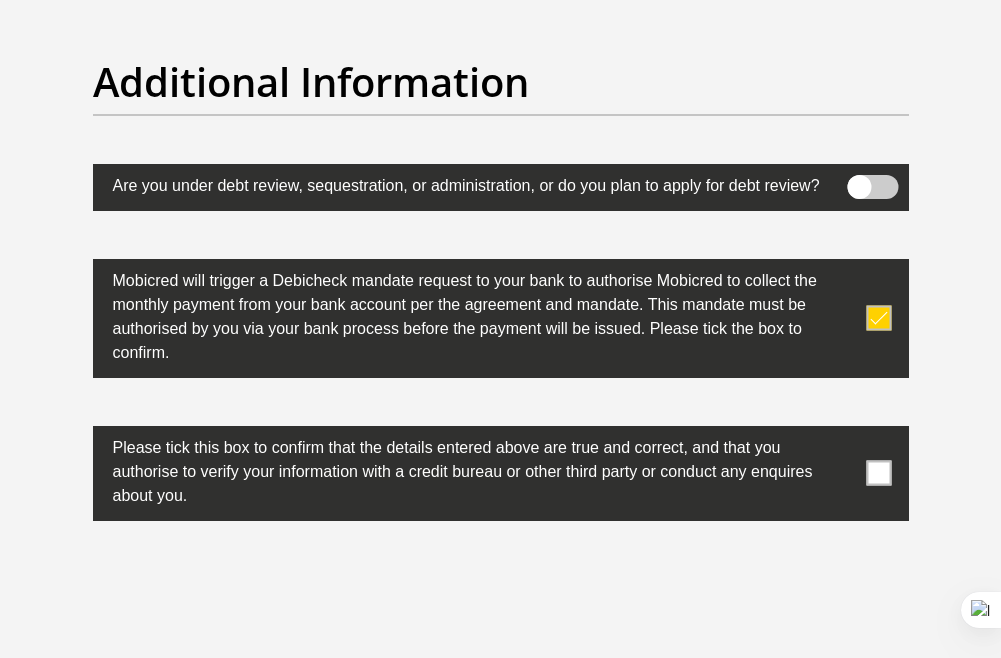 scroll, scrollTop: 6485, scrollLeft: 0, axis: vertical 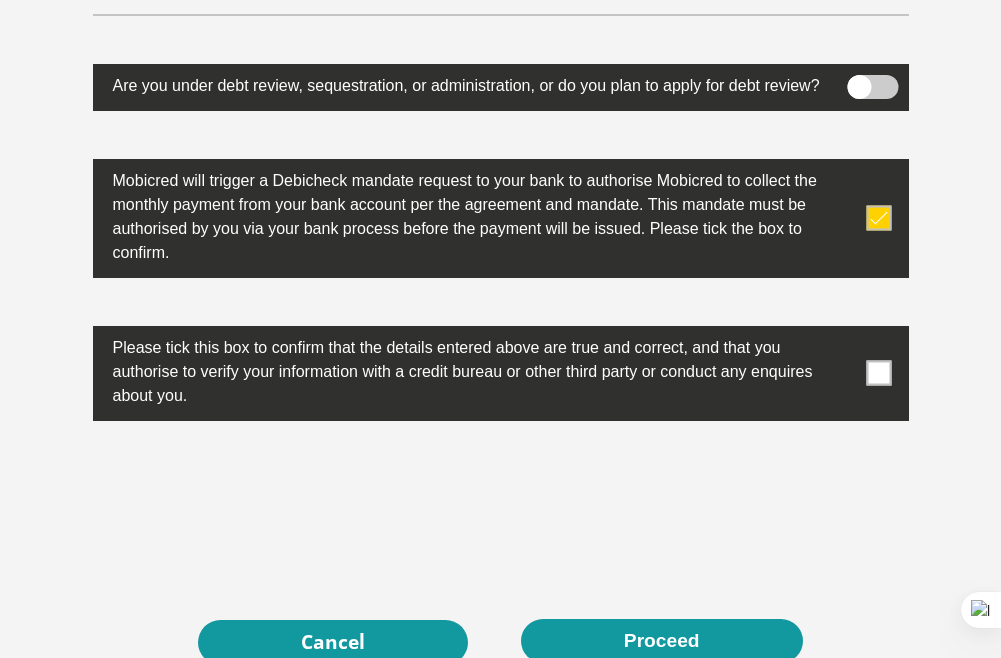 click at bounding box center (878, 373) 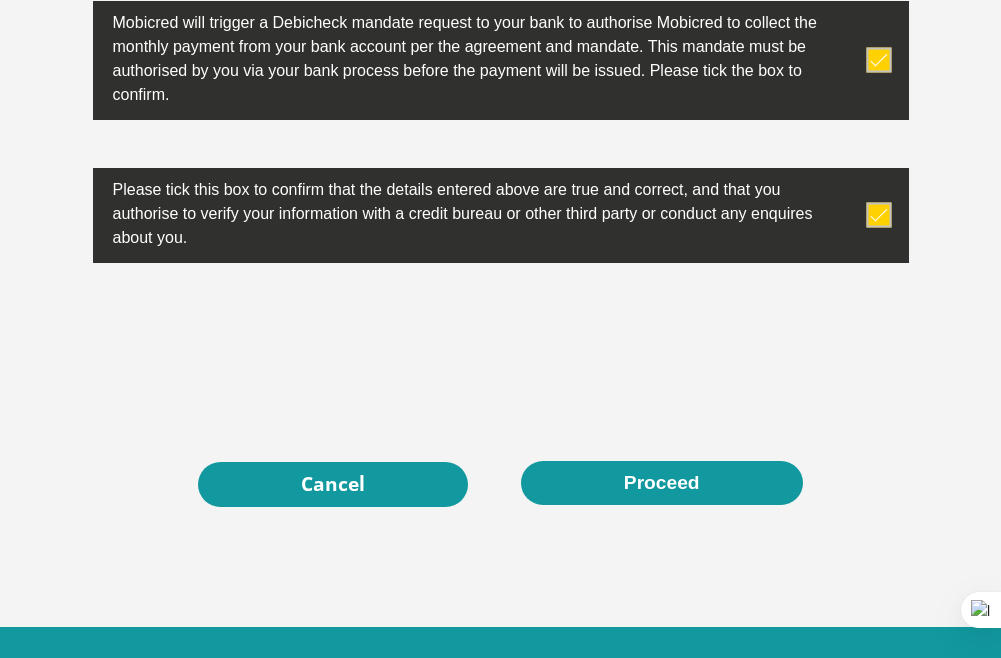 scroll, scrollTop: 6685, scrollLeft: 0, axis: vertical 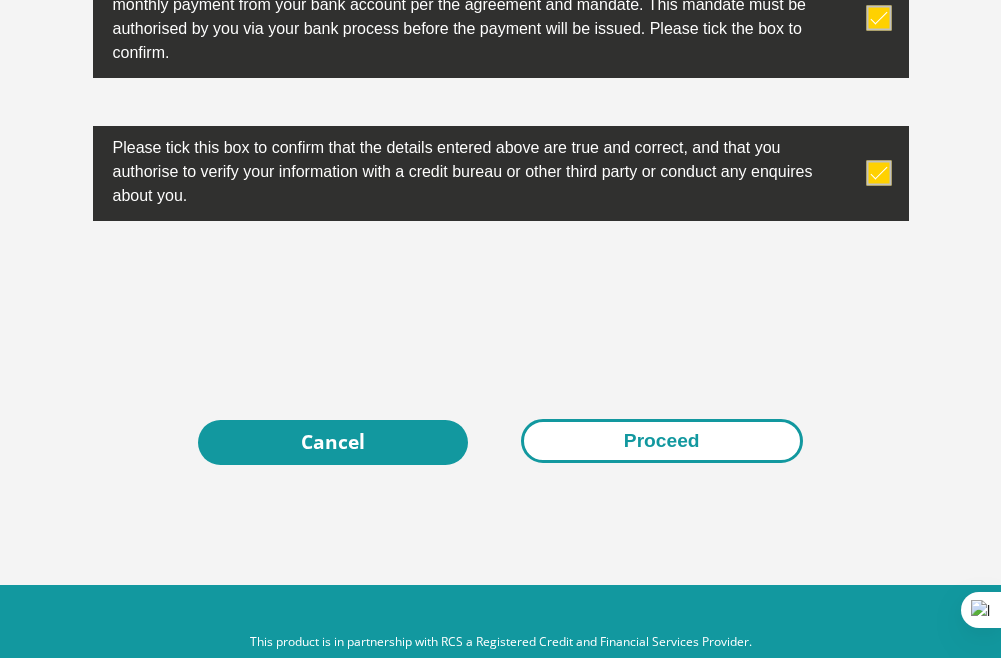 click on "Proceed" at bounding box center (662, 441) 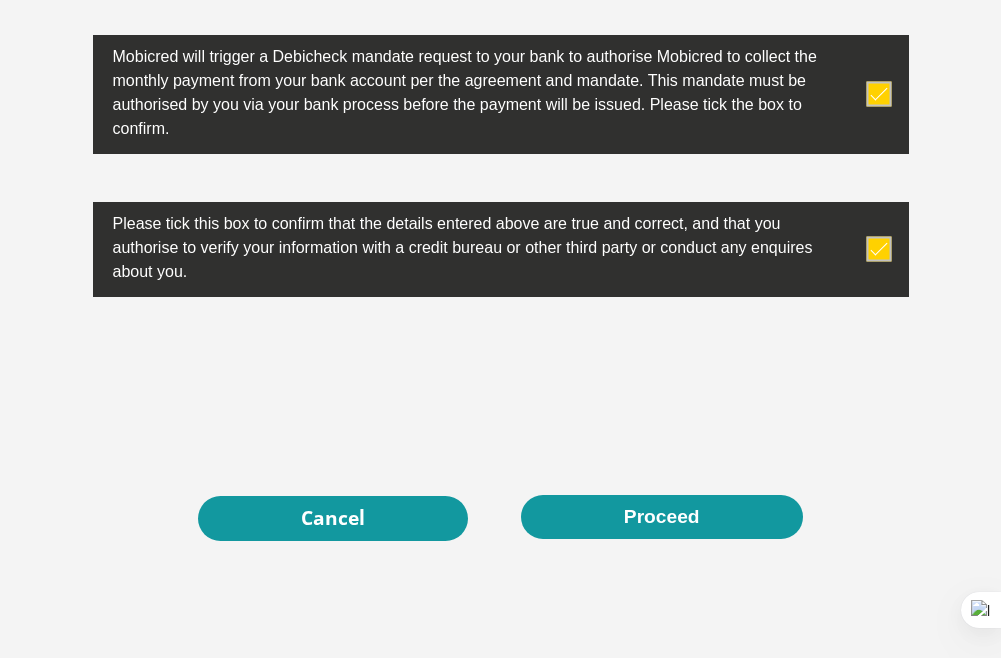 scroll, scrollTop: 6800, scrollLeft: 0, axis: vertical 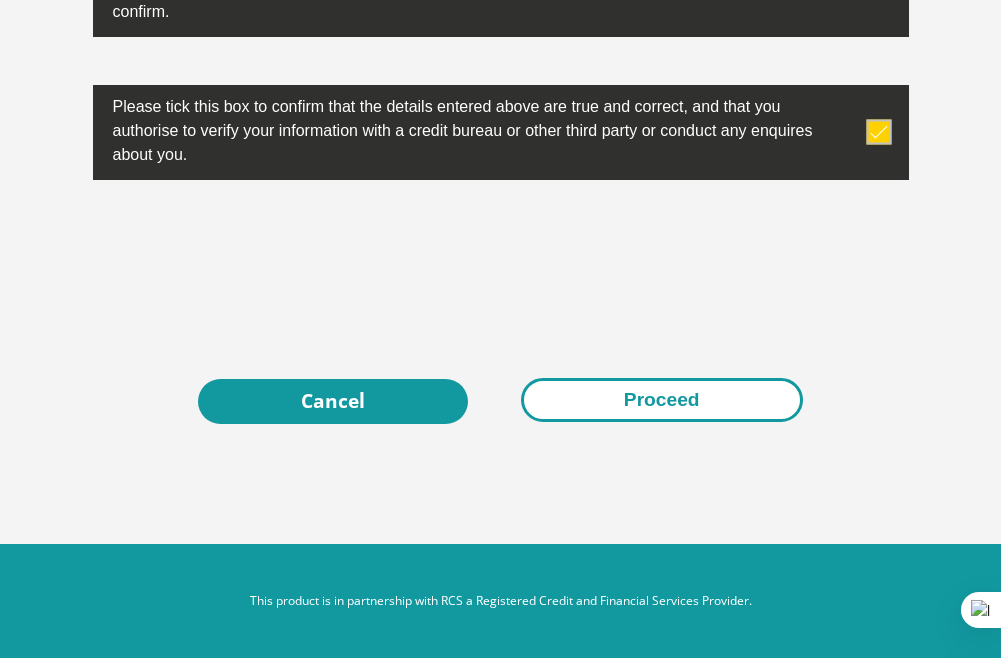 click on "Proceed" at bounding box center [662, 400] 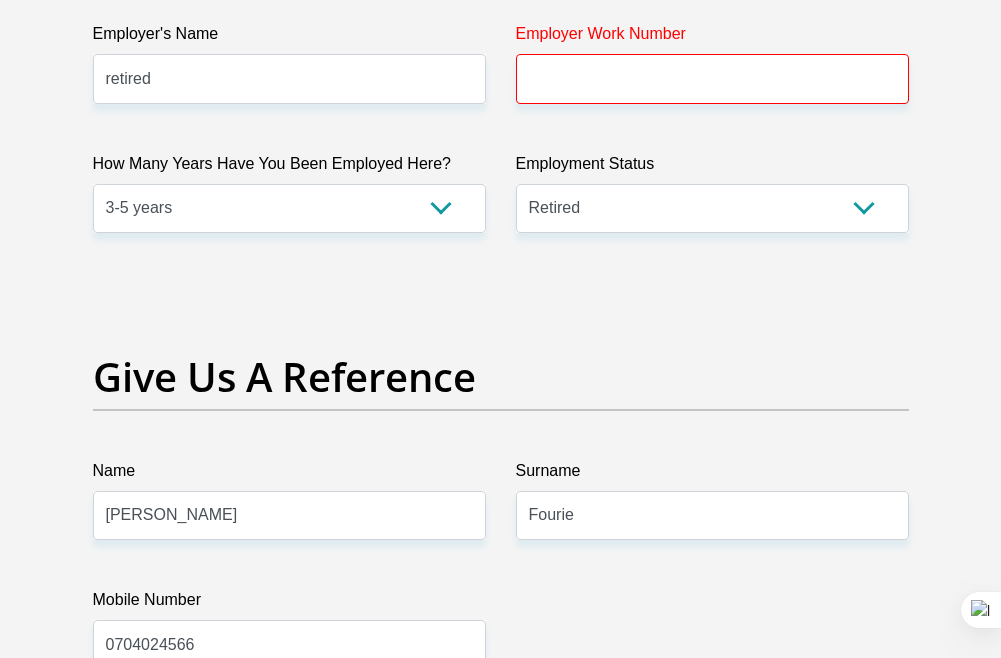 scroll, scrollTop: 3900, scrollLeft: 0, axis: vertical 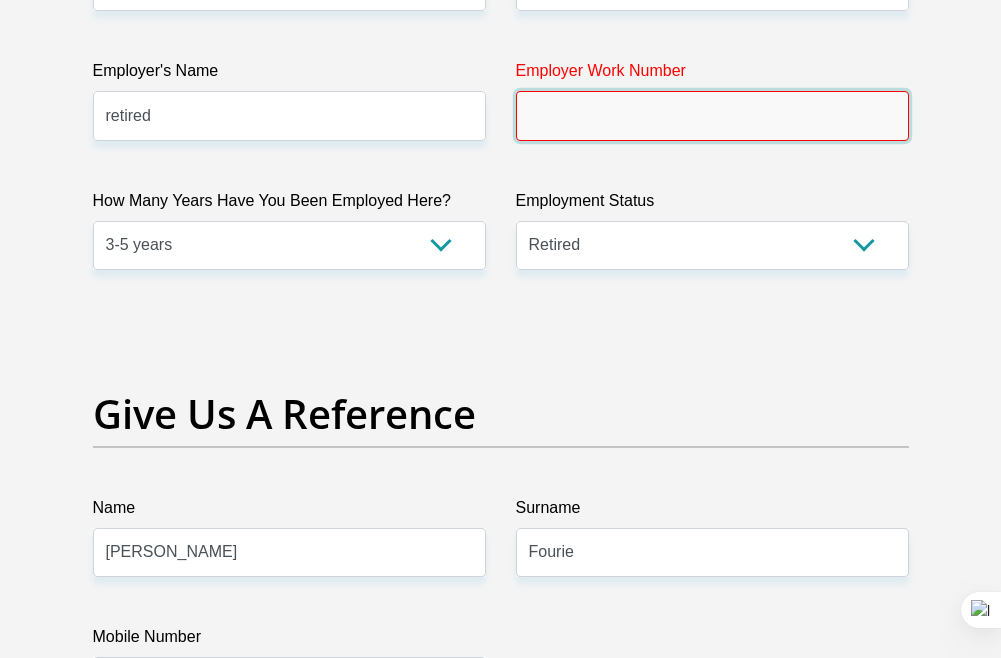 click on "Employer Work Number" at bounding box center (712, 115) 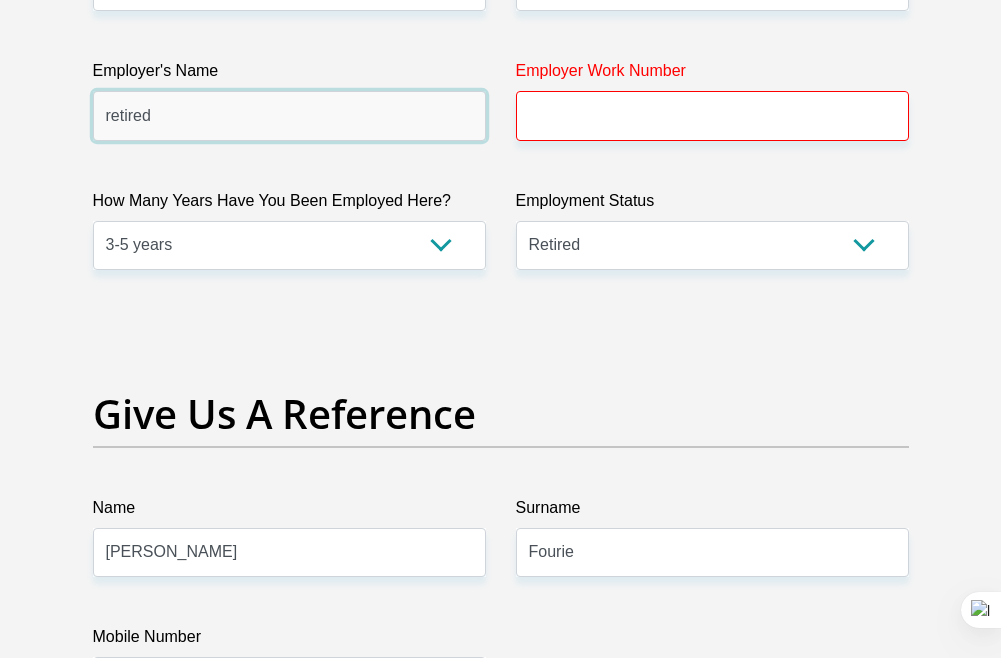 drag, startPoint x: 166, startPoint y: 191, endPoint x: 100, endPoint y: 183, distance: 66.48308 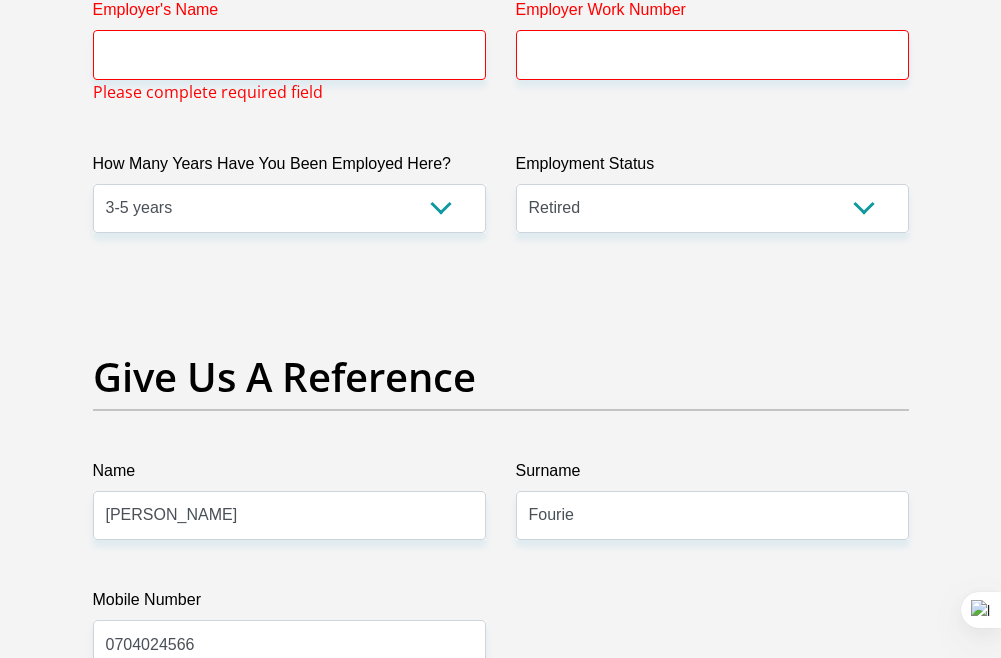 scroll, scrollTop: 3667, scrollLeft: 0, axis: vertical 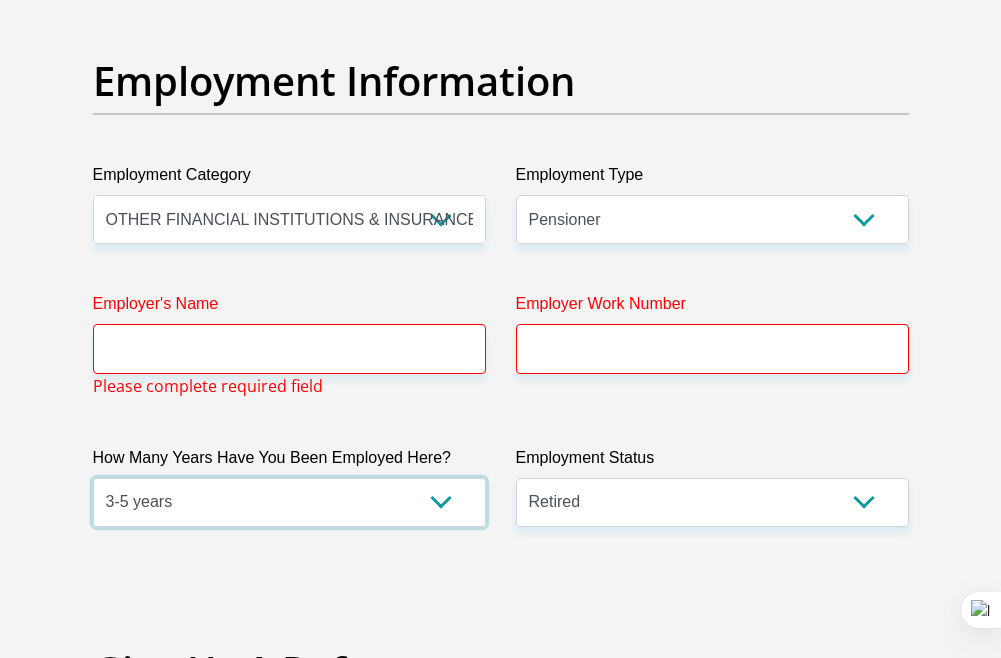 click on "less than 1 year
1-3 years
3-5 years
5+ years" at bounding box center [289, 502] 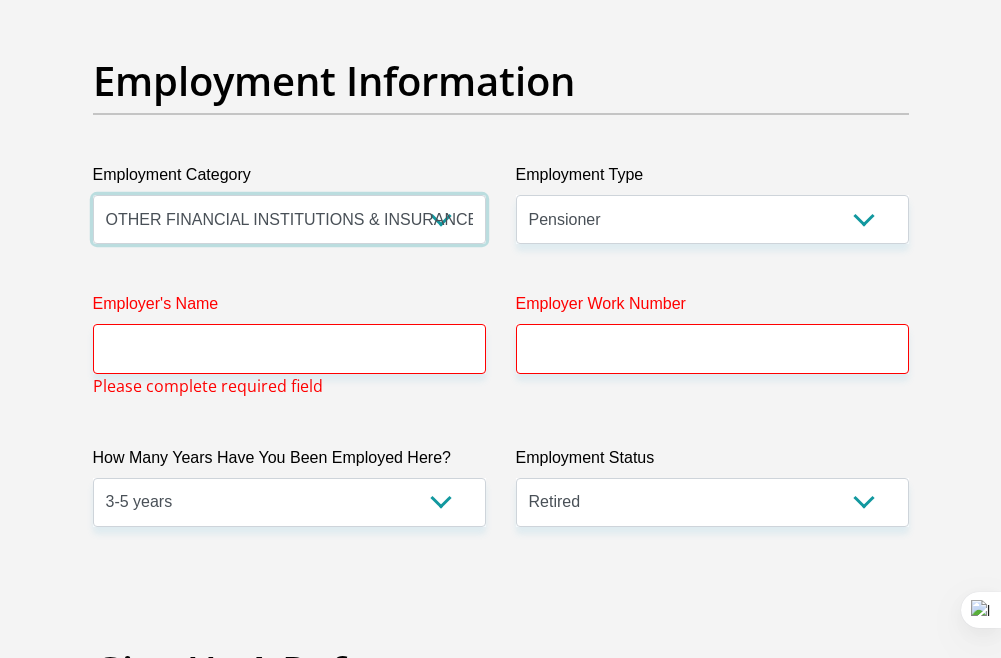 click on "AGRICULTURE
ALCOHOL & TOBACCO
CONSTRUCTION MATERIALS
METALLURGY
EQUIPMENT FOR RENEWABLE ENERGY
SPECIALIZED CONTRACTORS
CAR
GAMING (INCL. INTERNET
OTHER WHOLESALE
UNLICENSED PHARMACEUTICALS
CURRENCY EXCHANGE HOUSES
OTHER FINANCIAL INSTITUTIONS & INSURANCE
REAL ESTATE AGENTS
OIL & GAS
OTHER MATERIALS (E.G. IRON ORE)
PRECIOUS STONES & PRECIOUS METALS
POLITICAL ORGANIZATIONS
RELIGIOUS ORGANIZATIONS(NOT SECTS)
ACTI. HAVING BUSINESS DEAL WITH PUBLIC ADMINISTRATION
LAUNDROMATS" at bounding box center [289, 219] 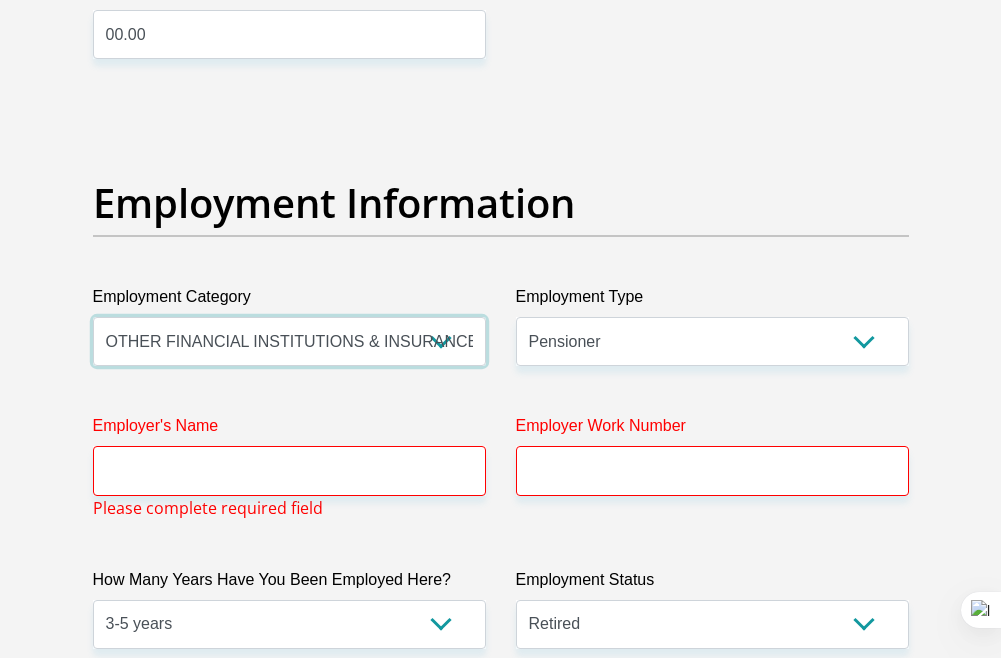 scroll, scrollTop: 3567, scrollLeft: 0, axis: vertical 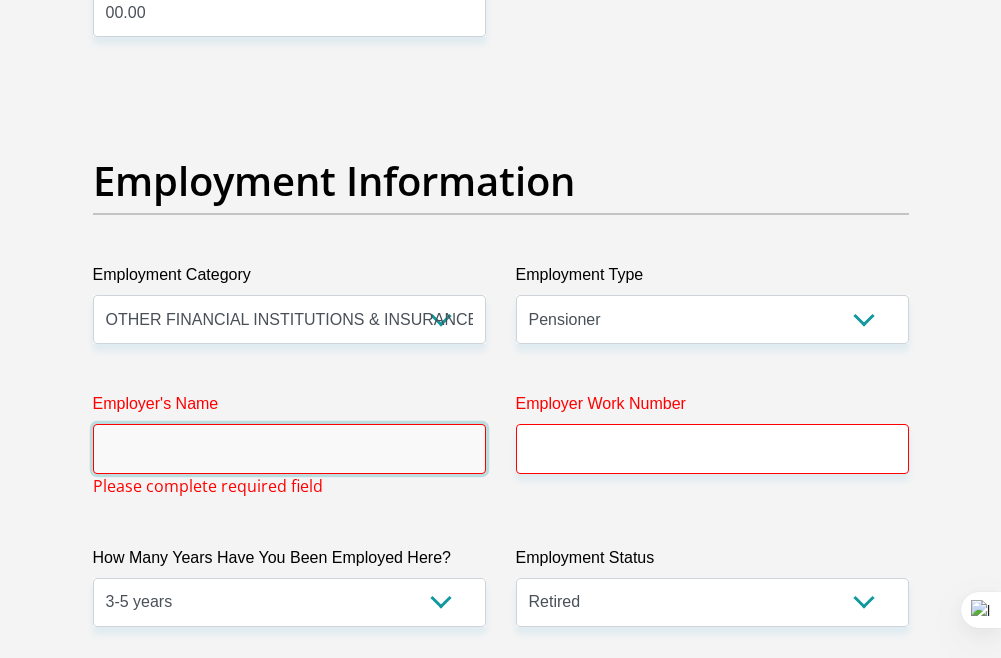 click on "Employer's Name" at bounding box center [289, 448] 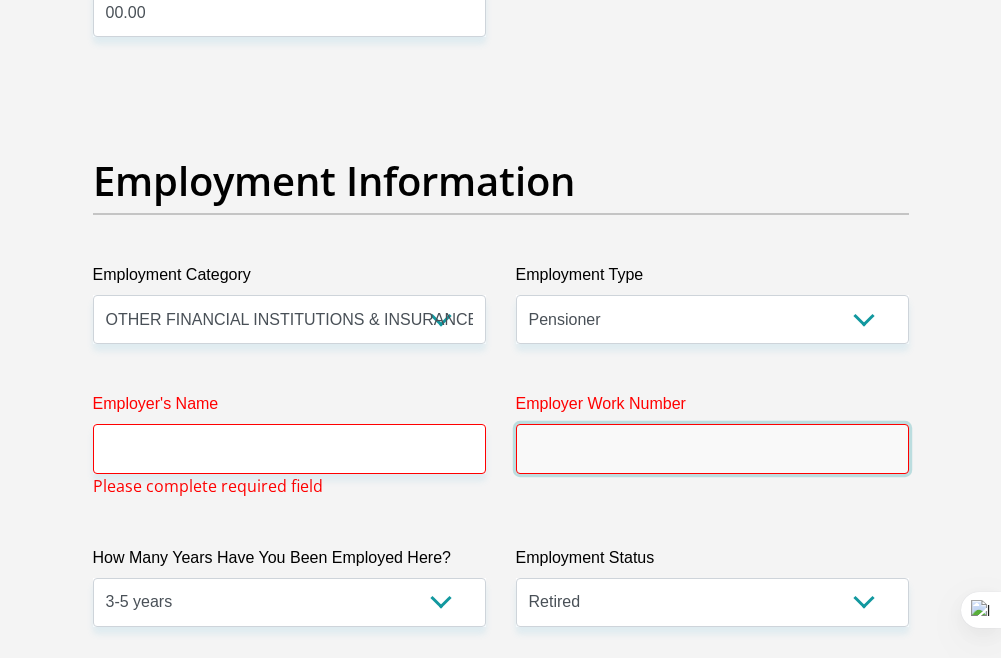 type on "0636233791" 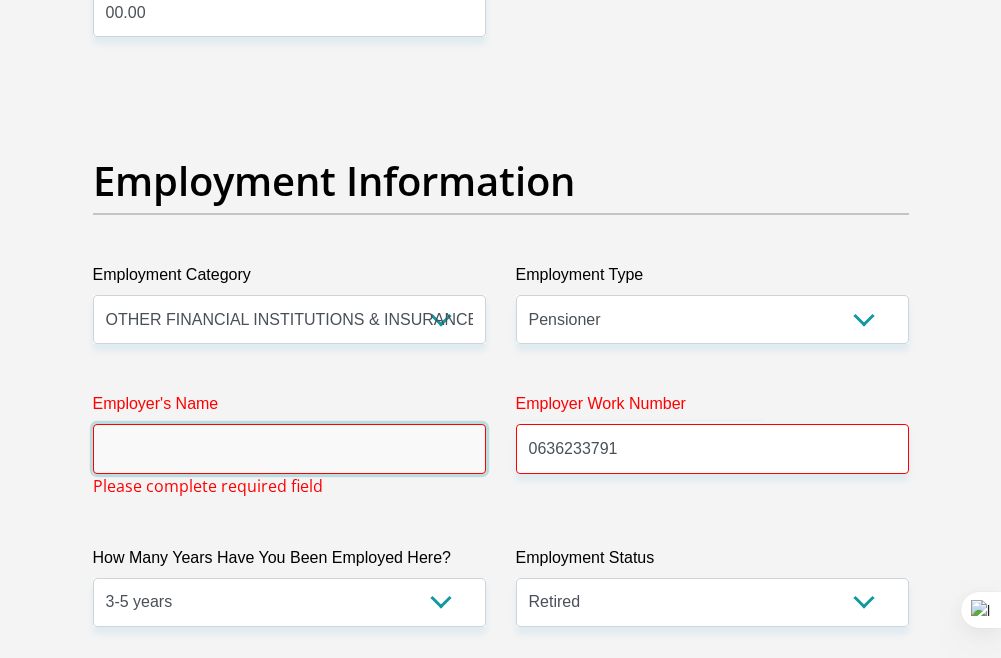 type 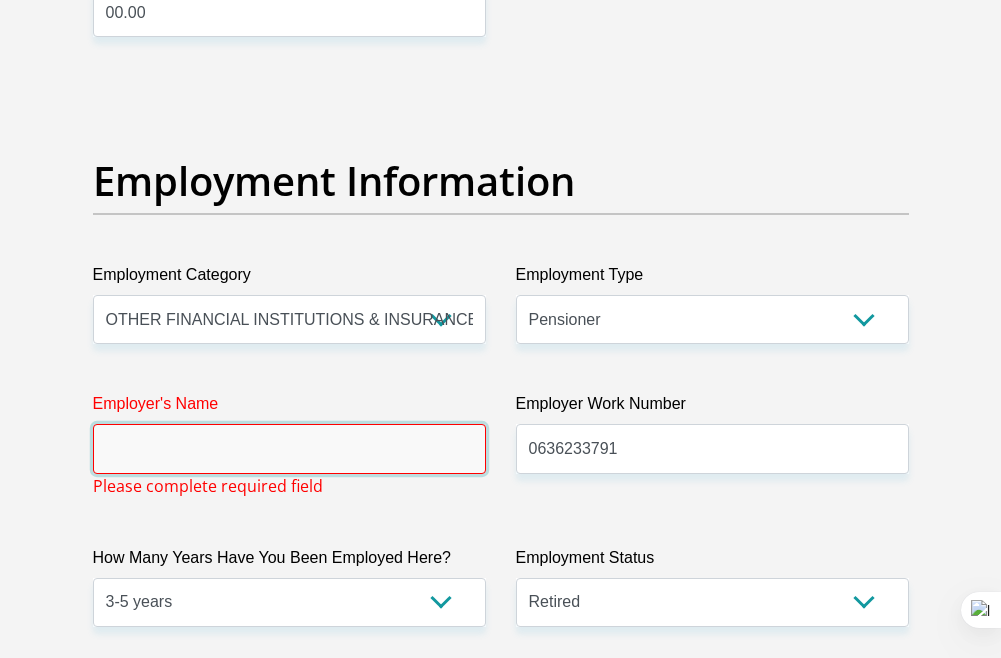 click on "Employer's Name" at bounding box center (289, 448) 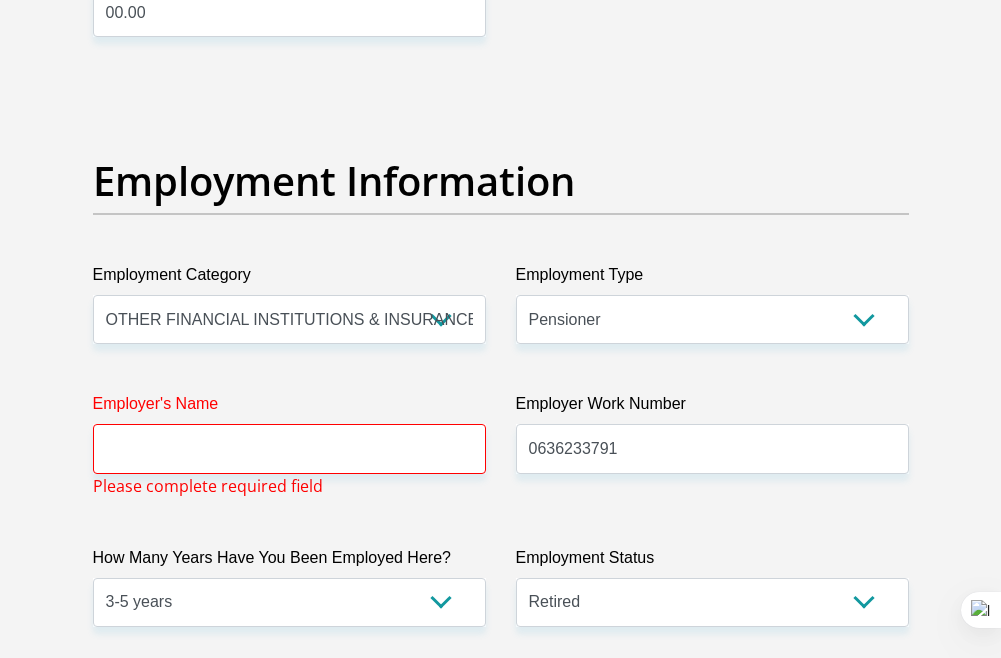click on "Title
Mr
Ms
Mrs
Dr
Other
First Name
Danie
Surname
Bothma
ID Number
6609165101082
Please input valid ID number
Race
Black
Coloured
Indian
White
Other
Contact Number
0663322011
Please input valid contact number
Nationality
South Africa
Afghanistan
Aland Islands  Albania  Algeria" at bounding box center (501, 155) 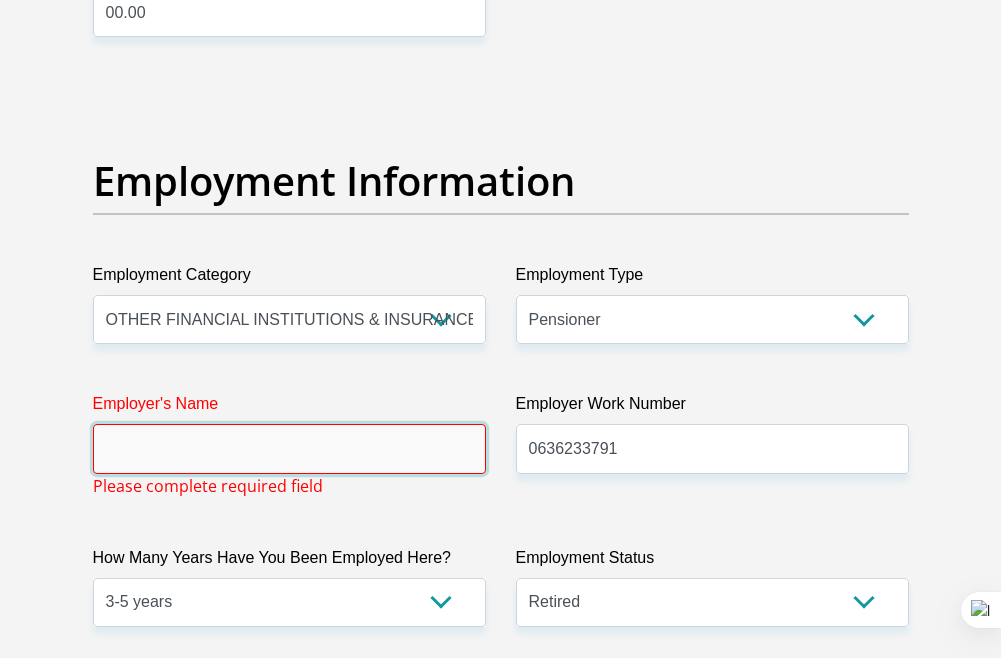 click on "Employer's Name" at bounding box center (289, 448) 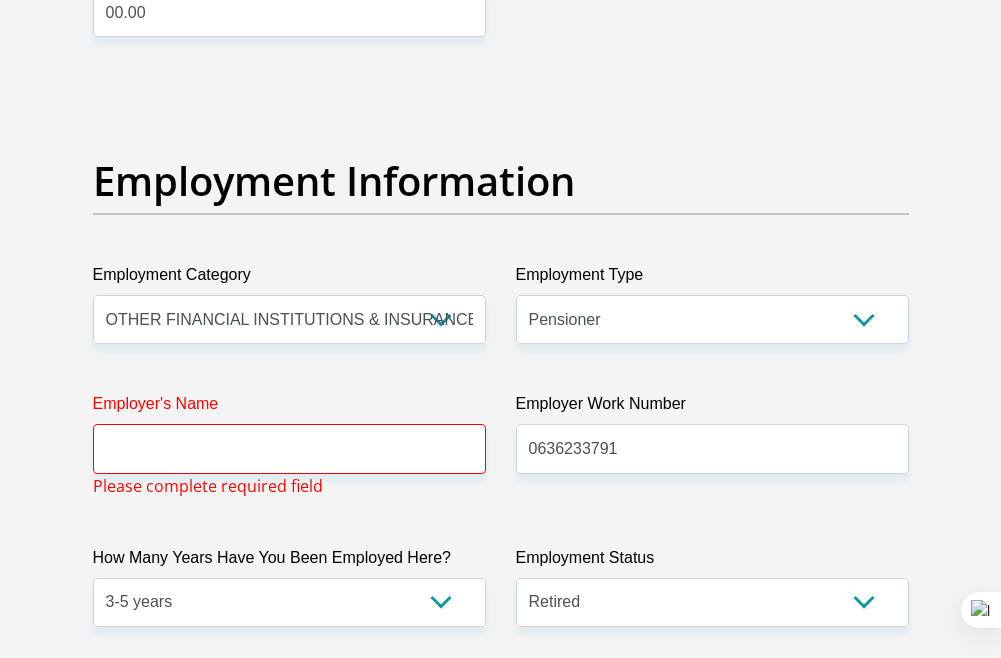 click on "Employer's Name
Please complete required field" at bounding box center (289, 444) 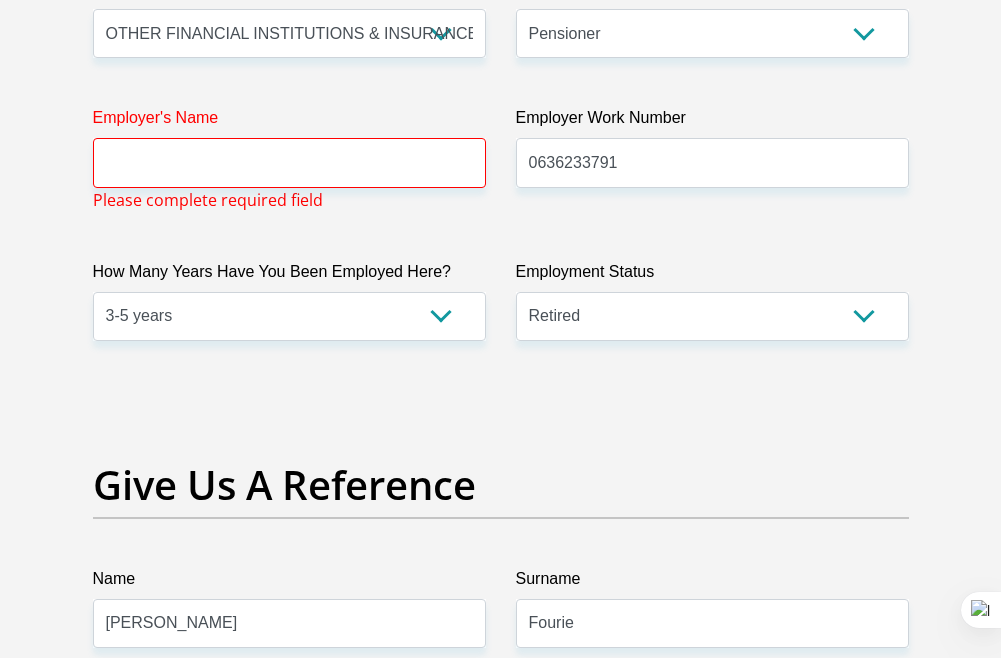 scroll, scrollTop: 3867, scrollLeft: 0, axis: vertical 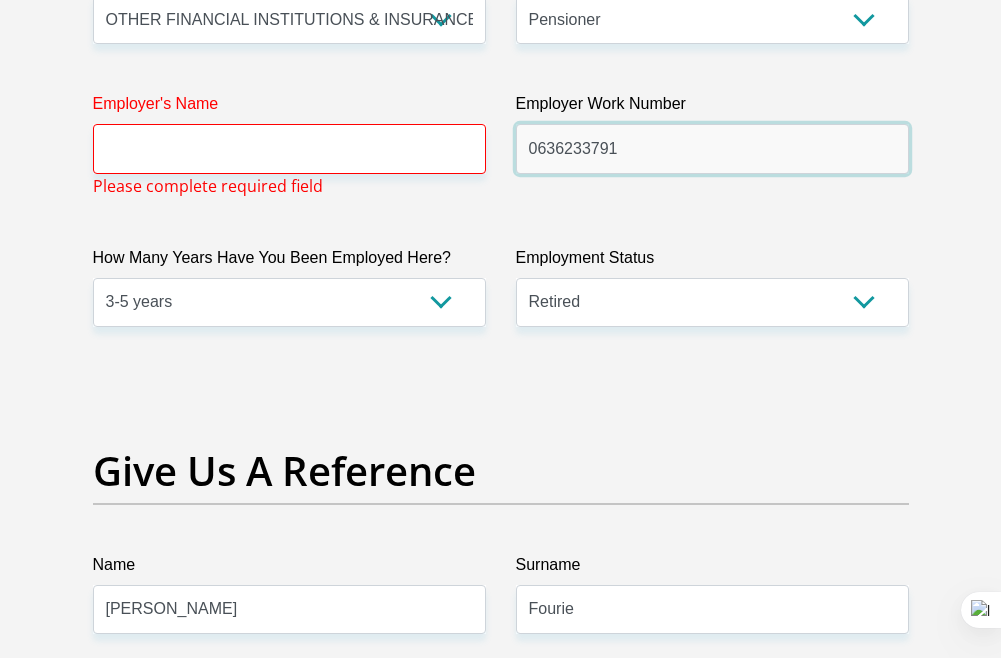drag, startPoint x: 615, startPoint y: 219, endPoint x: 524, endPoint y: 210, distance: 91.44397 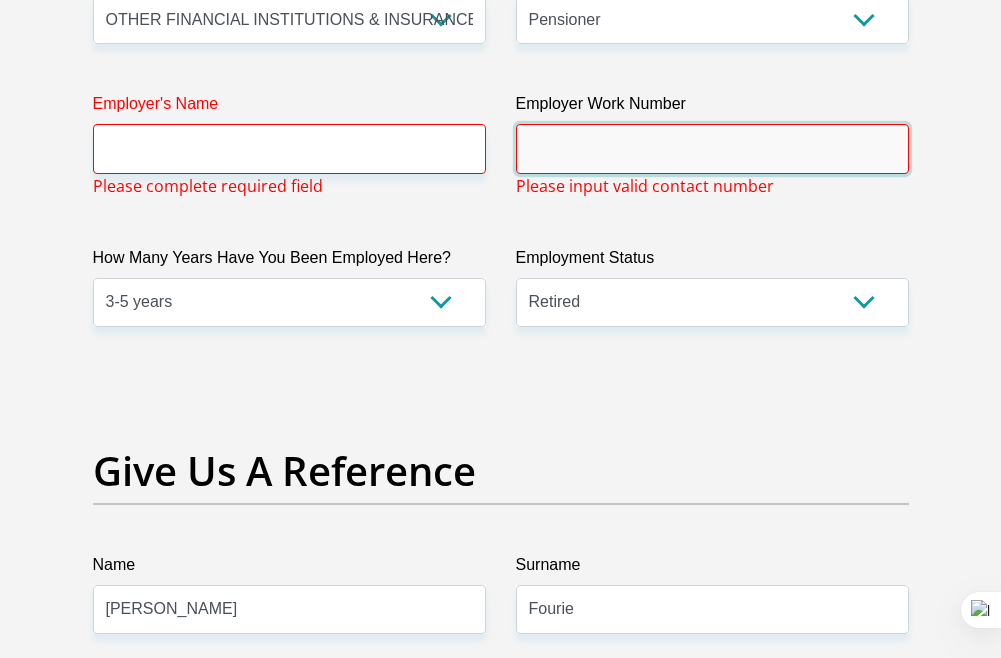 type 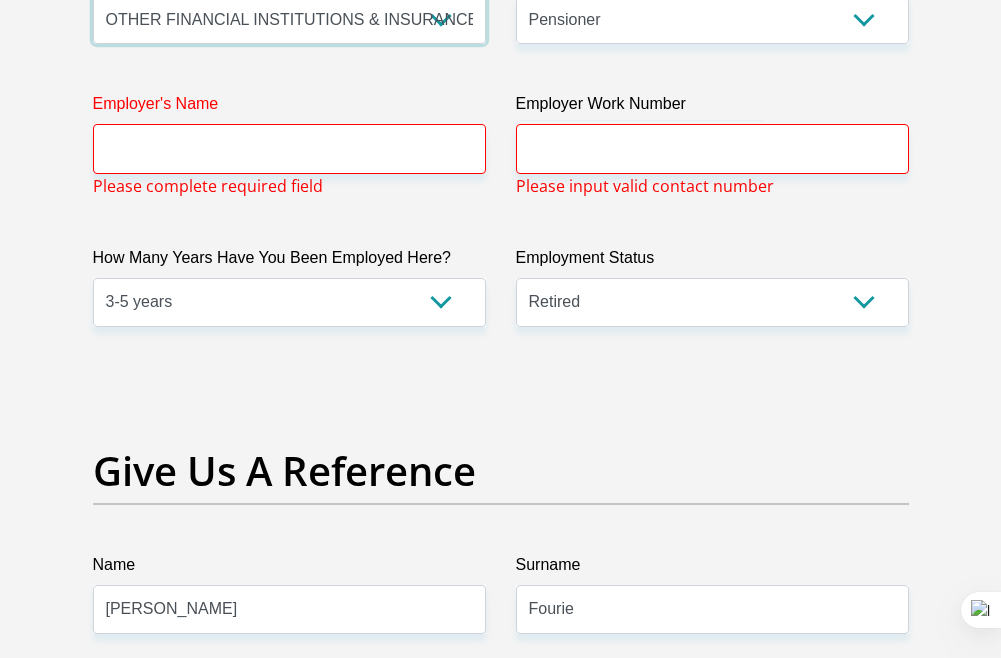 click on "AGRICULTURE
ALCOHOL & TOBACCO
CONSTRUCTION MATERIALS
METALLURGY
EQUIPMENT FOR RENEWABLE ENERGY
SPECIALIZED CONTRACTORS
CAR
GAMING (INCL. INTERNET
OTHER WHOLESALE
UNLICENSED PHARMACEUTICALS
CURRENCY EXCHANGE HOUSES
OTHER FINANCIAL INSTITUTIONS & INSURANCE
REAL ESTATE AGENTS
OIL & GAS
OTHER MATERIALS (E.G. IRON ORE)
PRECIOUS STONES & PRECIOUS METALS
POLITICAL ORGANIZATIONS
RELIGIOUS ORGANIZATIONS(NOT SECTS)
ACTI. HAVING BUSINESS DEAL WITH PUBLIC ADMINISTRATION
LAUNDROMATS" at bounding box center (289, 19) 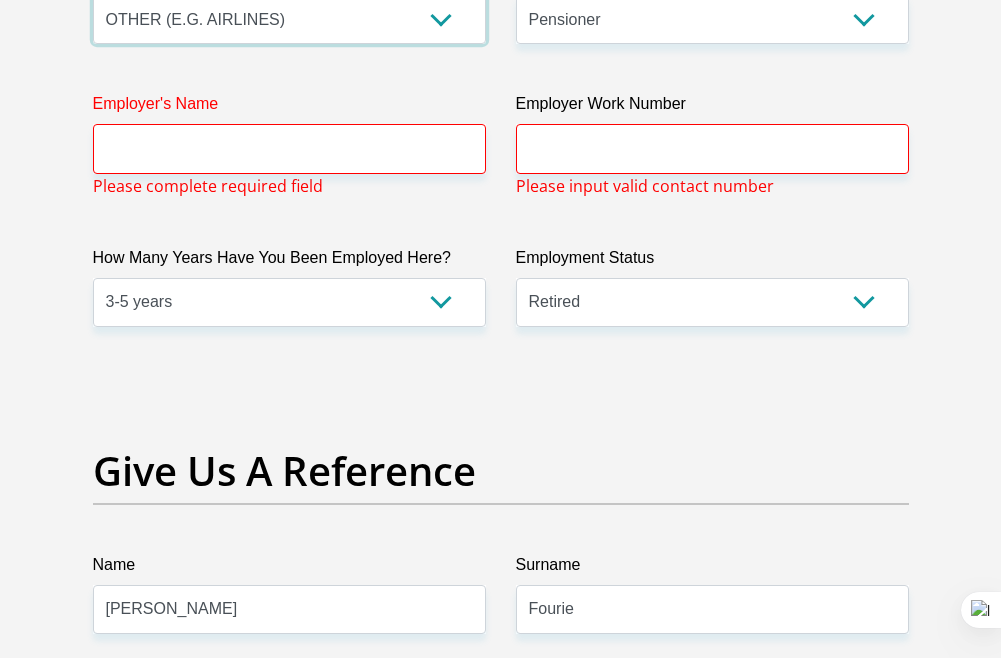 click on "AGRICULTURE
ALCOHOL & TOBACCO
CONSTRUCTION MATERIALS
METALLURGY
EQUIPMENT FOR RENEWABLE ENERGY
SPECIALIZED CONTRACTORS
CAR
GAMING (INCL. INTERNET
OTHER WHOLESALE
UNLICENSED PHARMACEUTICALS
CURRENCY EXCHANGE HOUSES
OTHER FINANCIAL INSTITUTIONS & INSURANCE
REAL ESTATE AGENTS
OIL & GAS
OTHER MATERIALS (E.G. IRON ORE)
PRECIOUS STONES & PRECIOUS METALS
POLITICAL ORGANIZATIONS
RELIGIOUS ORGANIZATIONS(NOT SECTS)
ACTI. HAVING BUSINESS DEAL WITH PUBLIC ADMINISTRATION
LAUNDROMATS" at bounding box center (289, 19) 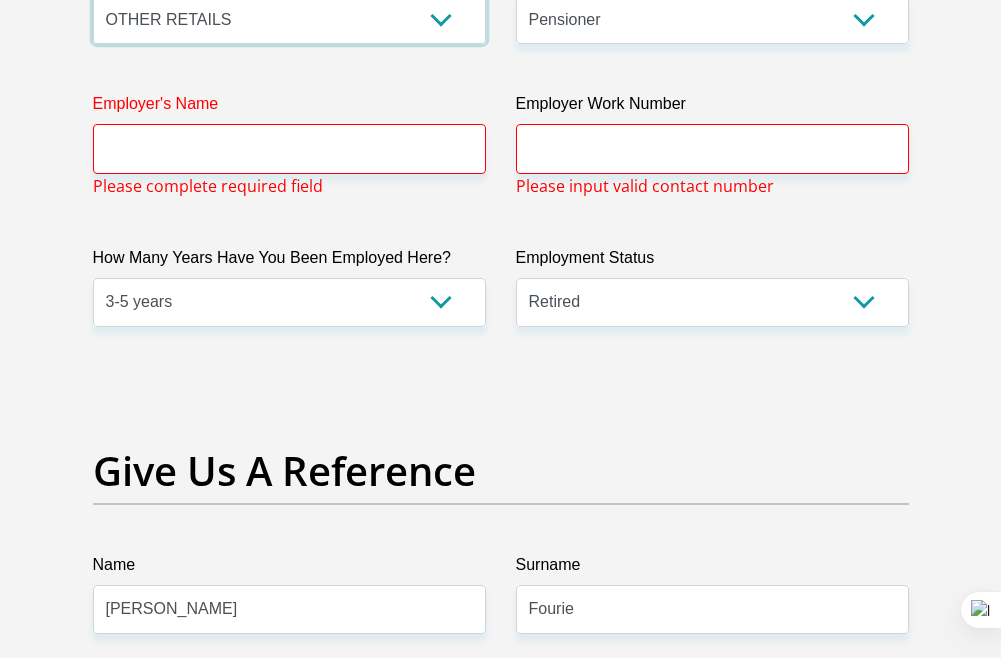 click on "AGRICULTURE
ALCOHOL & TOBACCO
CONSTRUCTION MATERIALS
METALLURGY
EQUIPMENT FOR RENEWABLE ENERGY
SPECIALIZED CONTRACTORS
CAR
GAMING (INCL. INTERNET
OTHER WHOLESALE
UNLICENSED PHARMACEUTICALS
CURRENCY EXCHANGE HOUSES
OTHER FINANCIAL INSTITUTIONS & INSURANCE
REAL ESTATE AGENTS
OIL & GAS
OTHER MATERIALS (E.G. IRON ORE)
PRECIOUS STONES & PRECIOUS METALS
POLITICAL ORGANIZATIONS
RELIGIOUS ORGANIZATIONS(NOT SECTS)
ACTI. HAVING BUSINESS DEAL WITH PUBLIC ADMINISTRATION
LAUNDROMATS" at bounding box center (289, 19) 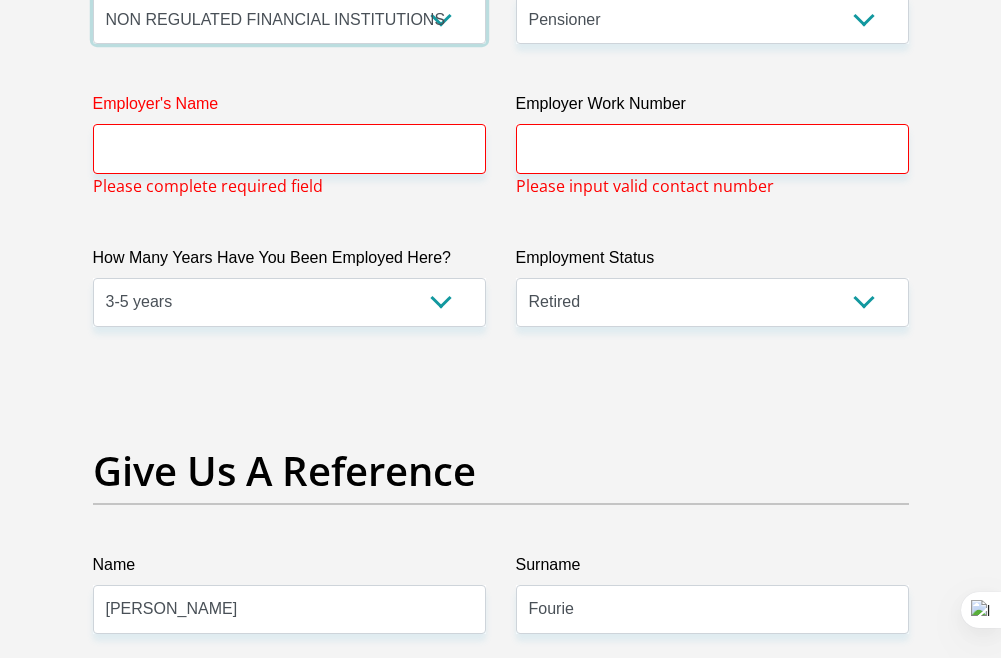 click on "AGRICULTURE
ALCOHOL & TOBACCO
CONSTRUCTION MATERIALS
METALLURGY
EQUIPMENT FOR RENEWABLE ENERGY
SPECIALIZED CONTRACTORS
CAR
GAMING (INCL. INTERNET
OTHER WHOLESALE
UNLICENSED PHARMACEUTICALS
CURRENCY EXCHANGE HOUSES
OTHER FINANCIAL INSTITUTIONS & INSURANCE
REAL ESTATE AGENTS
OIL & GAS
OTHER MATERIALS (E.G. IRON ORE)
PRECIOUS STONES & PRECIOUS METALS
POLITICAL ORGANIZATIONS
RELIGIOUS ORGANIZATIONS(NOT SECTS)
ACTI. HAVING BUSINESS DEAL WITH PUBLIC ADMINISTRATION
LAUNDROMATS" at bounding box center (289, 19) 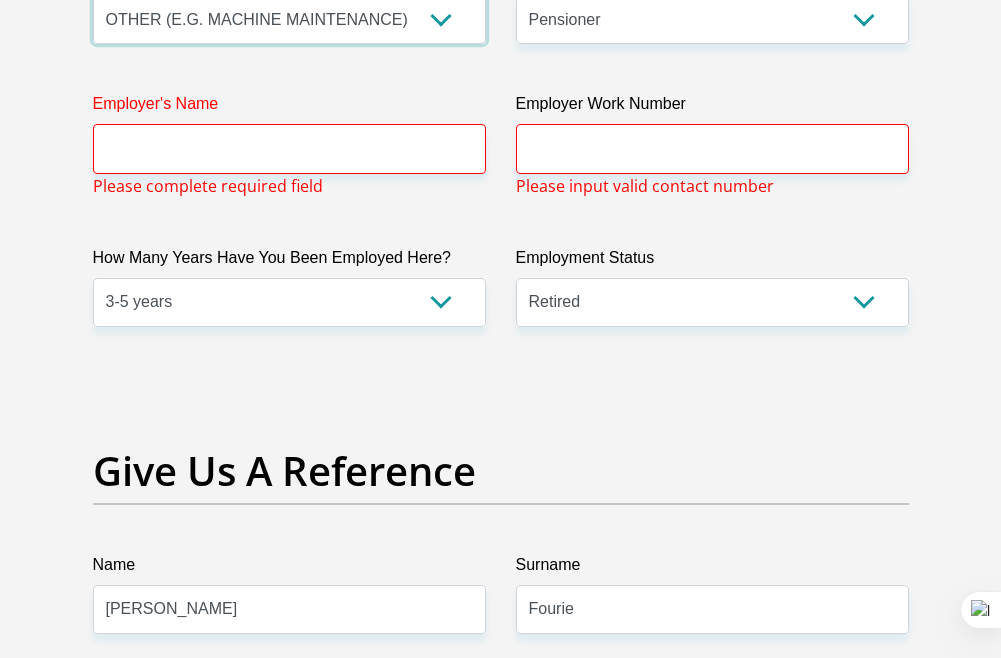 click on "AGRICULTURE
ALCOHOL & TOBACCO
CONSTRUCTION MATERIALS
METALLURGY
EQUIPMENT FOR RENEWABLE ENERGY
SPECIALIZED CONTRACTORS
CAR
GAMING (INCL. INTERNET
OTHER WHOLESALE
UNLICENSED PHARMACEUTICALS
CURRENCY EXCHANGE HOUSES
OTHER FINANCIAL INSTITUTIONS & INSURANCE
REAL ESTATE AGENTS
OIL & GAS
OTHER MATERIALS (E.G. IRON ORE)
PRECIOUS STONES & PRECIOUS METALS
POLITICAL ORGANIZATIONS
RELIGIOUS ORGANIZATIONS(NOT SECTS)
ACTI. HAVING BUSINESS DEAL WITH PUBLIC ADMINISTRATION
LAUNDROMATS" at bounding box center [289, 19] 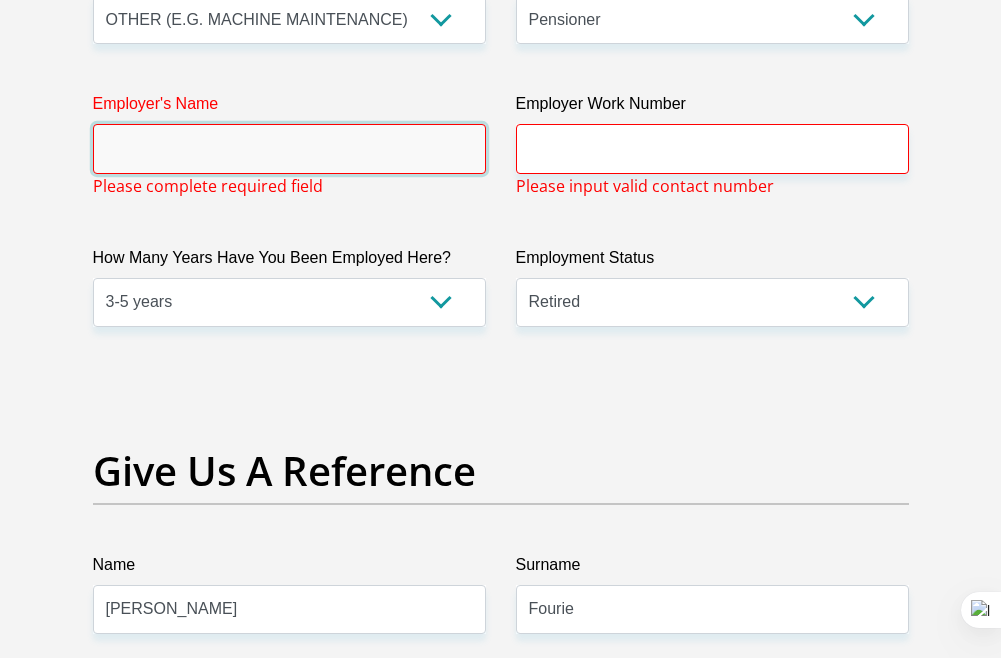 click on "Employer's Name" at bounding box center (289, 148) 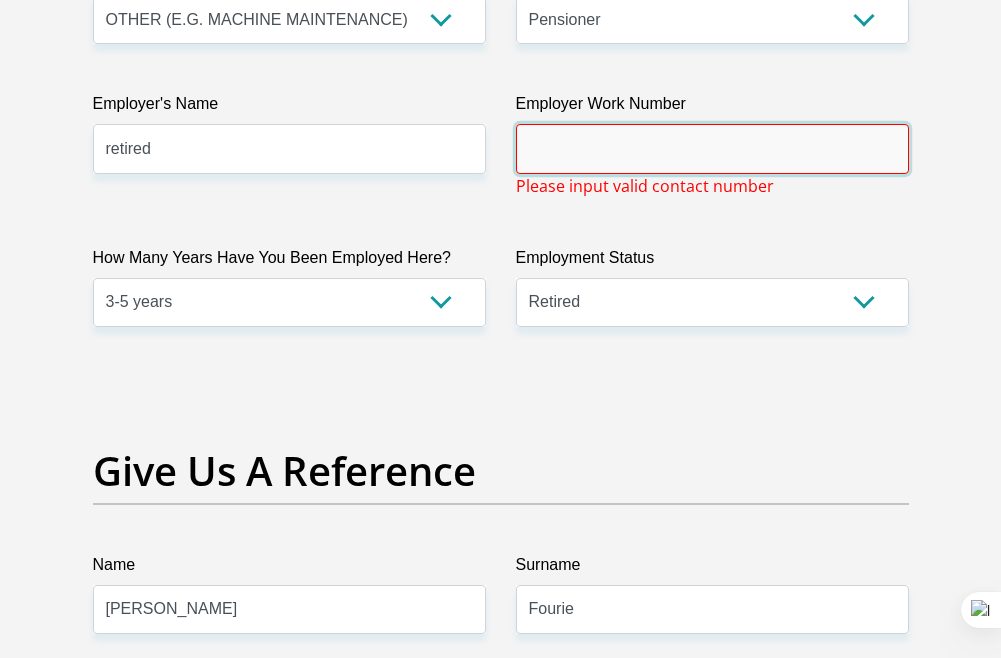 click on "Employer Work Number" at bounding box center (712, 148) 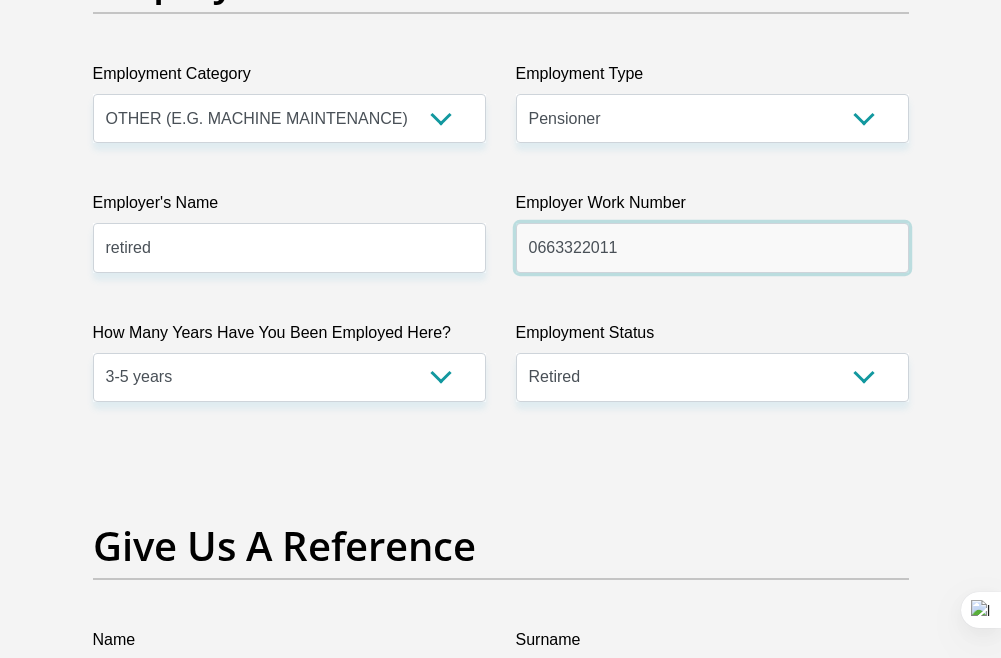 scroll, scrollTop: 3767, scrollLeft: 0, axis: vertical 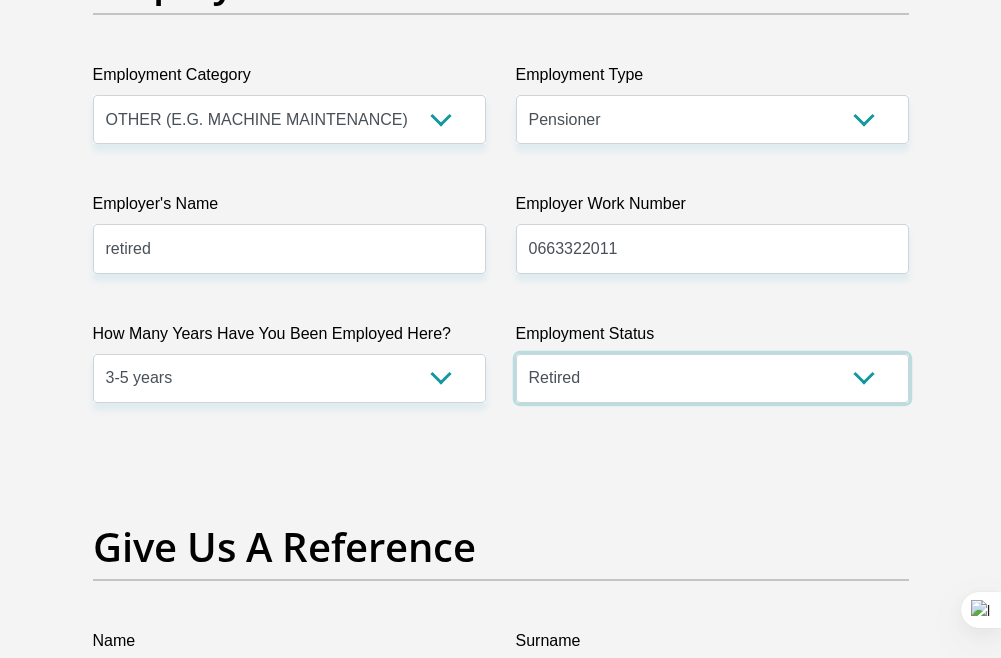 click on "Permanent/Full-time
Part-time/Casual
Contract Worker
Self-Employed
Housewife
Retired
Student
Medically Boarded
Disability
Unemployed" at bounding box center [712, 378] 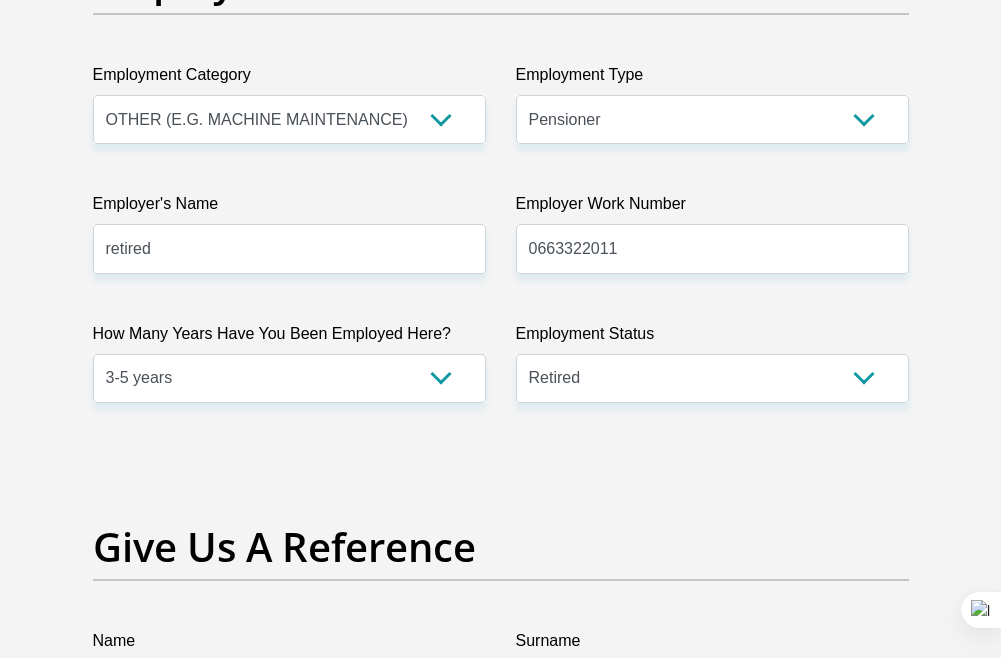 click on "Title
Mr
Ms
Mrs
Dr
Other
First Name
Danie
Surname
Bothma
ID Number
6609165101082
Please input valid ID number
Race
Black
Coloured
Indian
White
Other
Contact Number
0663322011
Please input valid contact number
Nationality
South Africa
Afghanistan
Aland Islands  Albania  Algeria" at bounding box center [501, -57] 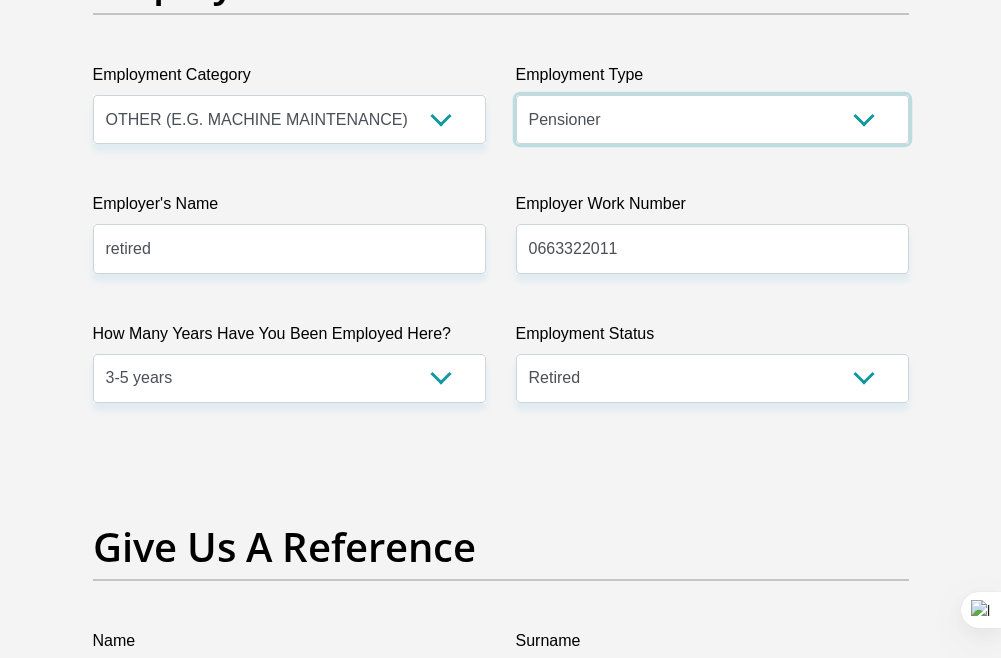click on "College/Lecturer
Craft Seller
Creative
Driver
Executive
Farmer
Forces - Non Commissioned
Forces - Officer
Hawker
Housewife
Labourer
Licenced Professional
Manager
Miner
Non Licenced Professional
Office Staff/Clerk
Outside Worker
Pensioner
Permanent Teacher
Production/Manufacturing
Sales
Self-Employed
Semi-Professional Worker
Service Industry  Social Worker  Student" at bounding box center [712, 119] 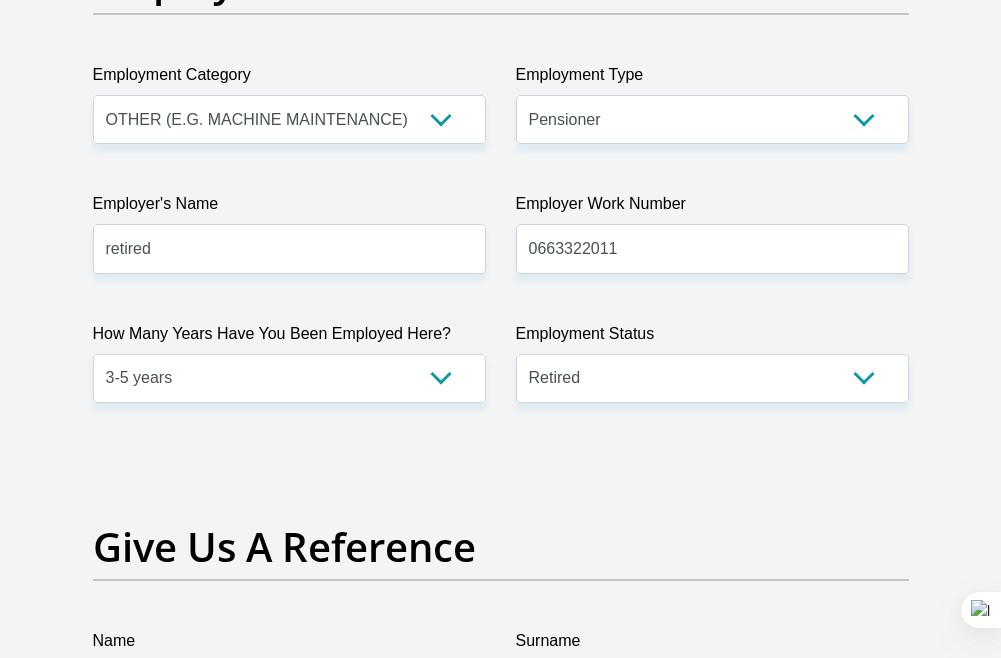 click on "Personal Details
Title
Mr
Ms
Mrs
Dr
Other
First Name
Danie
Surname
Bothma
ID Number
6609165101082
Please input valid ID number
Race
Black
Coloured
Indian
White
Other
Contact Number
0663322011
Please input valid contact number
Nationality" at bounding box center (501, -51) 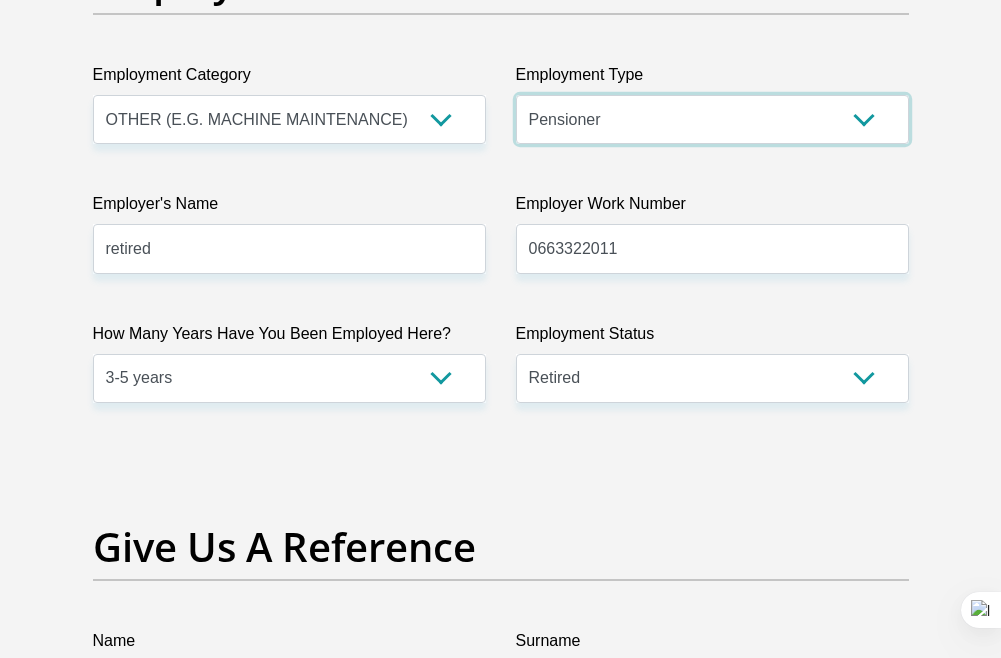 click on "College/Lecturer
Craft Seller
Creative
Driver
Executive
Farmer
Forces - Non Commissioned
Forces - Officer
Hawker
Housewife
Labourer
Licenced Professional
Manager
Miner
Non Licenced Professional
Office Staff/Clerk
Outside Worker
Pensioner
Permanent Teacher
Production/Manufacturing
Sales
Self-Employed
Semi-Professional Worker
Service Industry  Social Worker  Student" at bounding box center (712, 119) 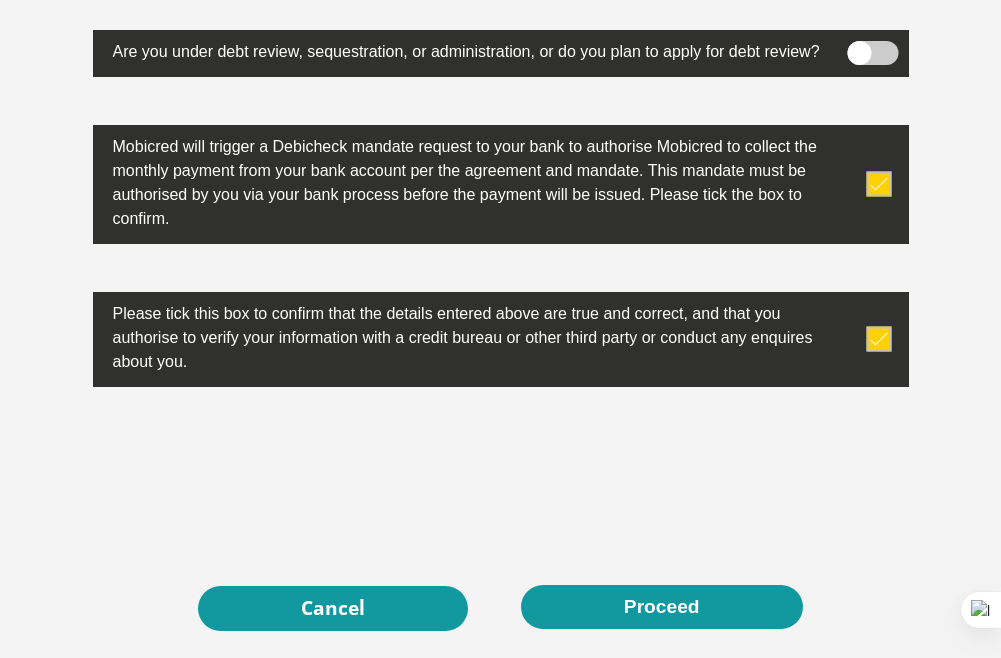 scroll, scrollTop: 6567, scrollLeft: 0, axis: vertical 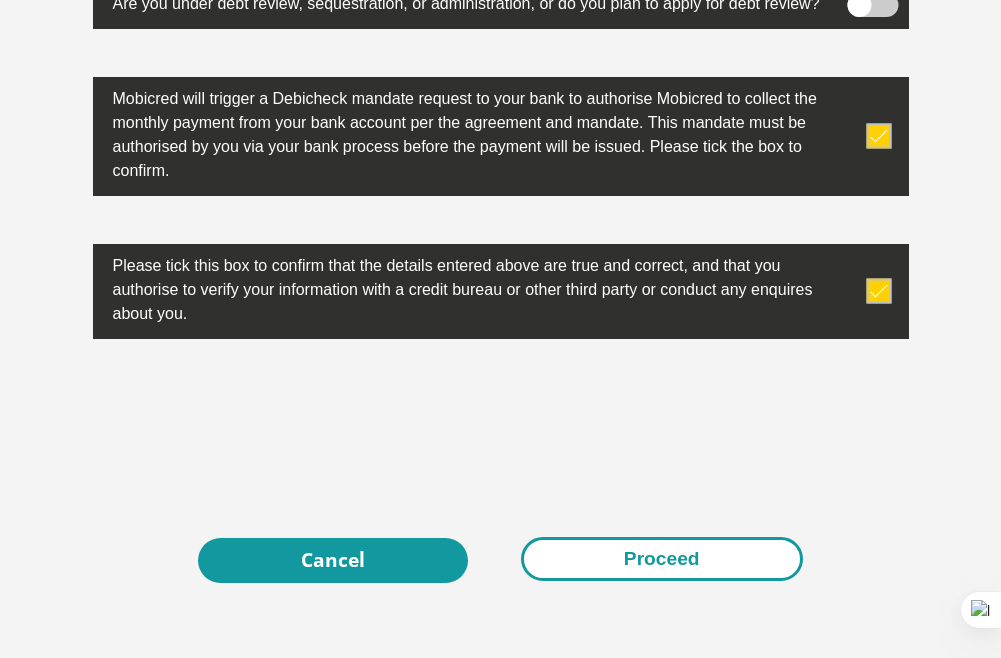 click on "Proceed" at bounding box center (662, 559) 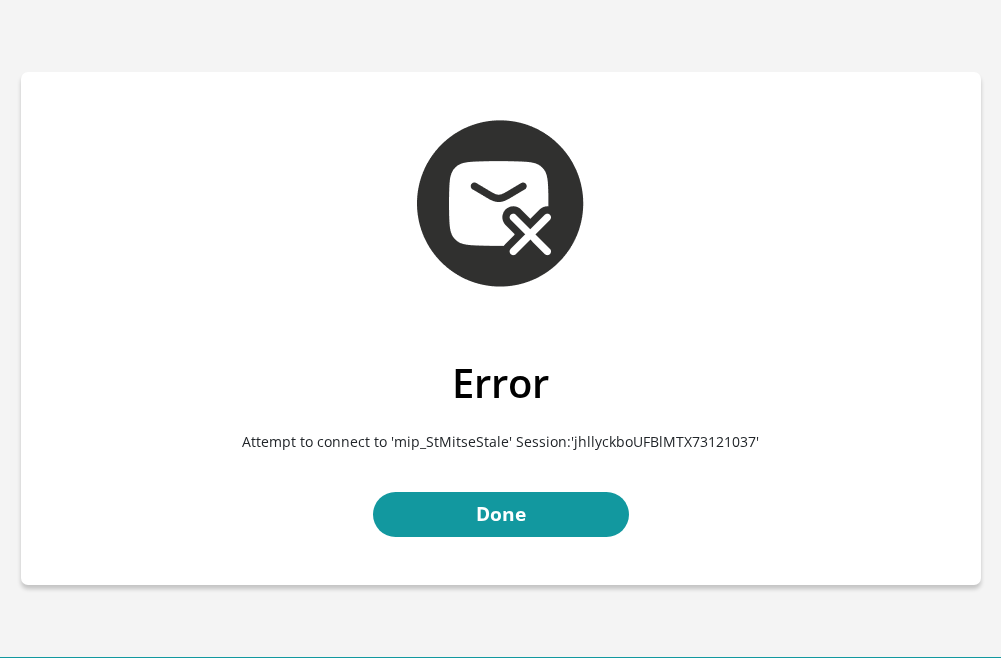 scroll, scrollTop: 0, scrollLeft: 0, axis: both 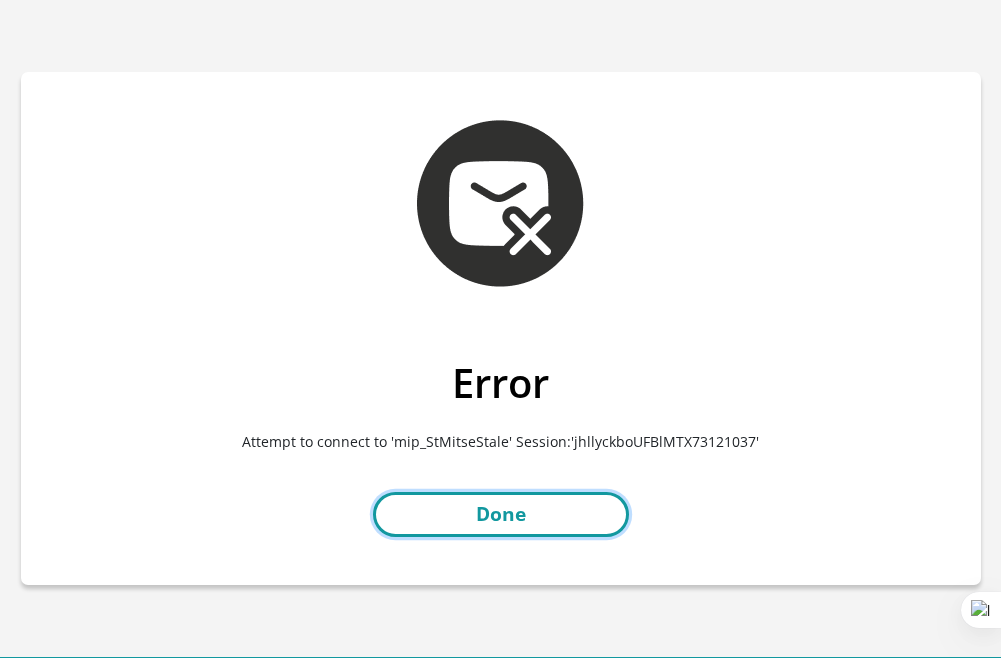 click on "Done" at bounding box center [501, 514] 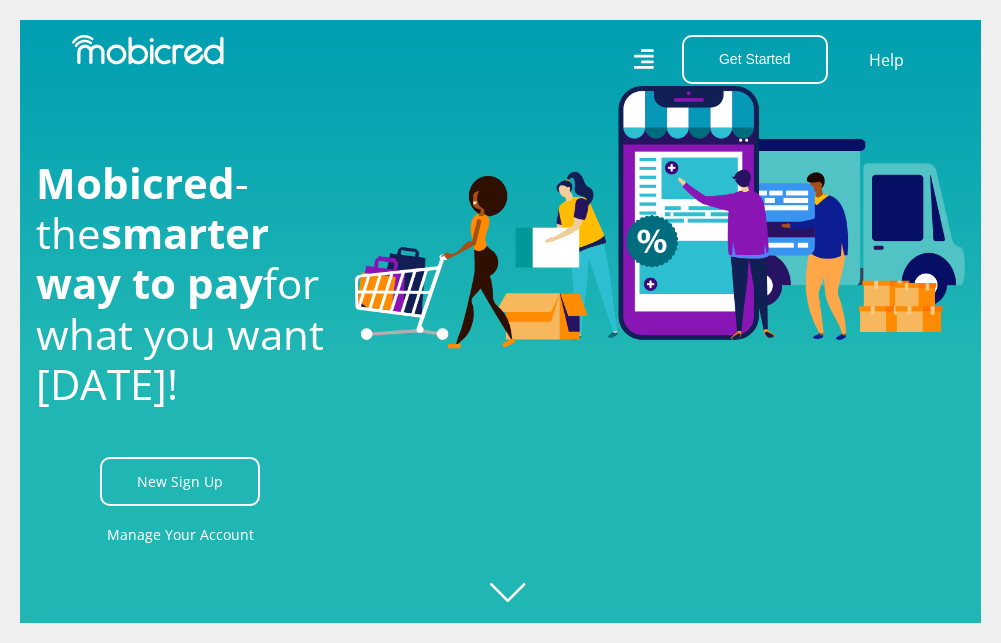 scroll, scrollTop: 0, scrollLeft: 0, axis: both 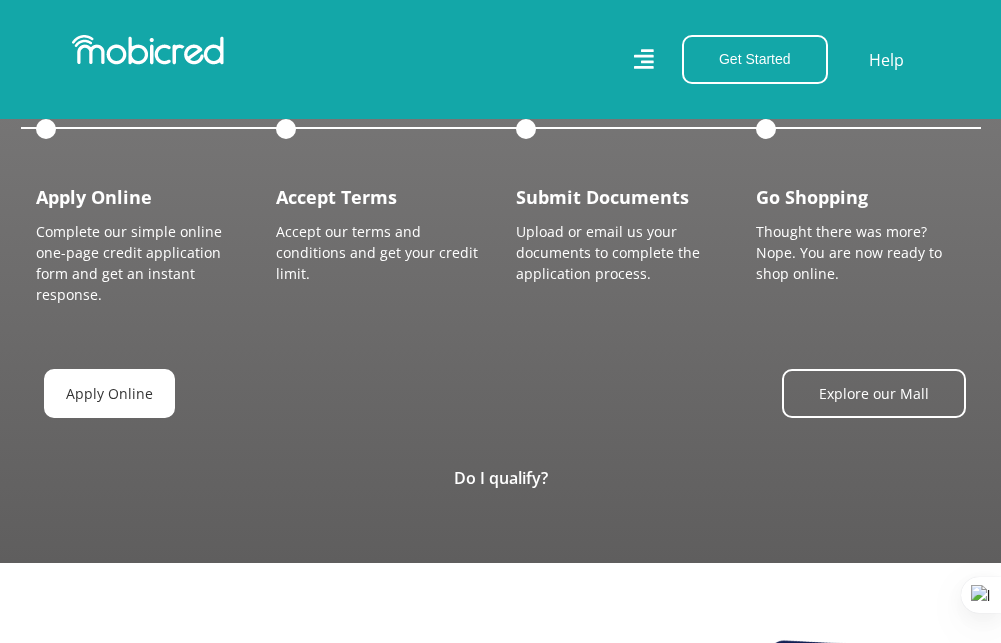click on "Apply
Online" at bounding box center (109, 393) 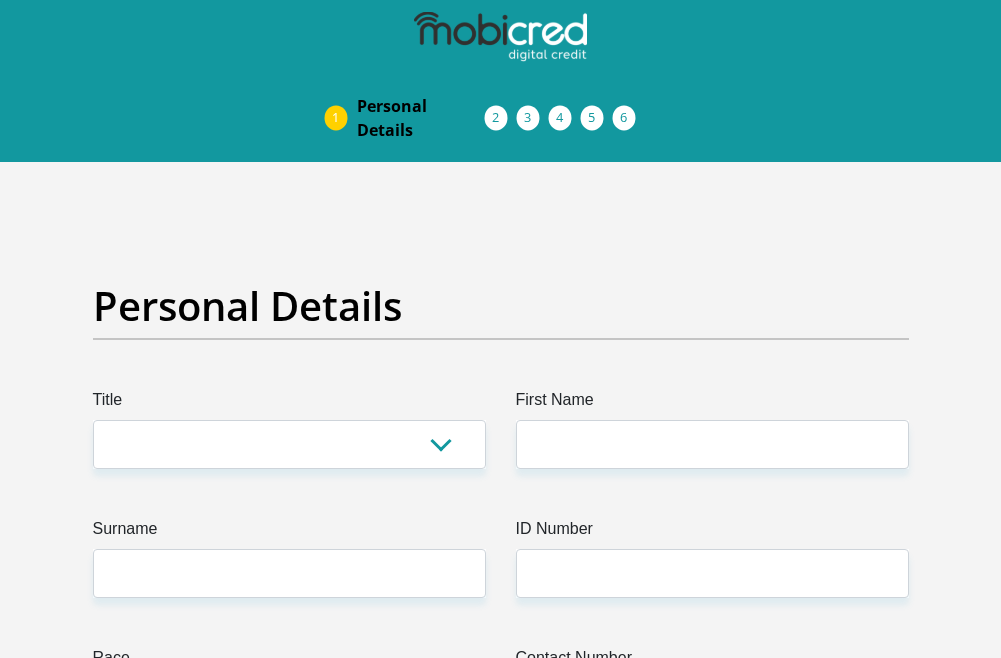 scroll, scrollTop: 0, scrollLeft: 0, axis: both 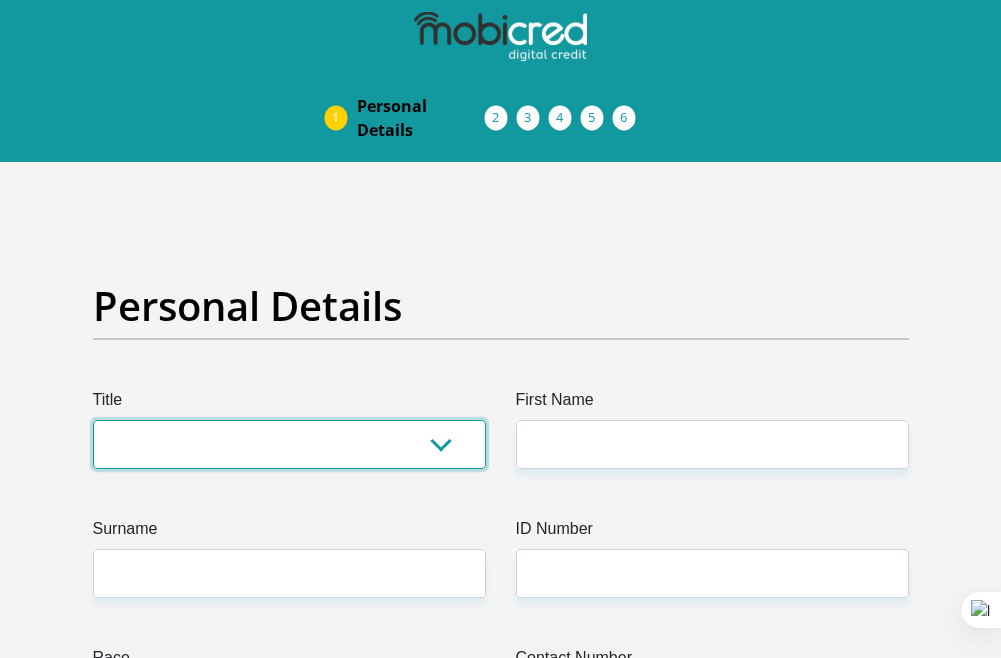 click on "Mr
Ms
Mrs
Dr
Other" at bounding box center [289, 444] 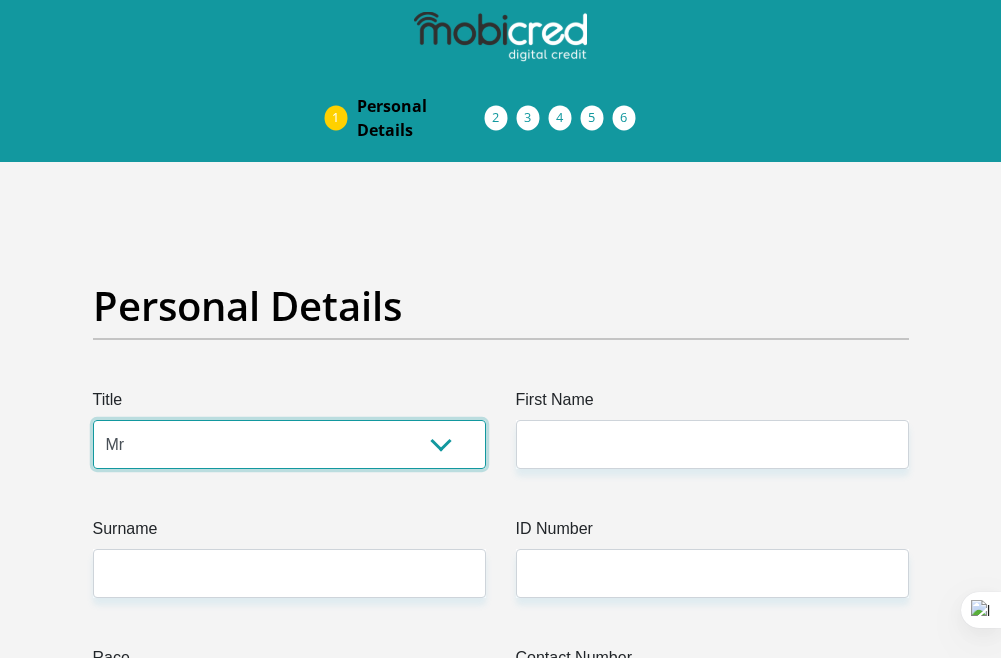 click on "Mr
Ms
Mrs
Dr
Other" at bounding box center [289, 444] 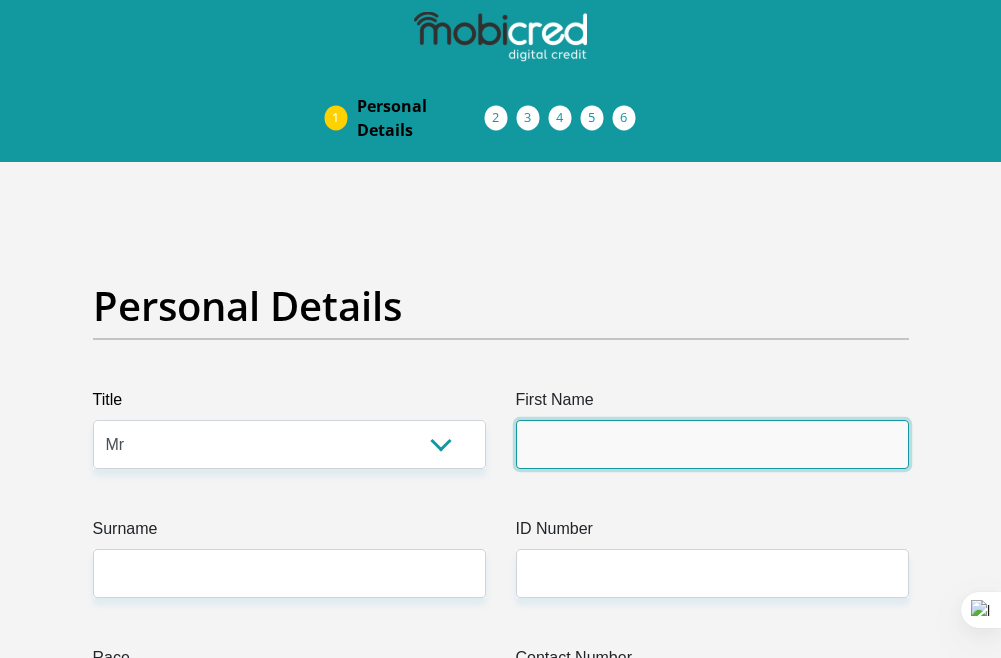 click on "First Name" at bounding box center (712, 444) 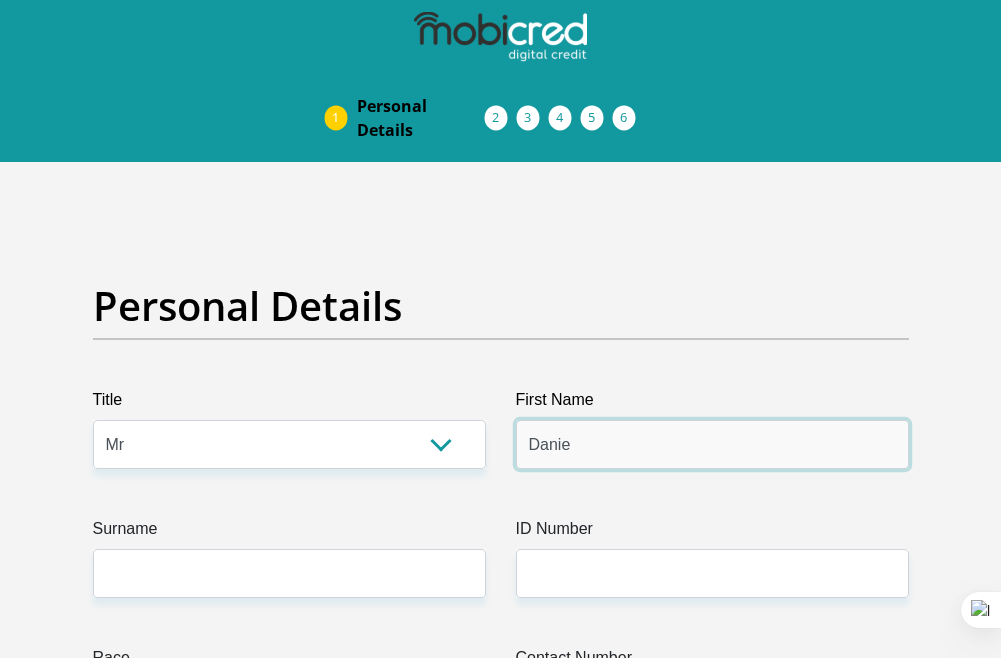 type on "Danie" 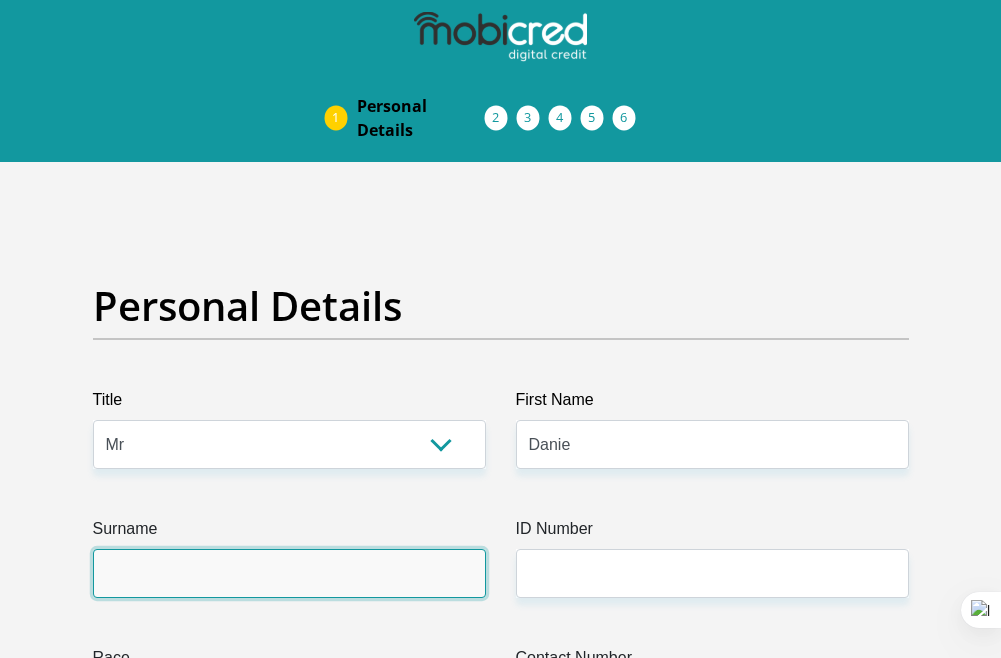 click on "Surname" at bounding box center (289, 573) 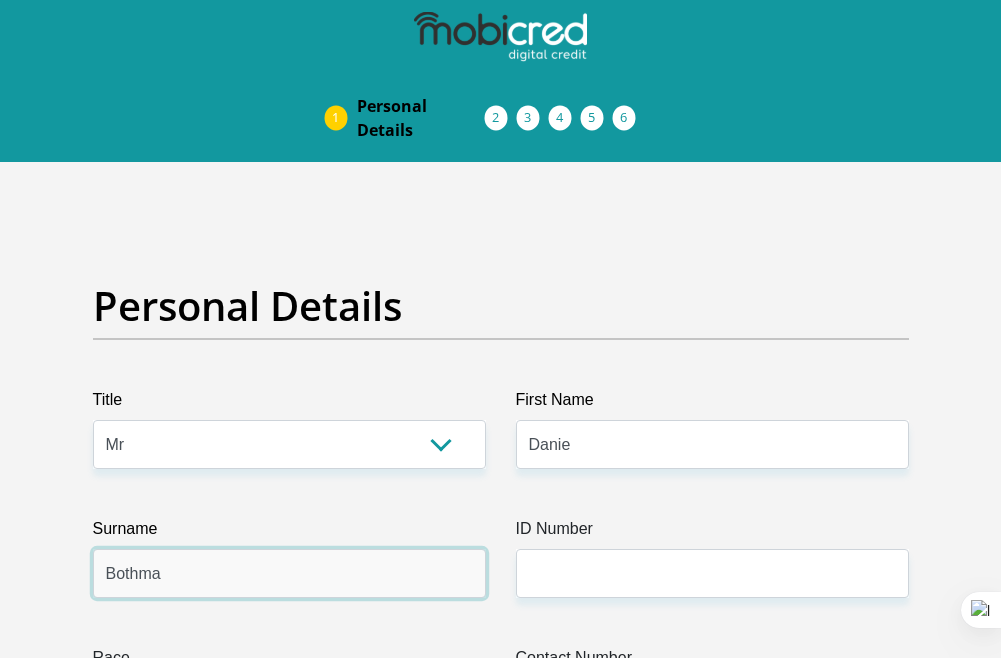 type on "Bothma" 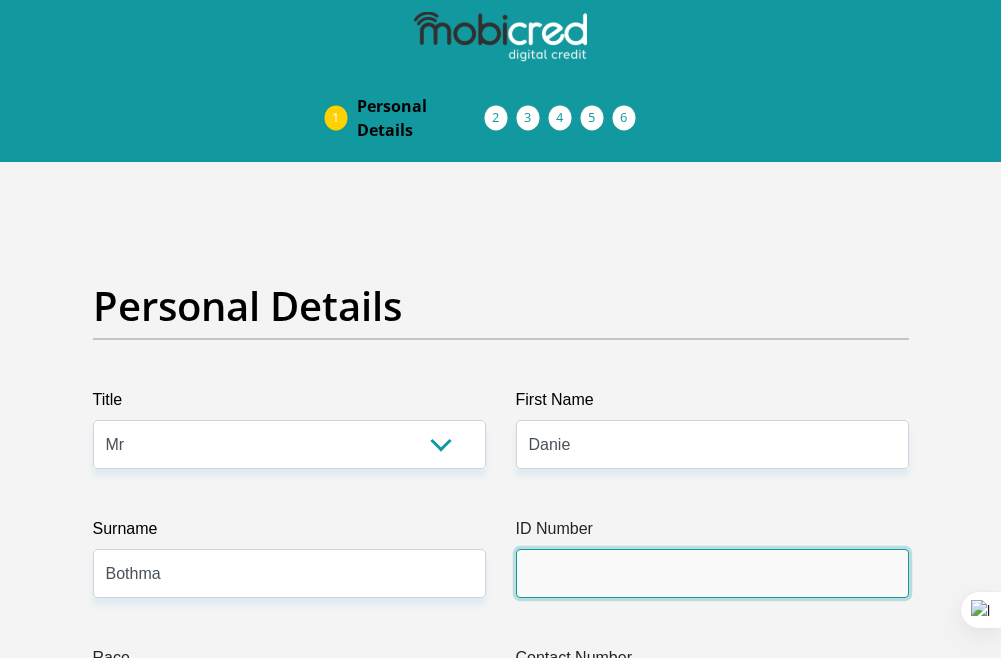click on "ID Number" at bounding box center (712, 573) 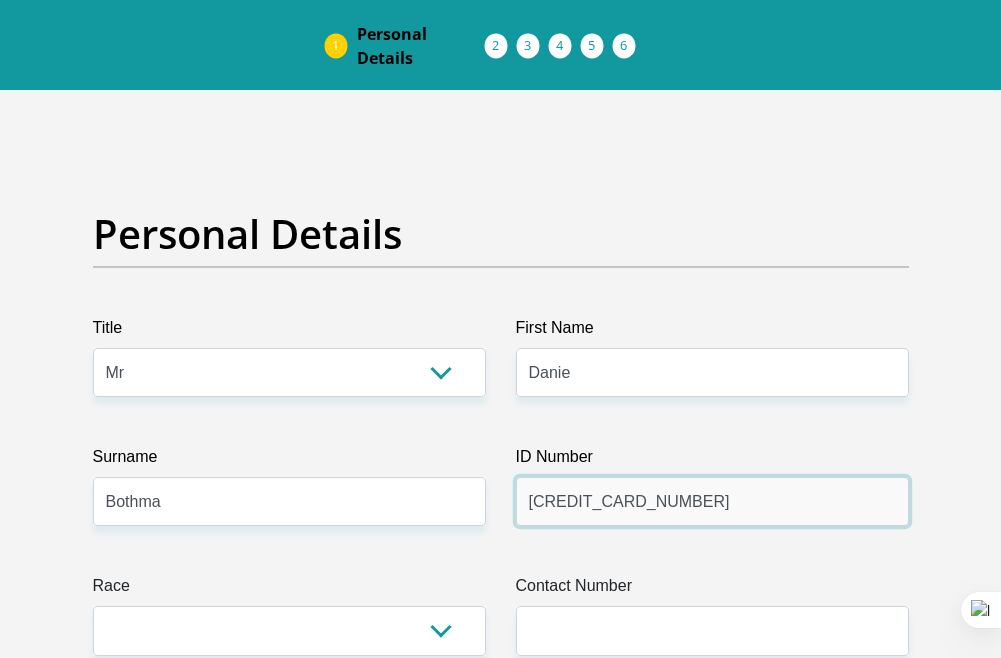 scroll, scrollTop: 200, scrollLeft: 0, axis: vertical 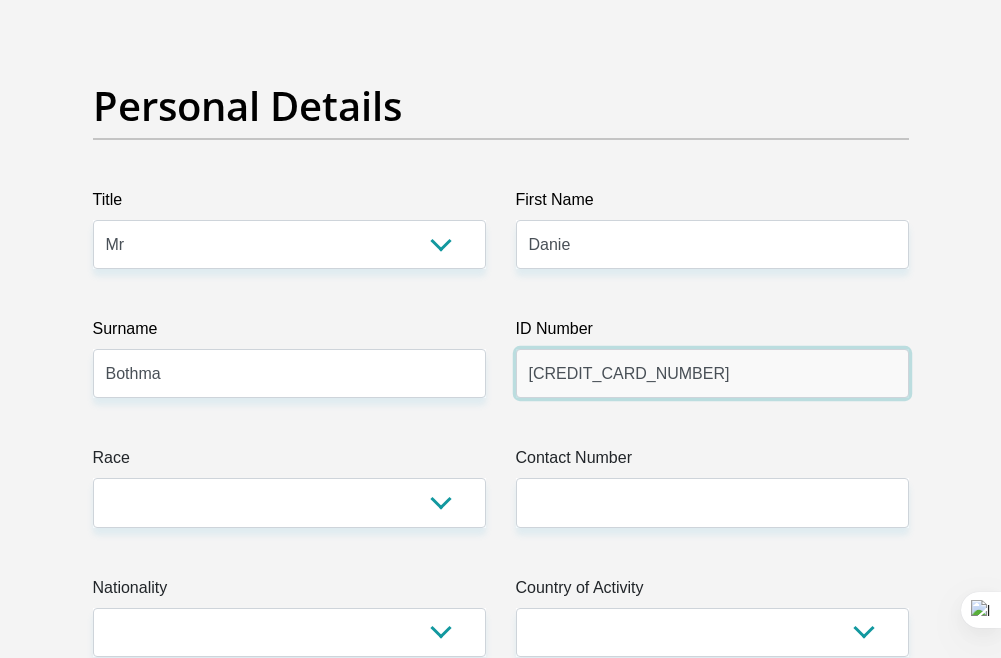 type on "6609165101082" 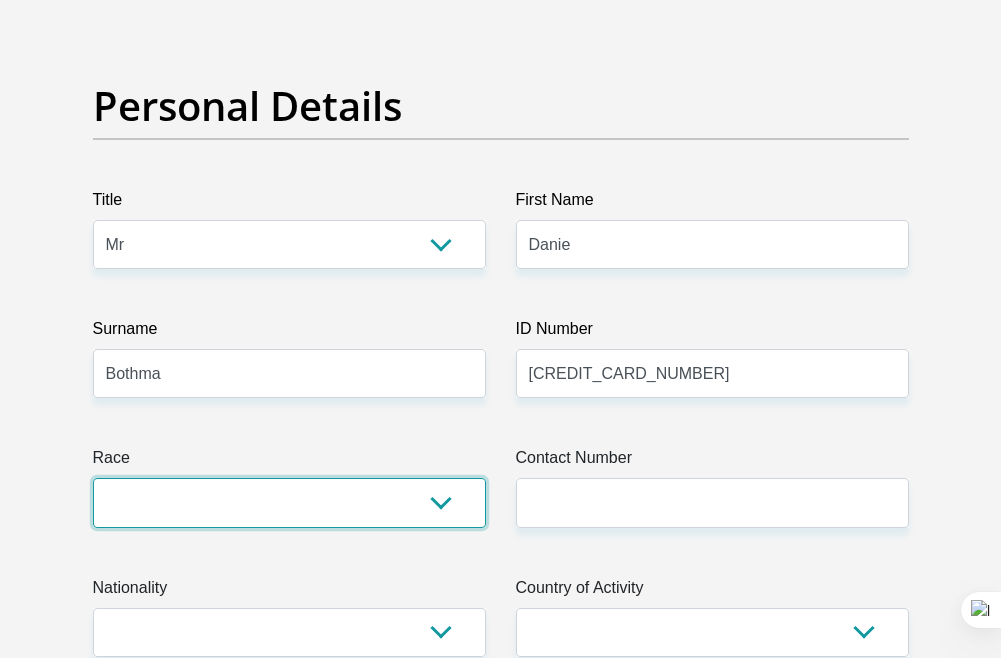 click on "Black
Coloured
Indian
White
Other" at bounding box center [289, 502] 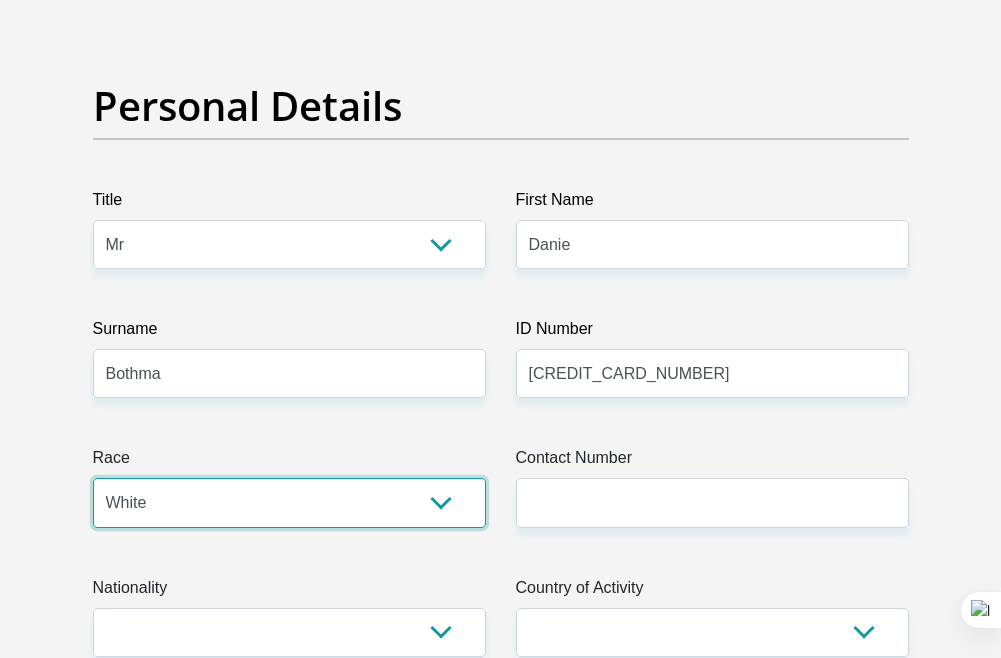 click on "Black
Coloured
Indian
White
Other" at bounding box center [289, 502] 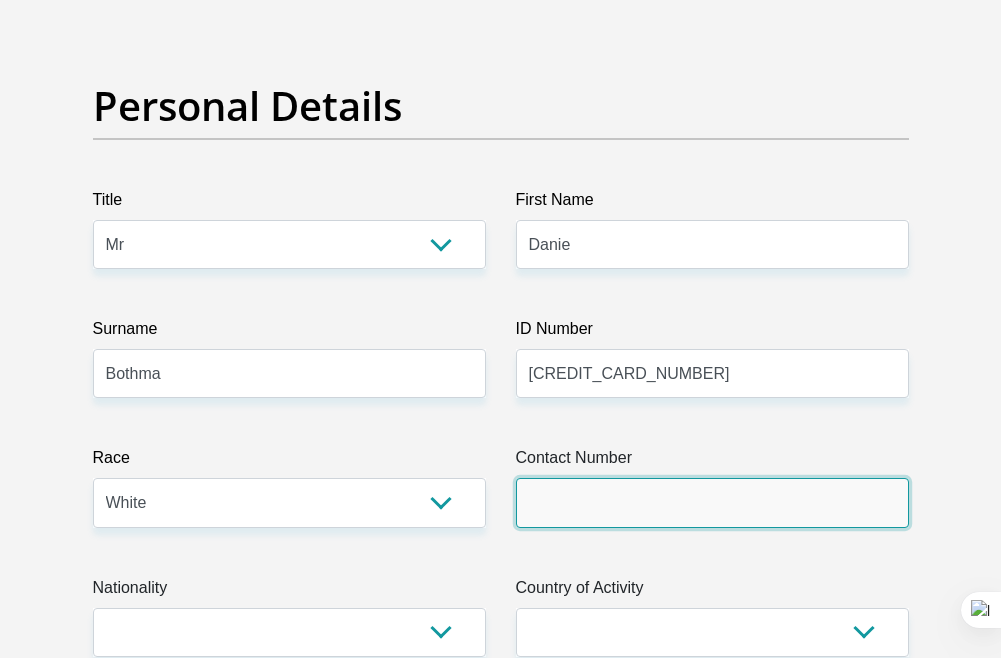 click on "Contact Number" at bounding box center (712, 502) 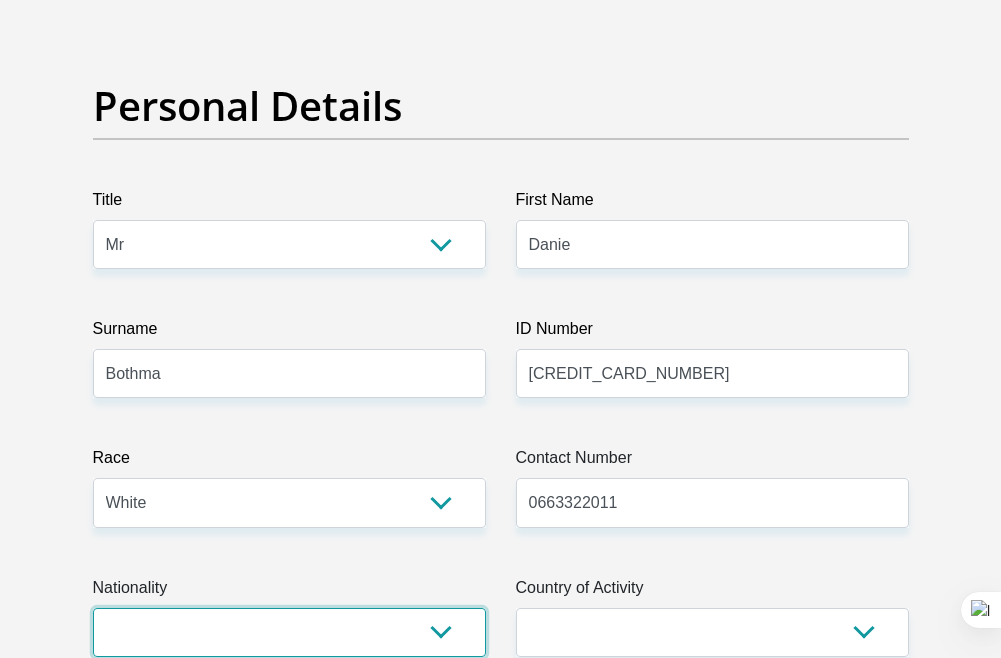 select on "ZAF" 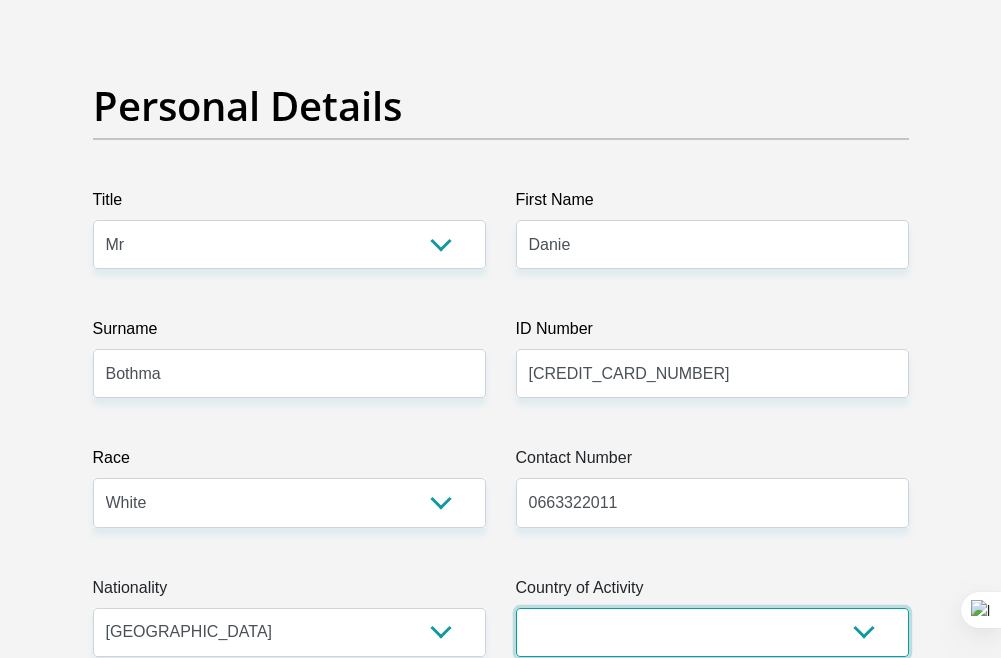 select on "ZAF" 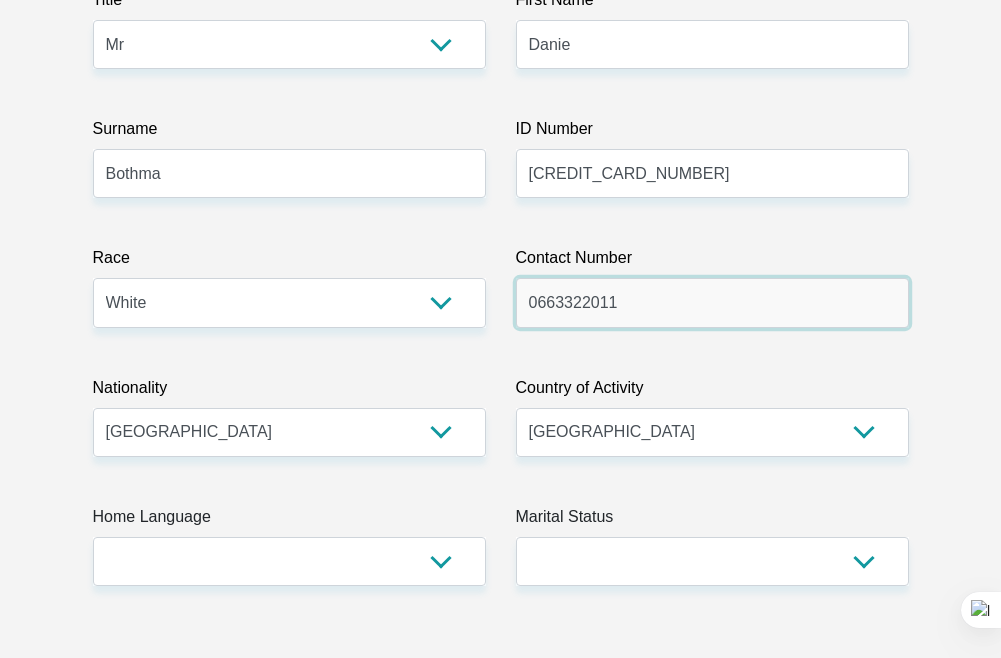 scroll, scrollTop: 500, scrollLeft: 0, axis: vertical 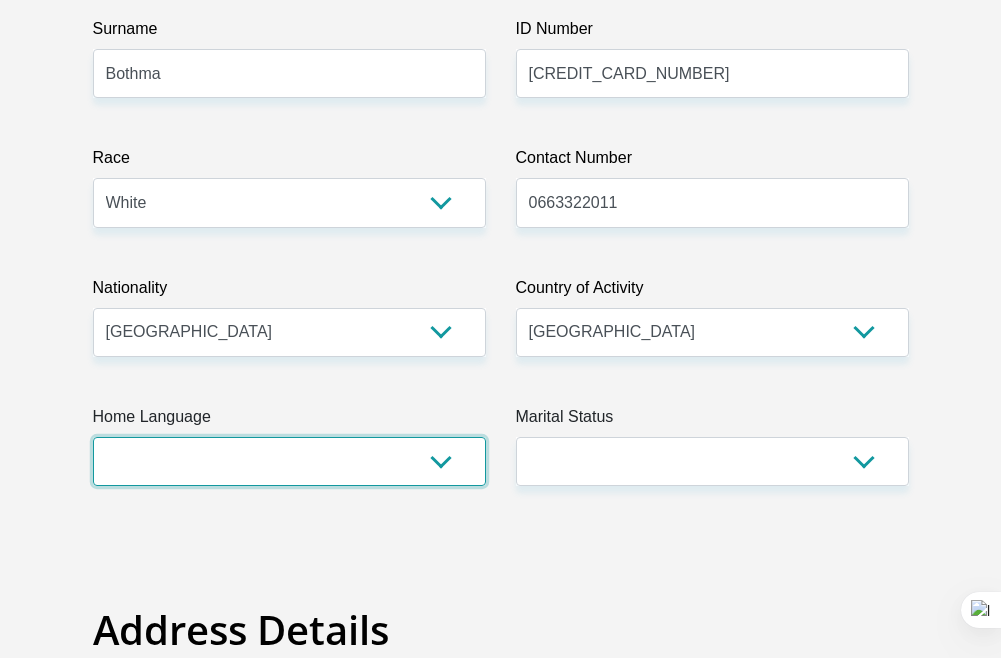 click on "Afrikaans
English
Sepedi
South Ndebele
Southern Sotho
Swati
Tsonga
Tswana
Venda
Xhosa
Zulu
Other" at bounding box center [289, 461] 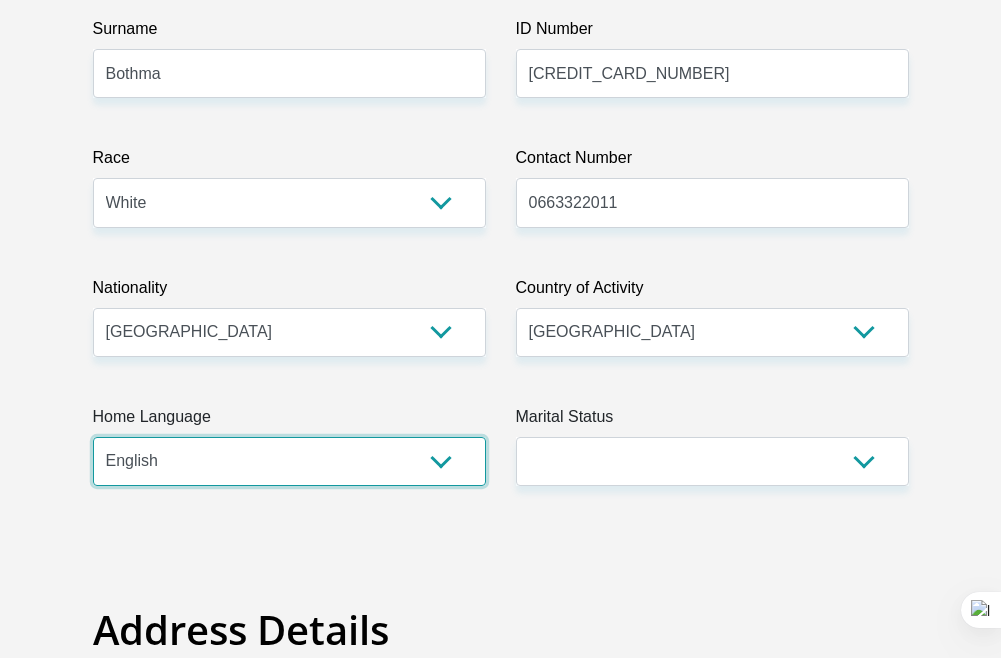 click on "Afrikaans
English
Sepedi
South Ndebele
Southern Sotho
Swati
Tsonga
Tswana
Venda
Xhosa
Zulu
Other" at bounding box center [289, 461] 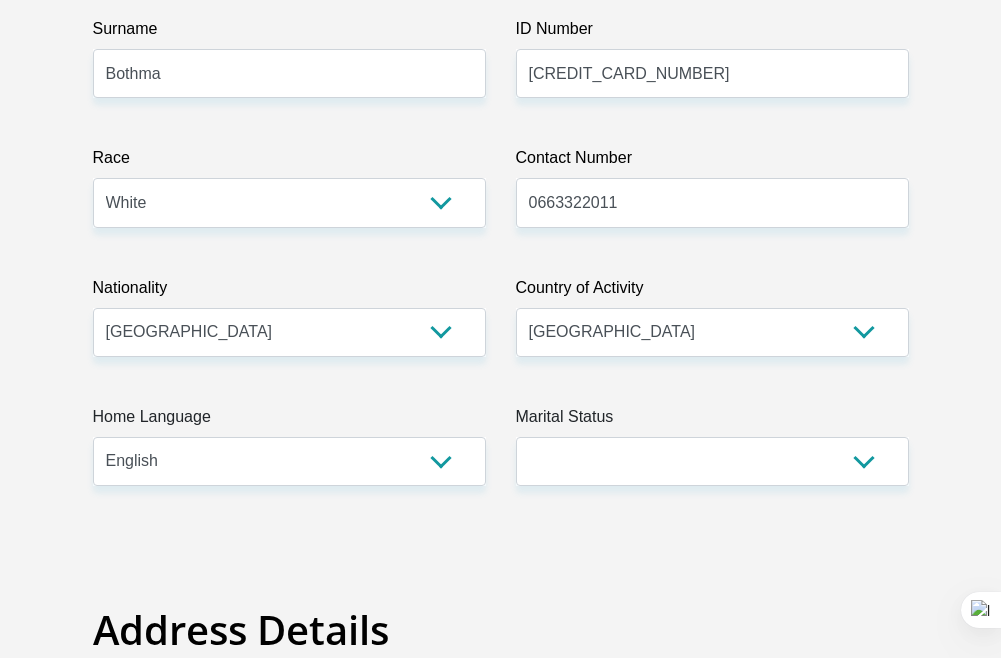 click on "Title
Mr
Ms
Mrs
Dr
Other
First Name
Danie
Surname
Bothma
ID Number
6609165101082
Please input valid ID number
Race
Black
Coloured
Indian
White
Other
Contact Number
0663322011
Please input valid contact number
Nationality
South Africa
Afghanistan
Aland Islands  Albania  Algeria" at bounding box center (501, 3210) 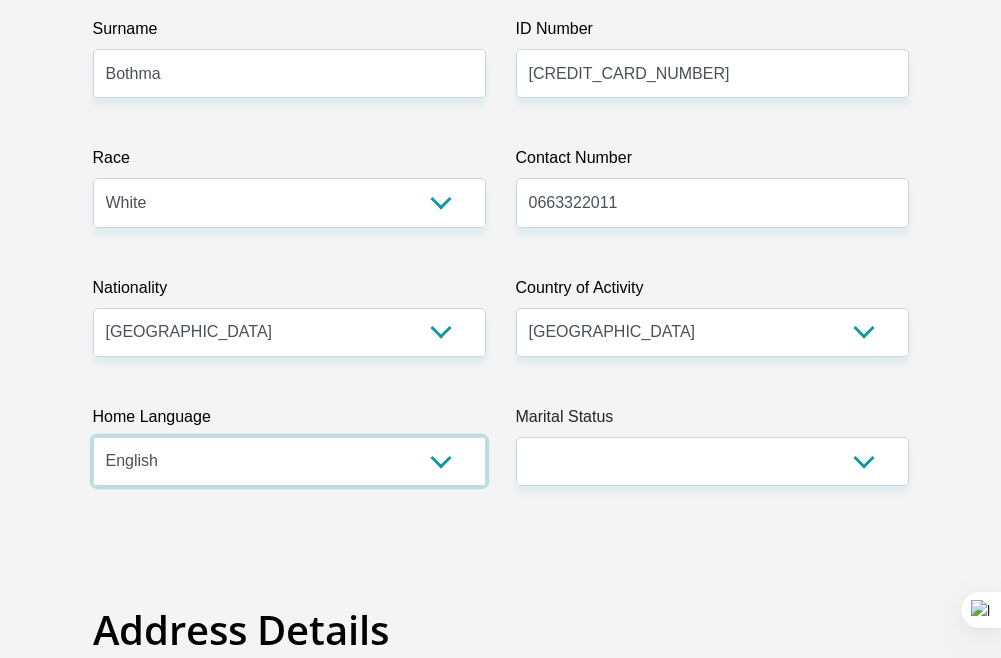click on "Afrikaans
English
Sepedi
South Ndebele
Southern Sotho
Swati
Tsonga
Tswana
Venda
Xhosa
Zulu
Other" at bounding box center [289, 461] 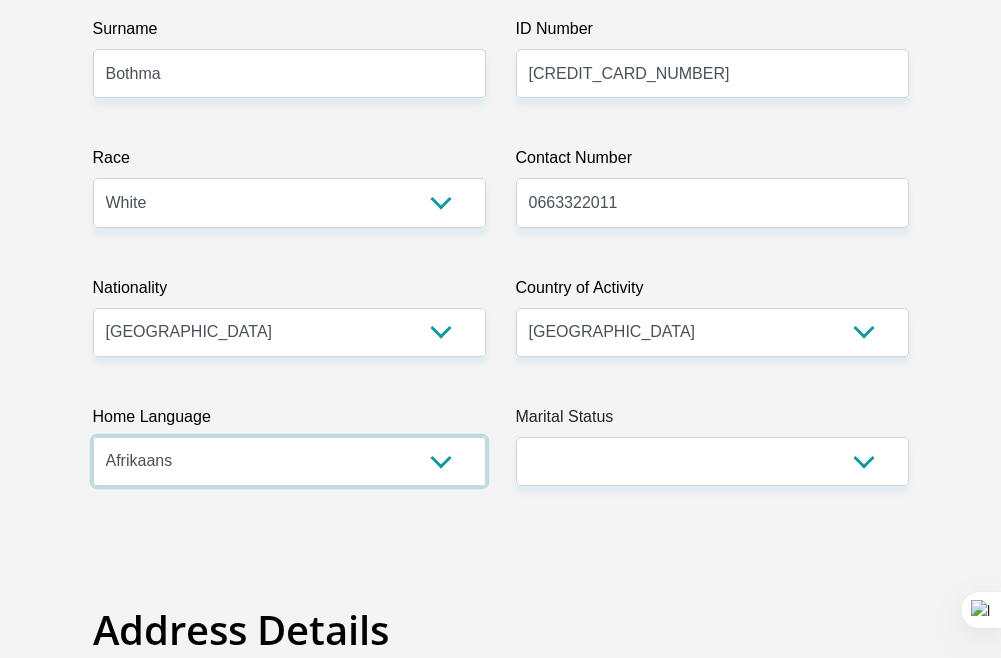 click on "Afrikaans
English
Sepedi
South Ndebele
Southern Sotho
Swati
Tsonga
Tswana
Venda
Xhosa
Zulu
Other" at bounding box center (289, 461) 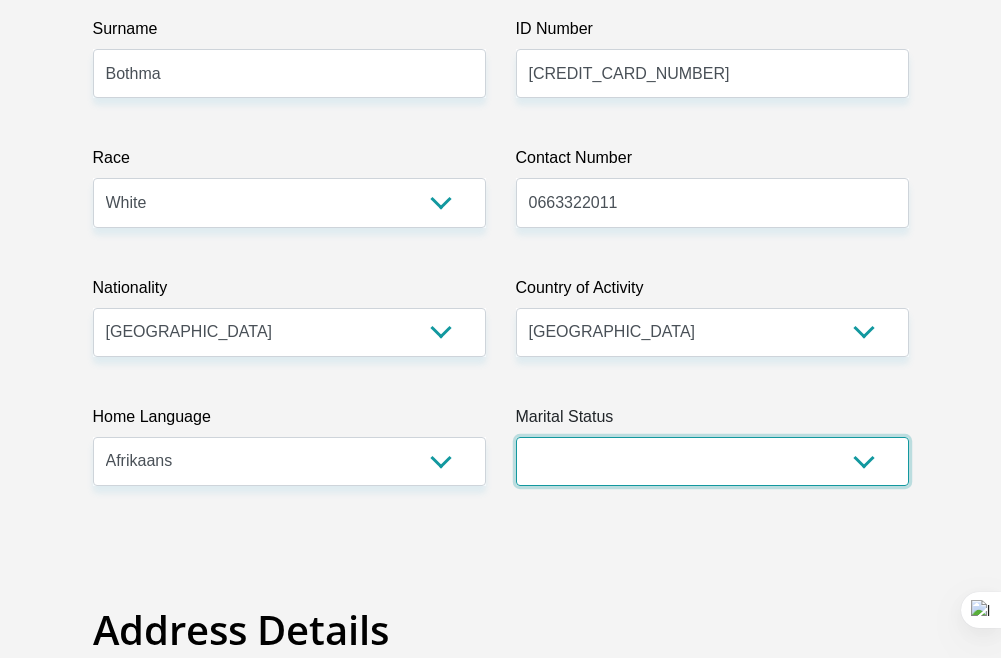 click on "Married ANC
Single
Divorced
Widowed
Married COP or Customary Law" at bounding box center [712, 461] 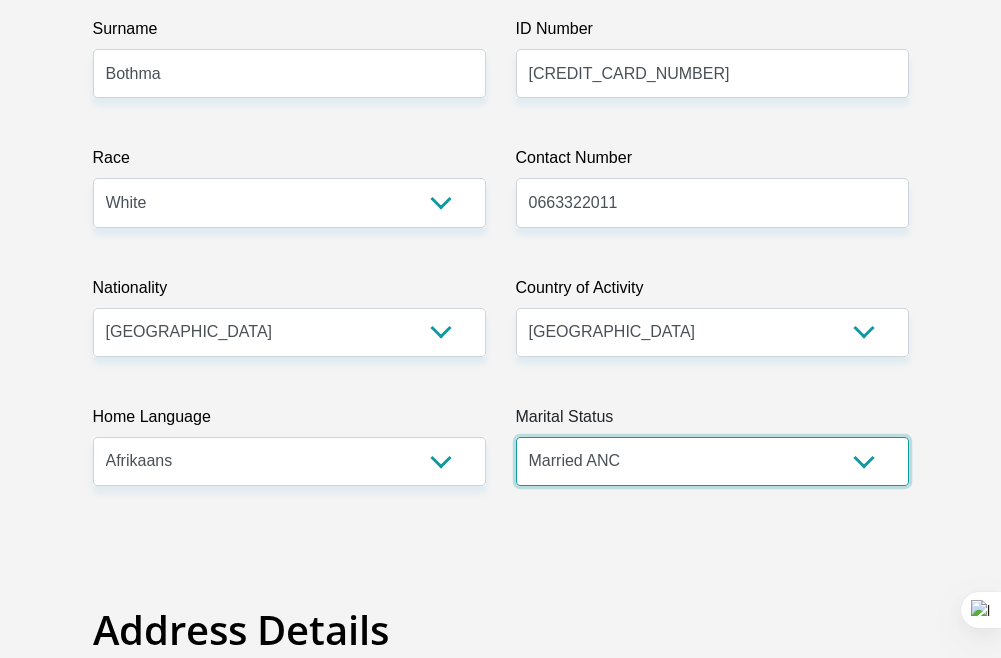 click on "Married ANC
Single
Divorced
Widowed
Married COP or Customary Law" at bounding box center (712, 461) 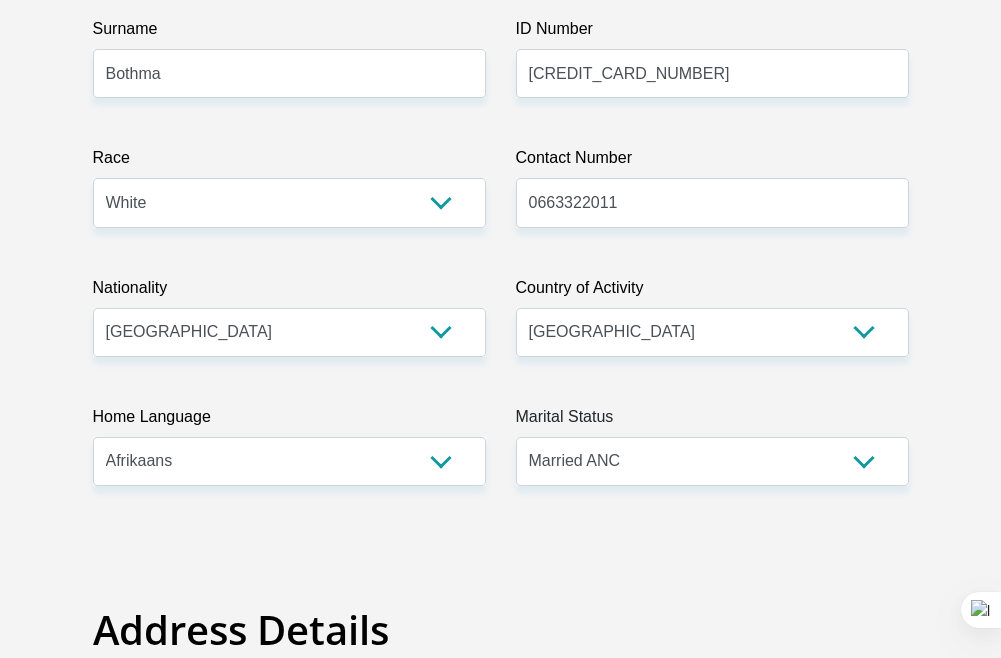 click on "Title
Mr
Ms
Mrs
Dr
Other
First Name
Danie
Surname
Bothma
ID Number
6609165101082
Please input valid ID number
Race
Black
Coloured
Indian
White
Other
Contact Number
0663322011
Please input valid contact number
Nationality
South Africa
Afghanistan
Aland Islands  Albania  Algeria" at bounding box center [501, 3210] 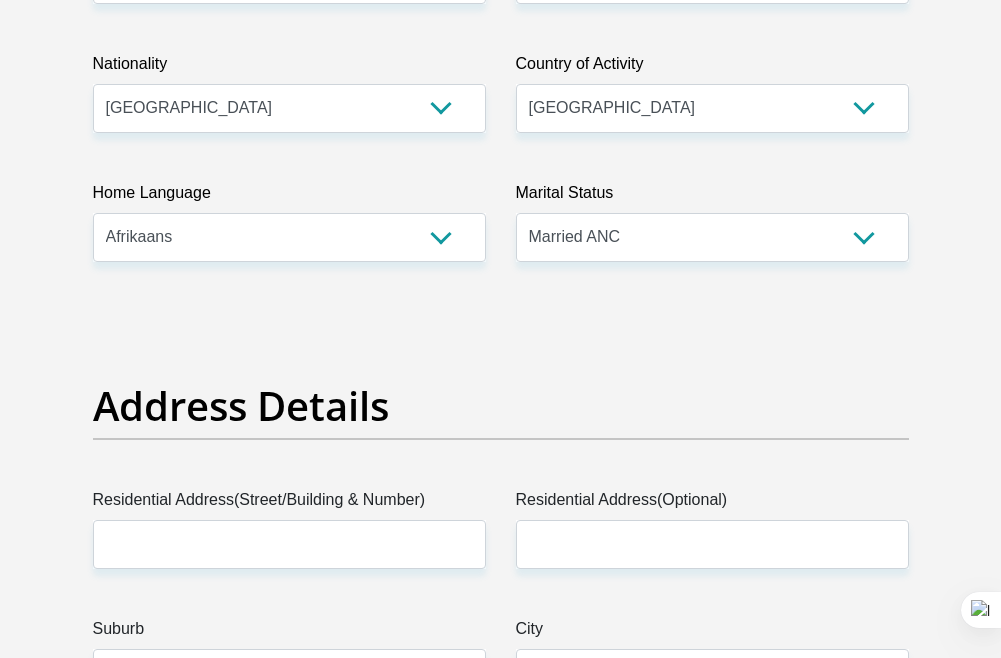 scroll, scrollTop: 800, scrollLeft: 0, axis: vertical 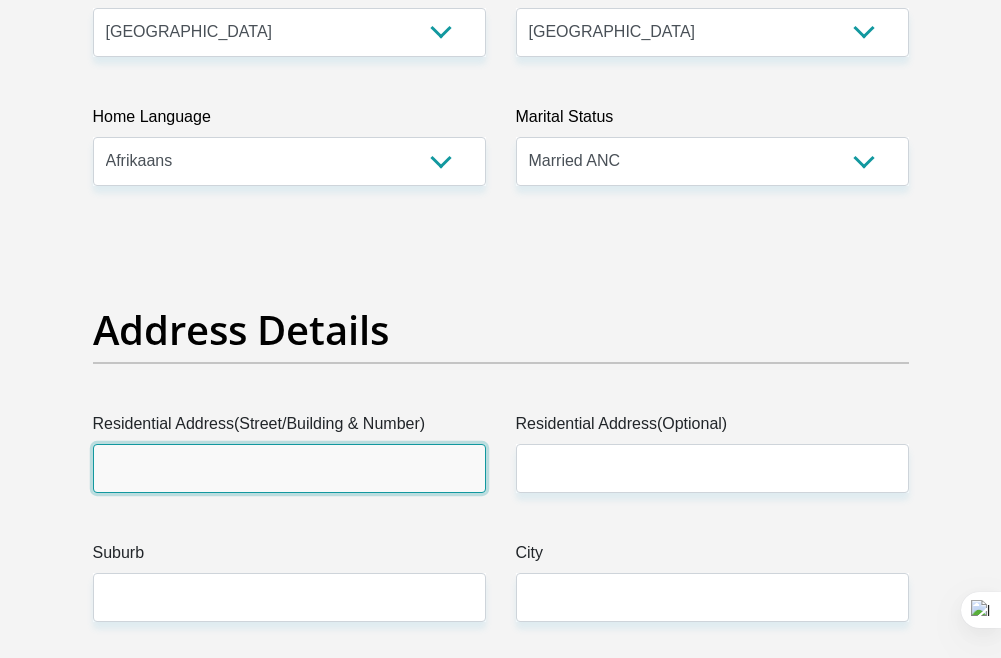 click on "Residential Address(Street/Building & Number)" at bounding box center (289, 468) 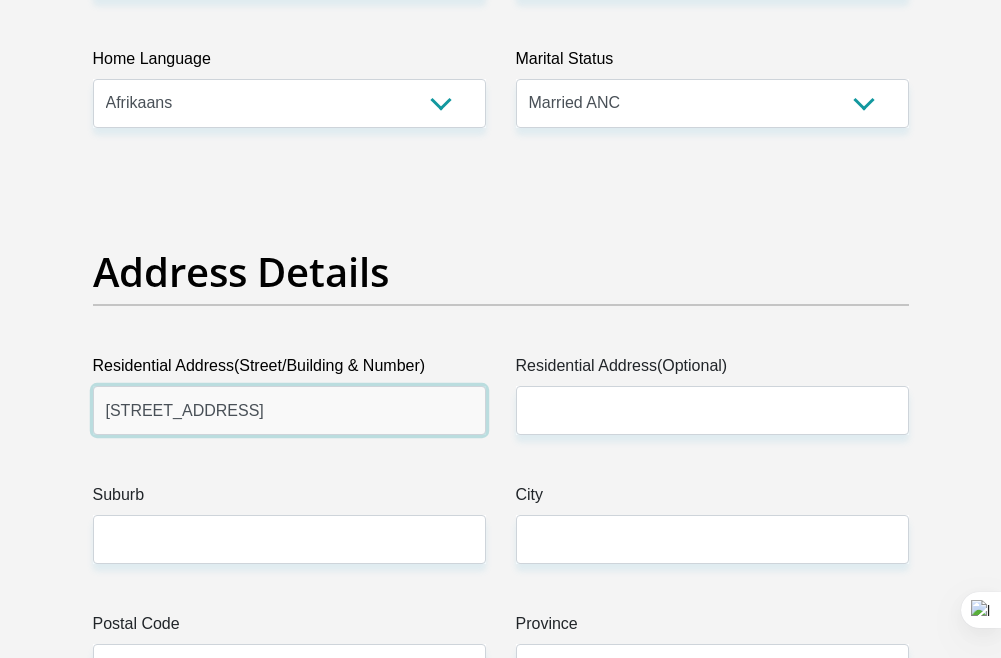 scroll, scrollTop: 900, scrollLeft: 0, axis: vertical 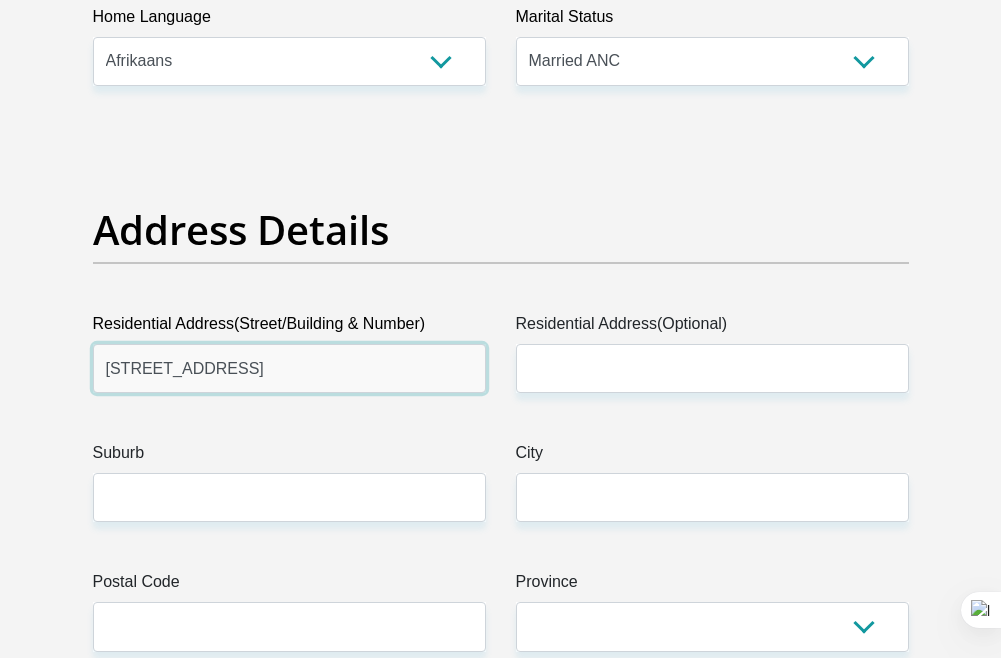 type on "11 Naude Avenue" 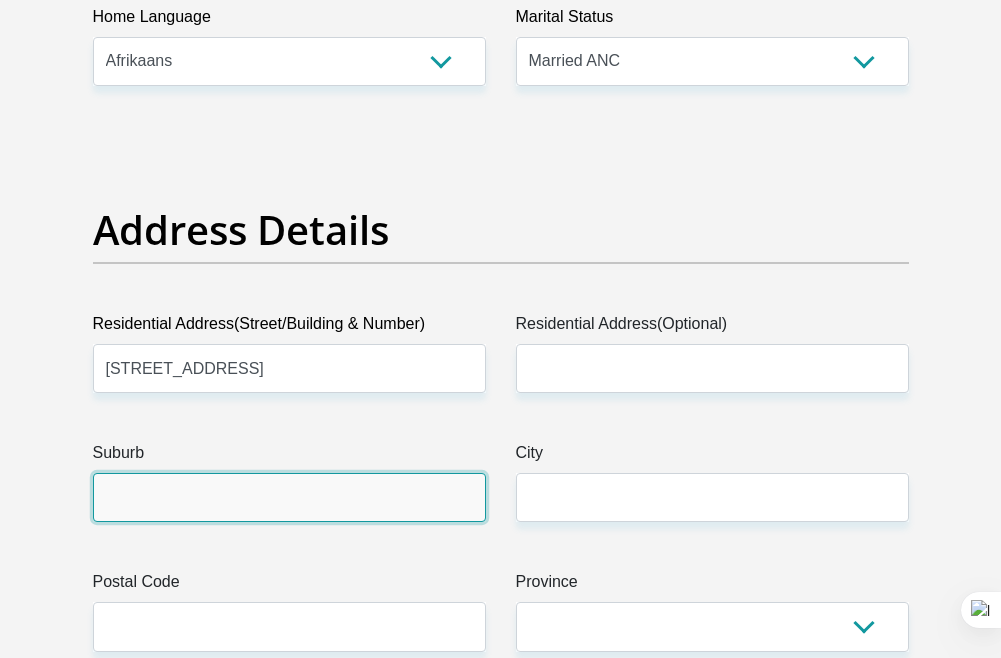 click on "Suburb" at bounding box center (289, 497) 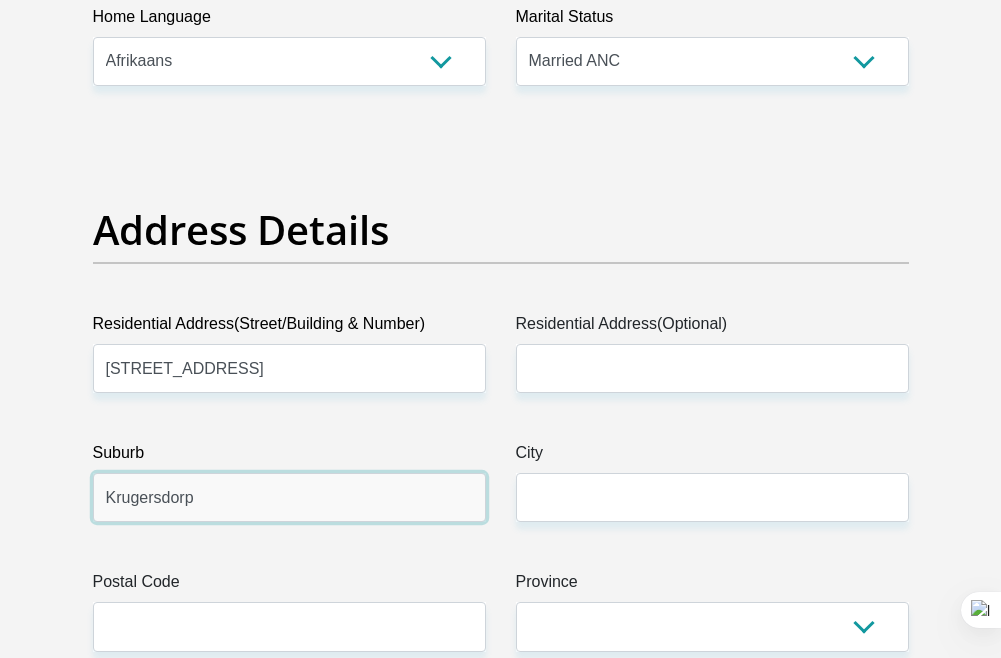 type on "Krugersdorp West" 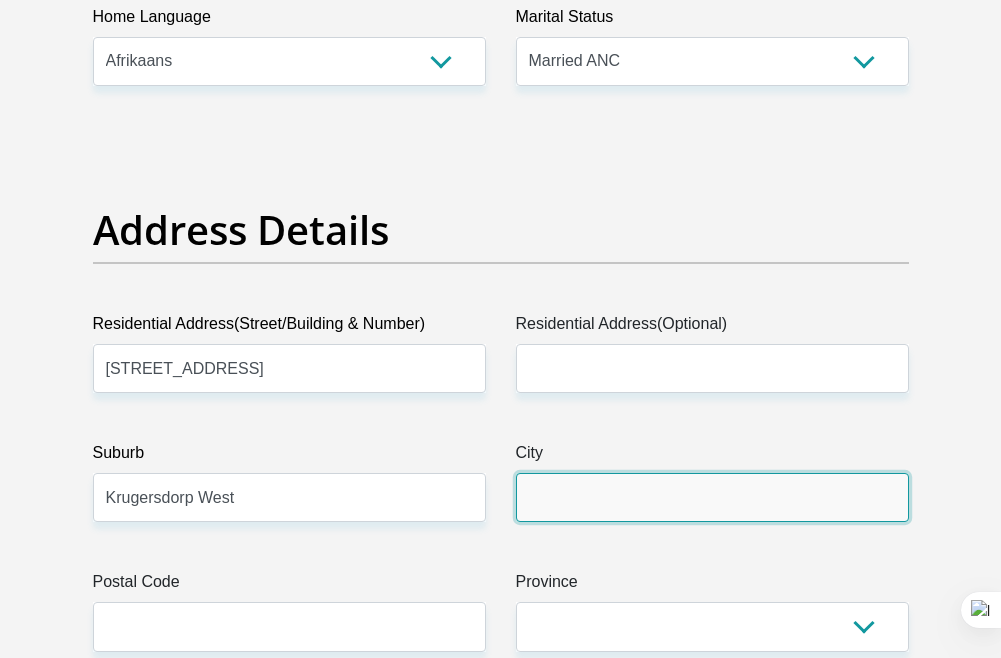 type on "Krugersdorp" 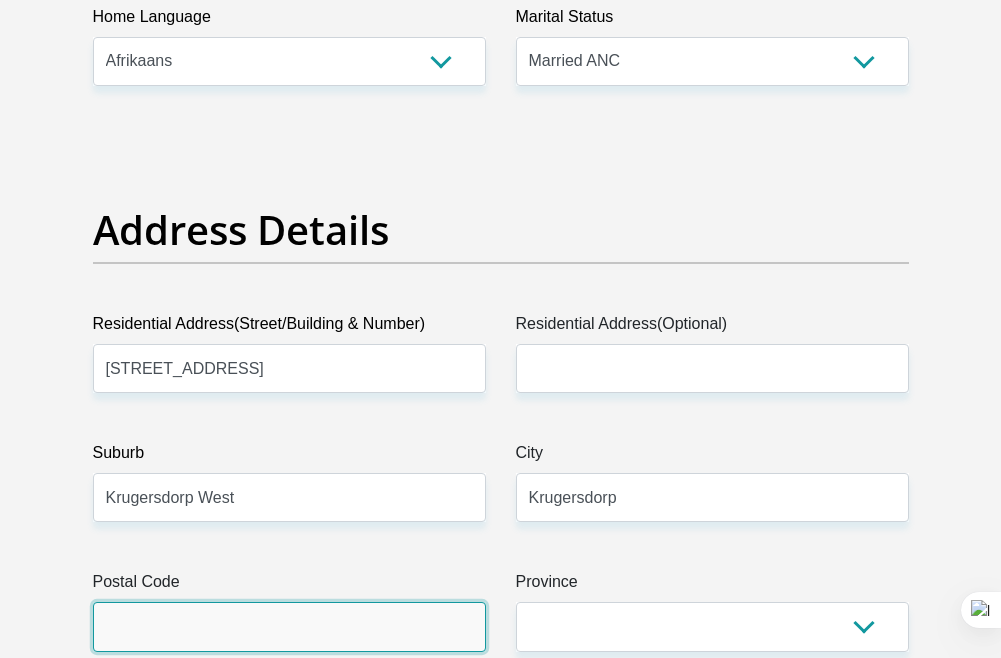 type on "1740" 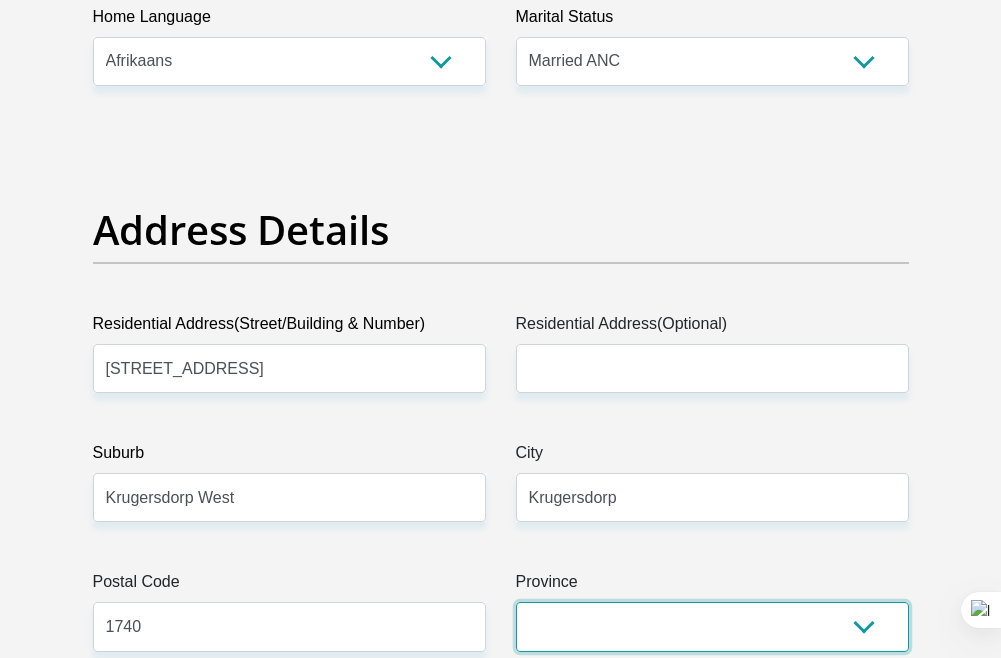 select on "Gauteng" 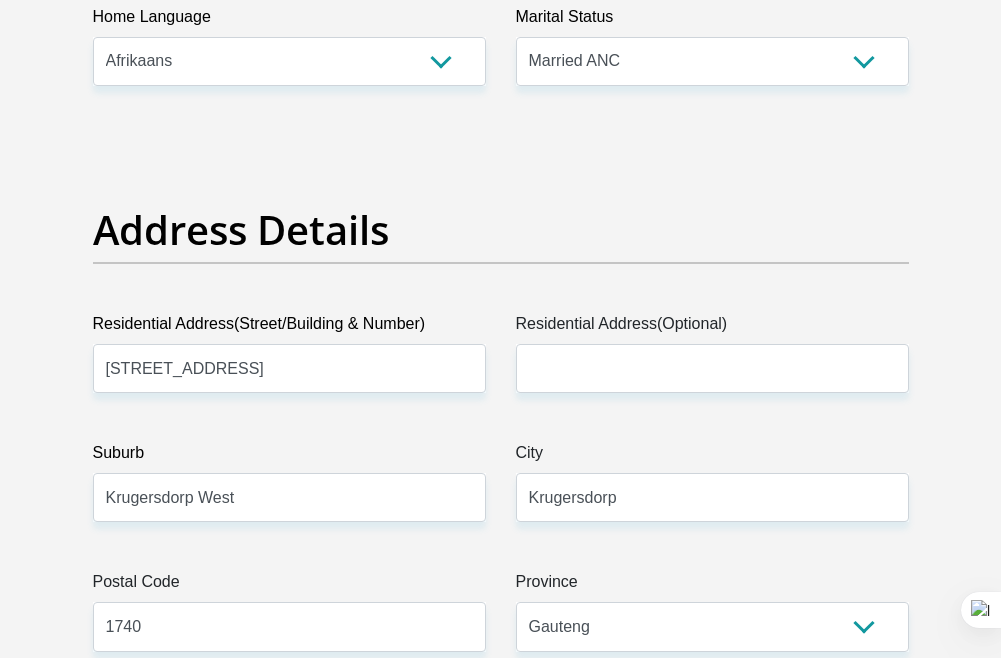 type on "daniebothma323@gmail.com" 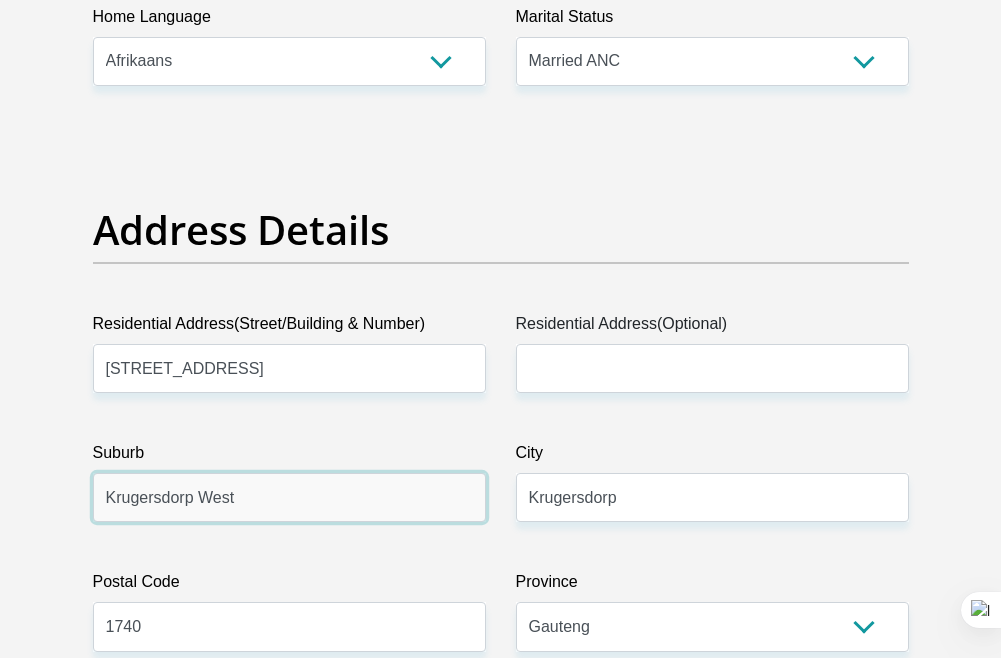 type on "AFRICAN BANK" 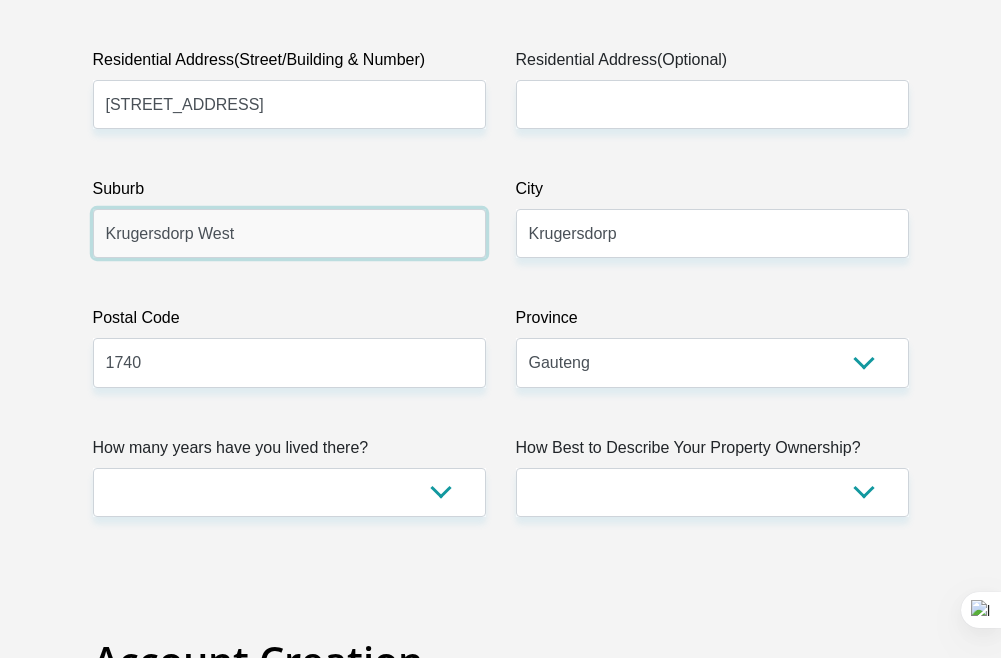scroll, scrollTop: 1200, scrollLeft: 0, axis: vertical 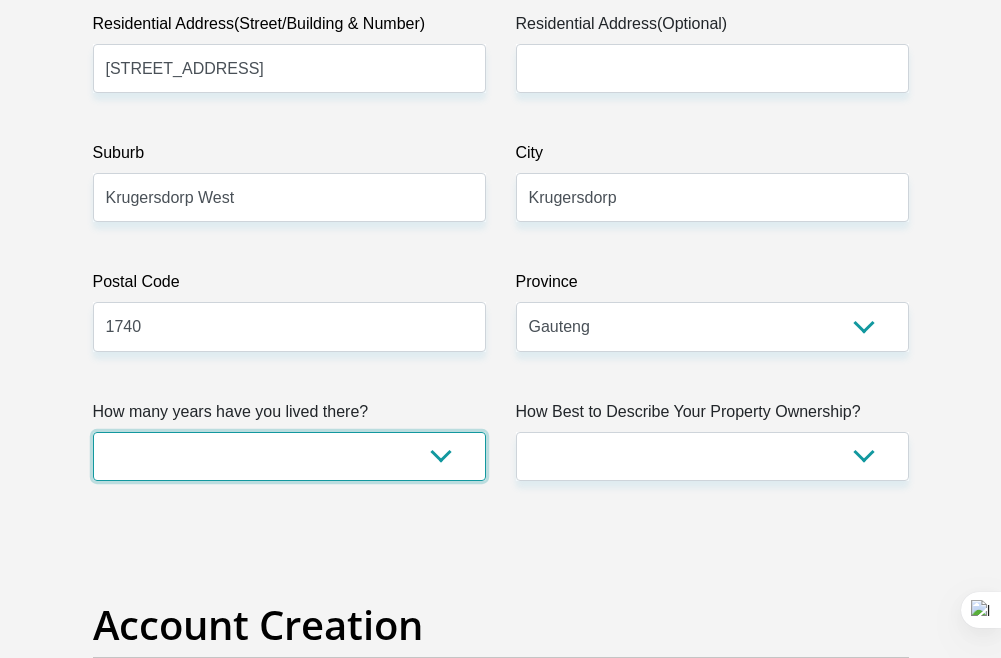 click on "less than 1 year
1-3 years
3-5 years
5+ years" at bounding box center [289, 456] 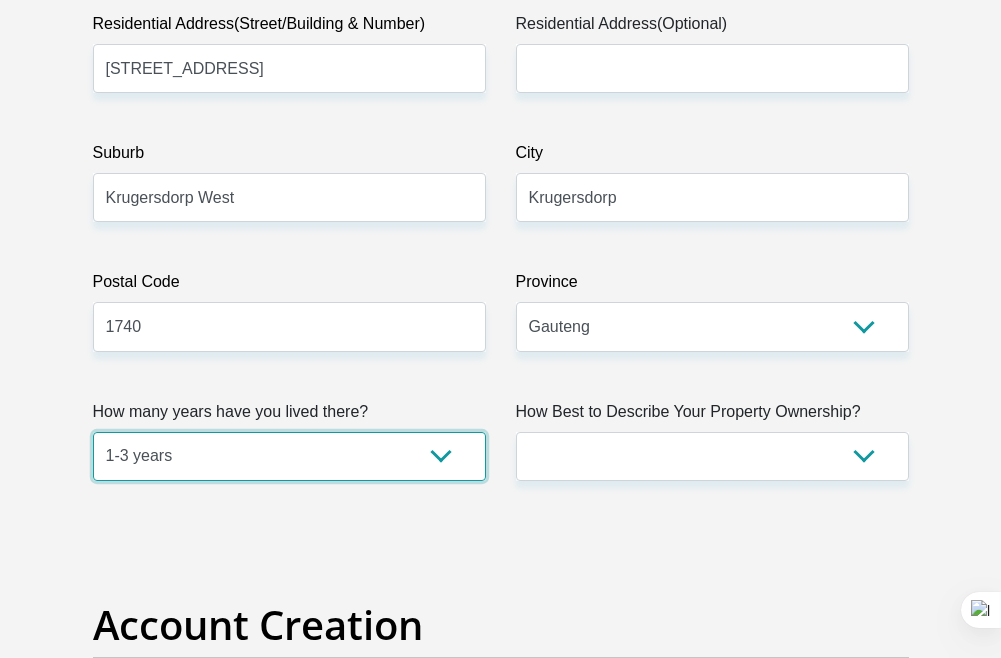 click on "less than 1 year
1-3 years
3-5 years
5+ years" at bounding box center (289, 456) 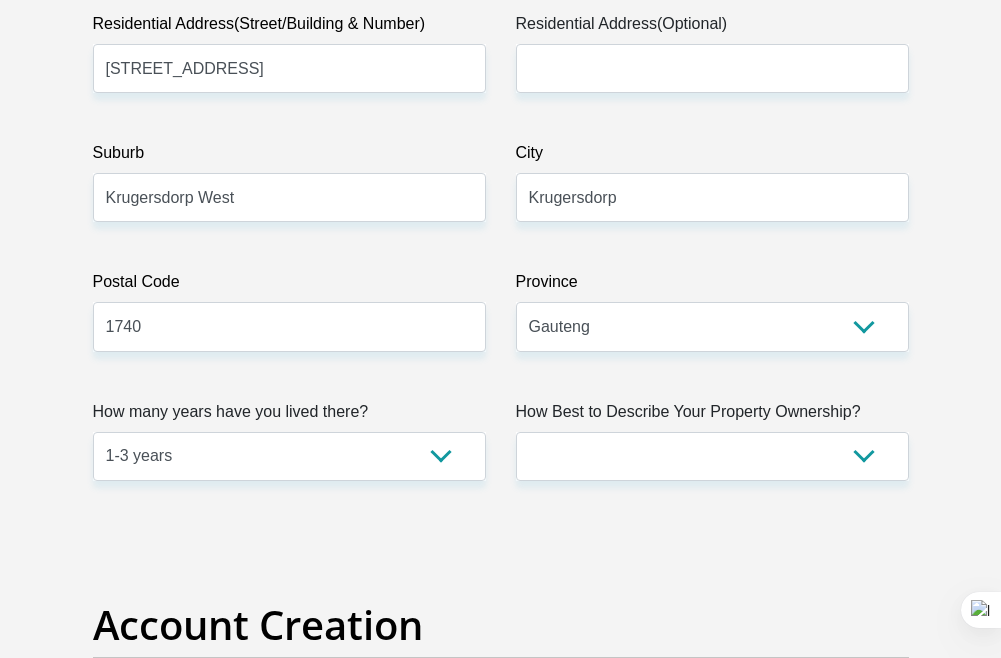 click on "Title
Mr
Ms
Mrs
Dr
Other
First Name
Danie
Surname
Bothma
ID Number
6609165101082
Please input valid ID number
Race
Black
Coloured
Indian
White
Other
Contact Number
0663322011
Please input valid contact number
Nationality
South Africa
Afghanistan
Aland Islands  Albania  Algeria" at bounding box center (501, 2510) 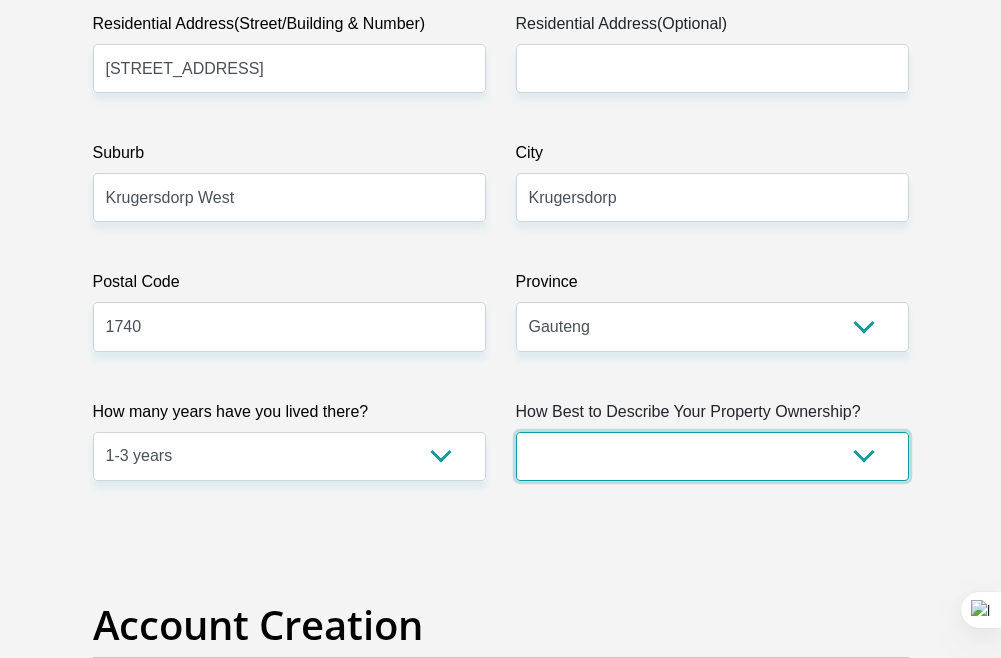click on "Owned
Rented
Family Owned
Company Dwelling" at bounding box center (712, 456) 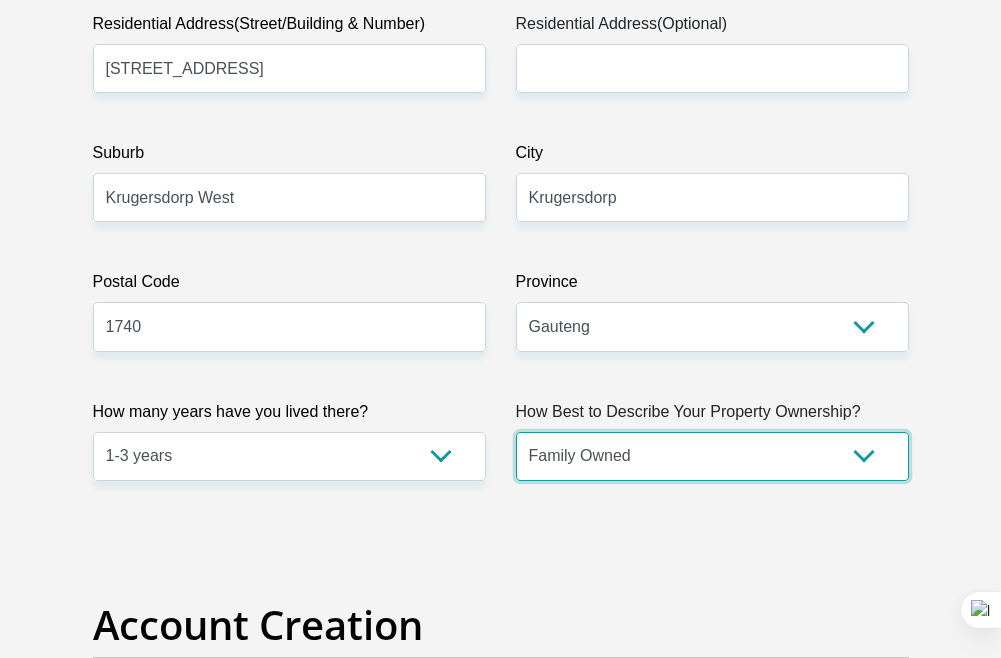 click on "Owned
Rented
Family Owned
Company Dwelling" at bounding box center (712, 456) 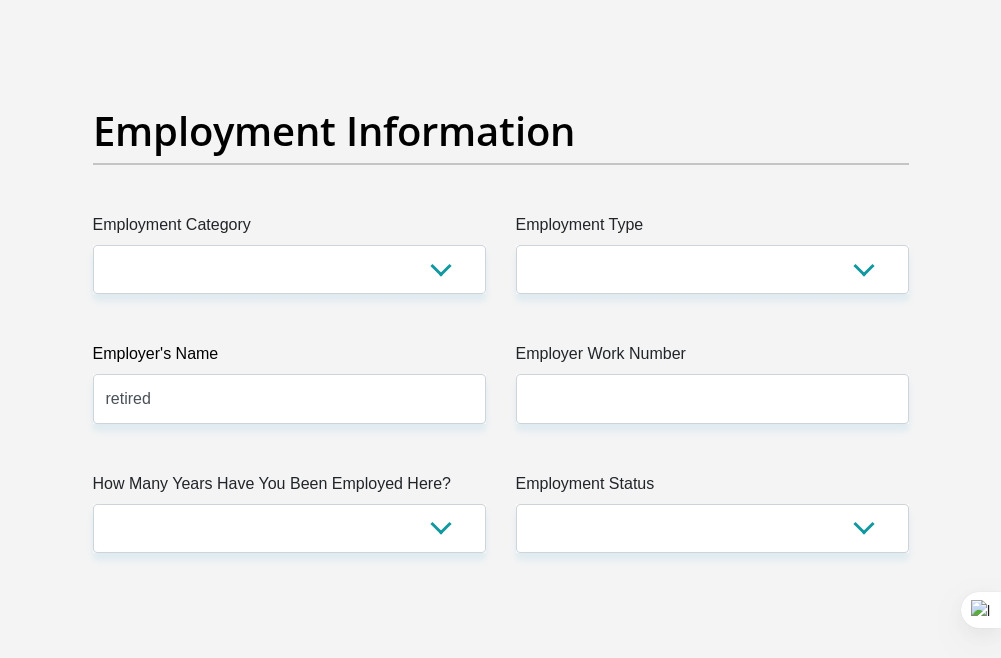 scroll, scrollTop: 3600, scrollLeft: 0, axis: vertical 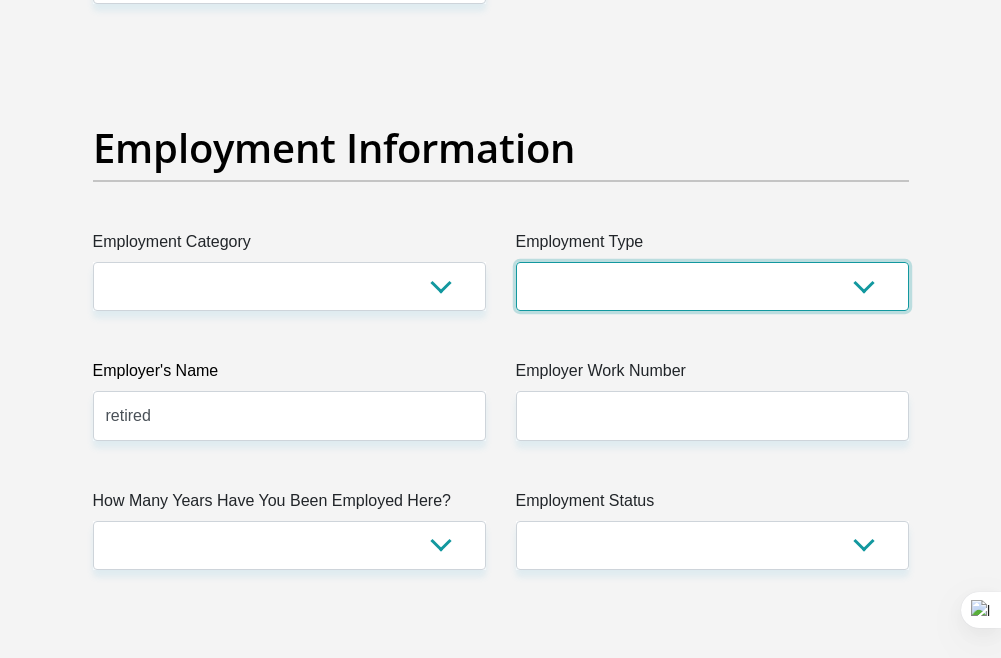 click on "College/Lecturer
Craft Seller
Creative
Driver
Executive
Farmer
Forces - Non Commissioned
Forces - Officer
Hawker
Housewife
Labourer
Licenced Professional
Manager
Miner
Non Licenced Professional
Office Staff/Clerk
Outside Worker
Pensioner
Permanent Teacher
Production/Manufacturing
Sales
Self-Employed
Semi-Professional Worker
Service Industry  Social Worker  Student" at bounding box center (712, 286) 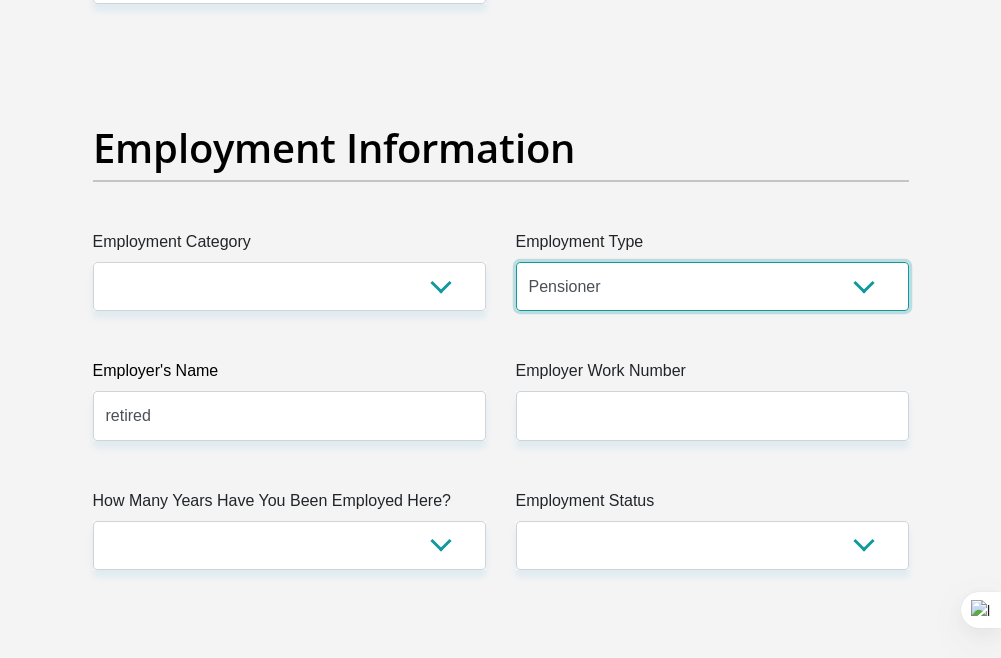 click on "College/Lecturer
Craft Seller
Creative
Driver
Executive
Farmer
Forces - Non Commissioned
Forces - Officer
Hawker
Housewife
Labourer
Licenced Professional
Manager
Miner
Non Licenced Professional
Office Staff/Clerk
Outside Worker
Pensioner
Permanent Teacher
Production/Manufacturing
Sales
Self-Employed
Semi-Professional Worker
Service Industry  Social Worker  Student" at bounding box center (712, 286) 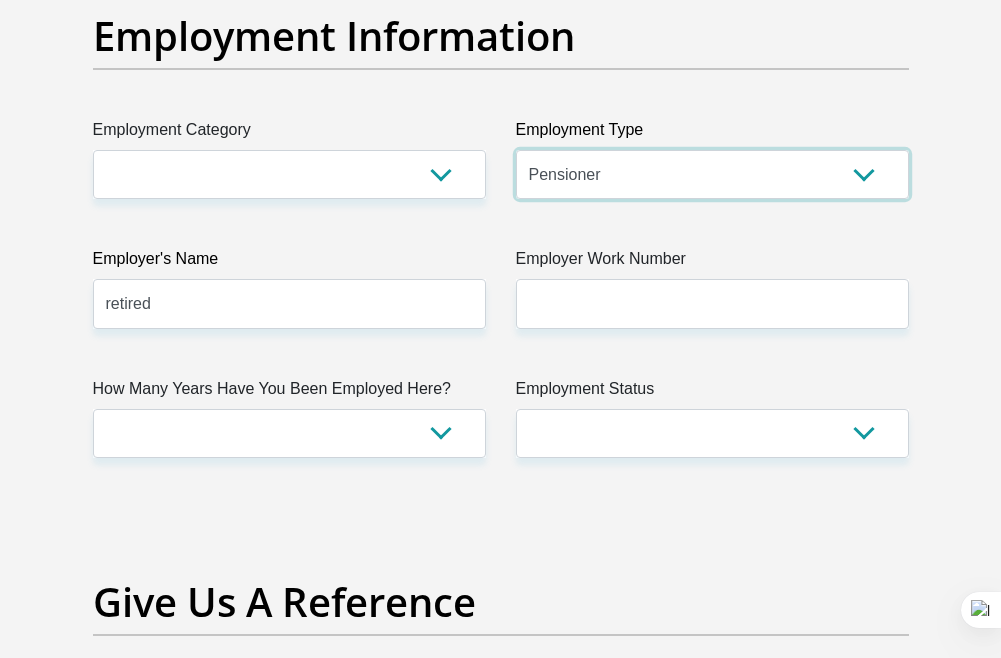 scroll, scrollTop: 3800, scrollLeft: 0, axis: vertical 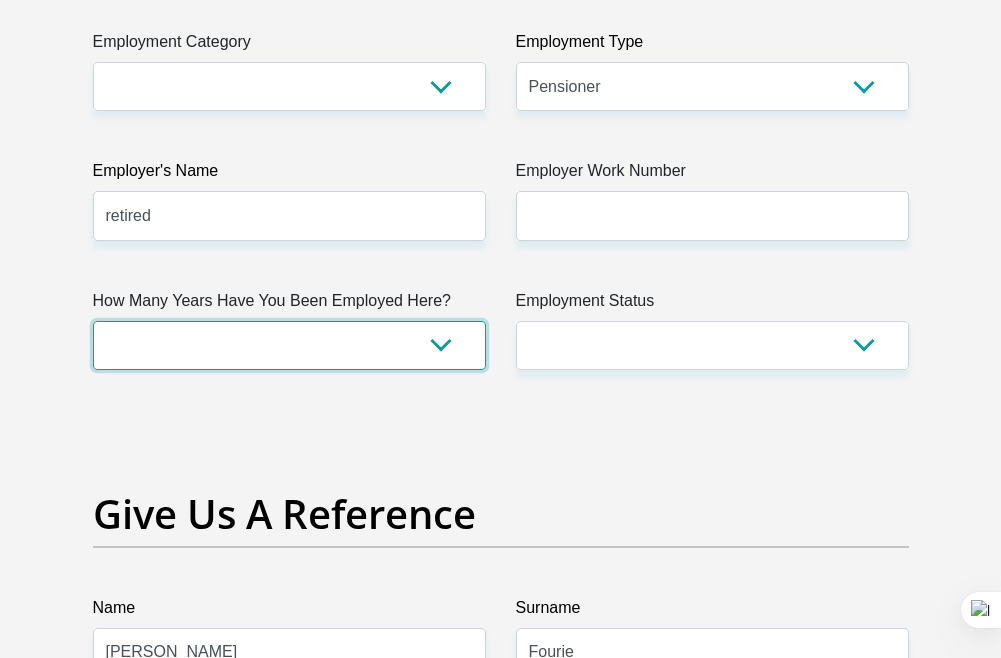 click on "less than 1 year
1-3 years
3-5 years
5+ years" at bounding box center [289, 345] 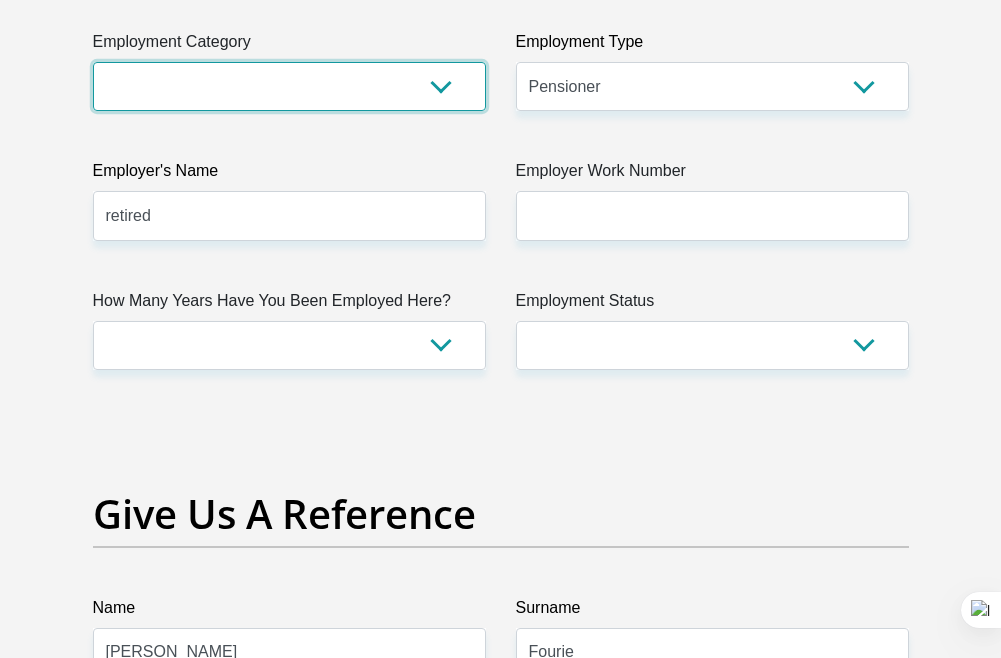 click on "AGRICULTURE
ALCOHOL & TOBACCO
CONSTRUCTION MATERIALS
METALLURGY
EQUIPMENT FOR RENEWABLE ENERGY
SPECIALIZED CONTRACTORS
CAR
GAMING (INCL. INTERNET
OTHER WHOLESALE
UNLICENSED PHARMACEUTICALS
CURRENCY EXCHANGE HOUSES
OTHER FINANCIAL INSTITUTIONS & INSURANCE
REAL ESTATE AGENTS
OIL & GAS
OTHER MATERIALS (E.G. IRON ORE)
PRECIOUS STONES & PRECIOUS METALS
POLITICAL ORGANIZATIONS
RELIGIOUS ORGANIZATIONS(NOT SECTS)
ACTI. HAVING BUSINESS DEAL WITH PUBLIC ADMINISTRATION
LAUNDROMATS" at bounding box center (289, 86) 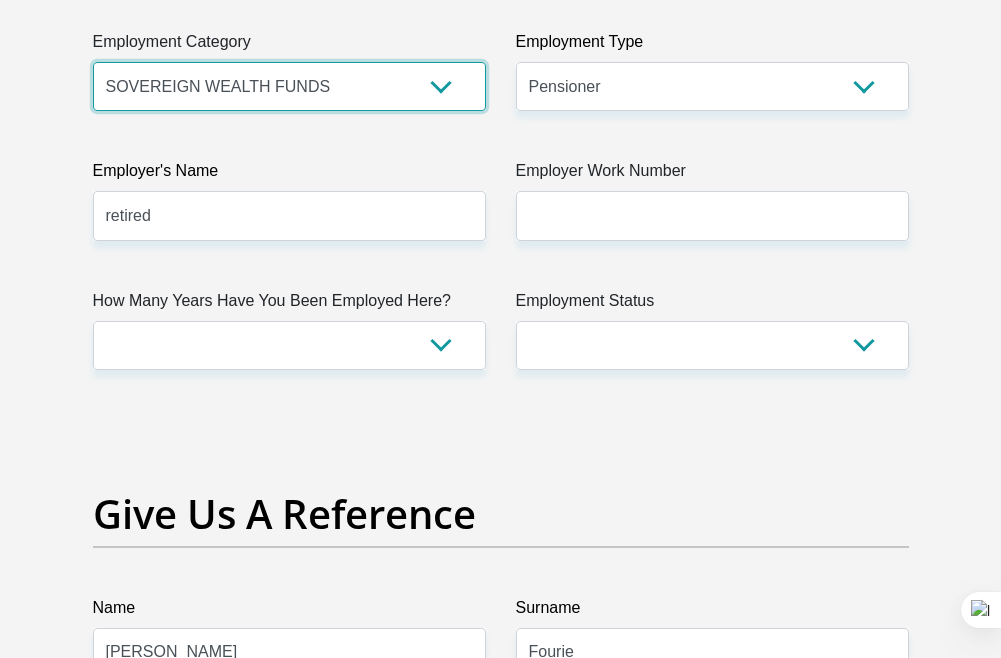 click on "AGRICULTURE
ALCOHOL & TOBACCO
CONSTRUCTION MATERIALS
METALLURGY
EQUIPMENT FOR RENEWABLE ENERGY
SPECIALIZED CONTRACTORS
CAR
GAMING (INCL. INTERNET
OTHER WHOLESALE
UNLICENSED PHARMACEUTICALS
CURRENCY EXCHANGE HOUSES
OTHER FINANCIAL INSTITUTIONS & INSURANCE
REAL ESTATE AGENTS
OIL & GAS
OTHER MATERIALS (E.G. IRON ORE)
PRECIOUS STONES & PRECIOUS METALS
POLITICAL ORGANIZATIONS
RELIGIOUS ORGANIZATIONS(NOT SECTS)
ACTI. HAVING BUSINESS DEAL WITH PUBLIC ADMINISTRATION
LAUNDROMATS" at bounding box center [289, 86] 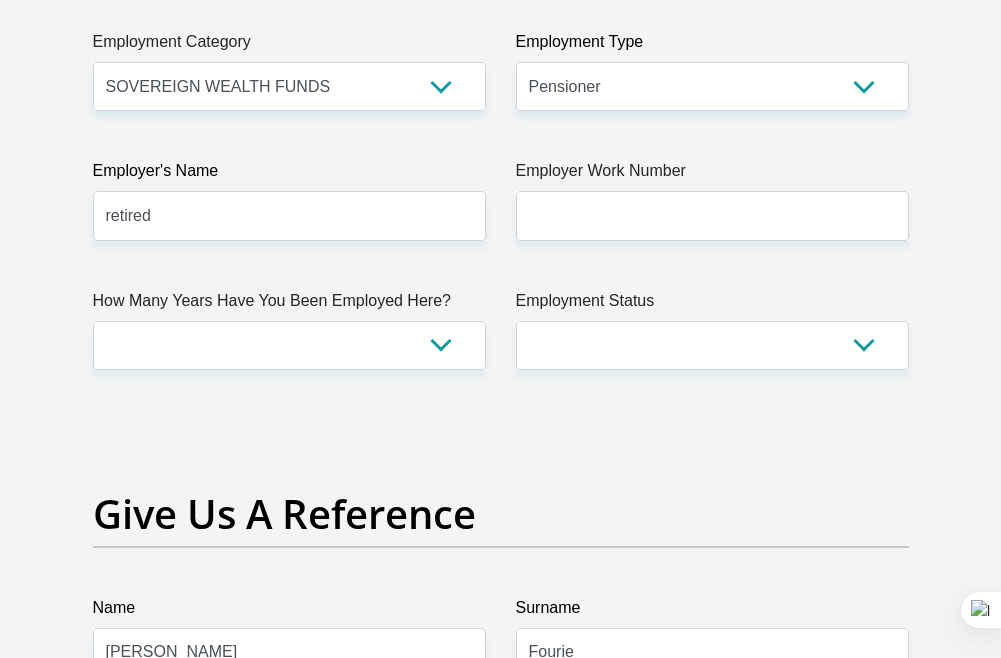 click on "Employer's Name" at bounding box center [289, 175] 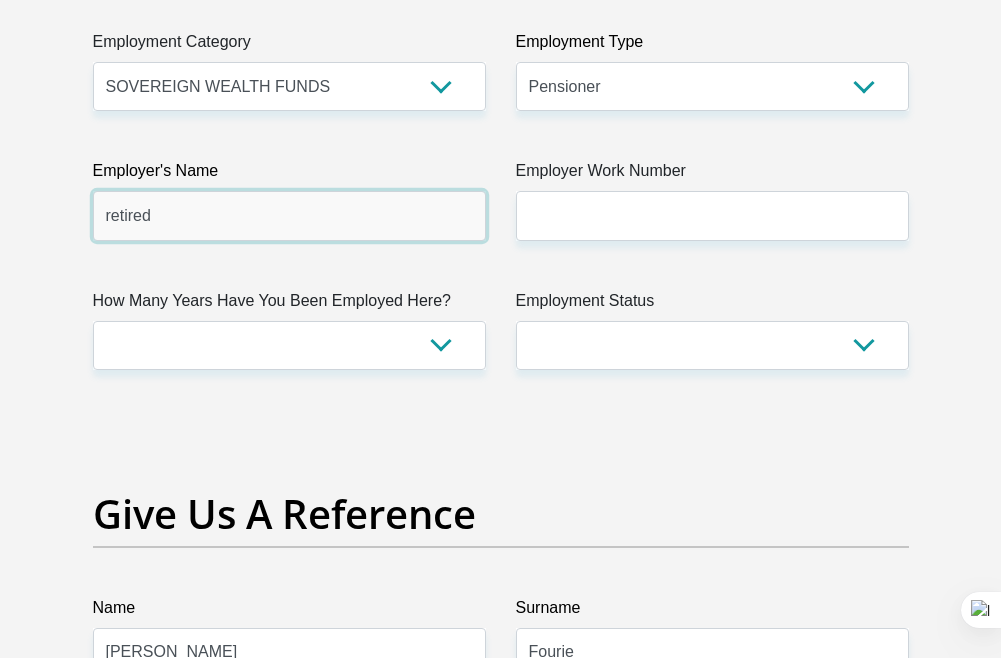 click on "retired" at bounding box center [289, 215] 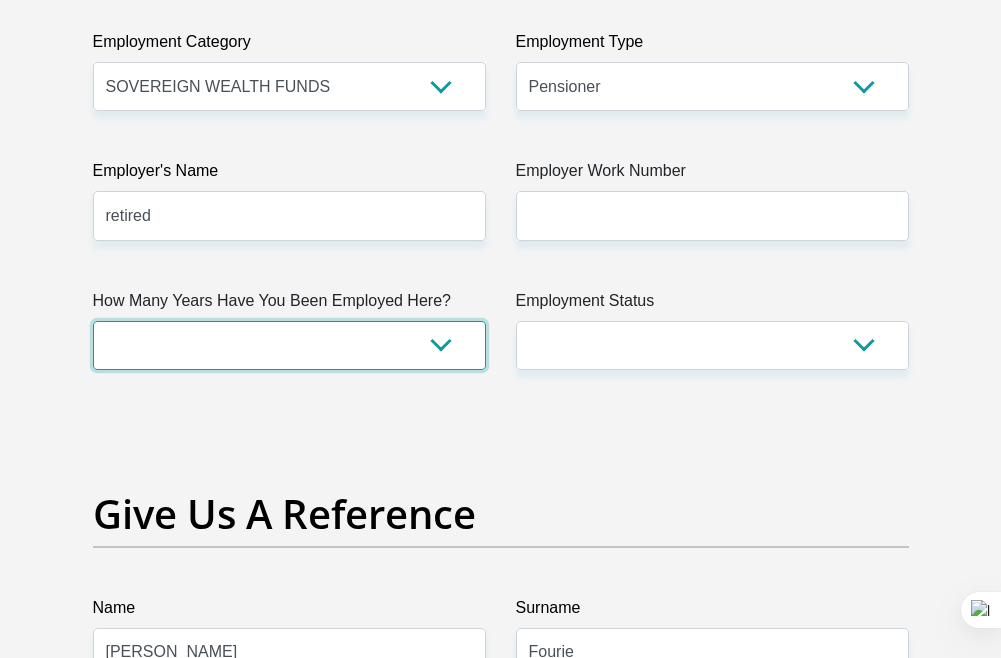 click on "less than 1 year
1-3 years
3-5 years
5+ years" at bounding box center [289, 345] 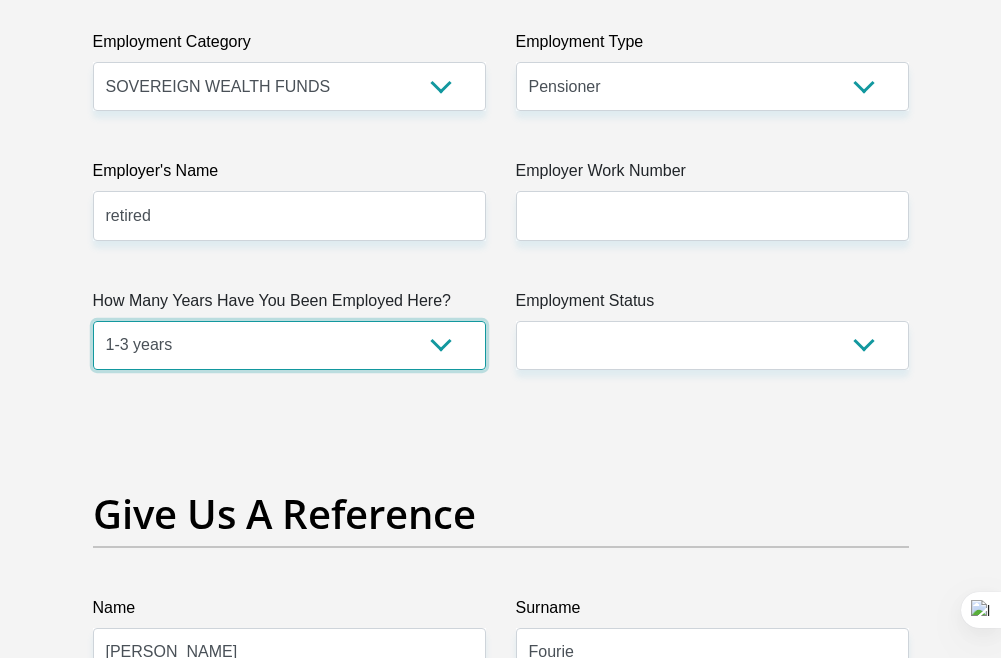 click on "less than 1 year
1-3 years
3-5 years
5+ years" at bounding box center [289, 345] 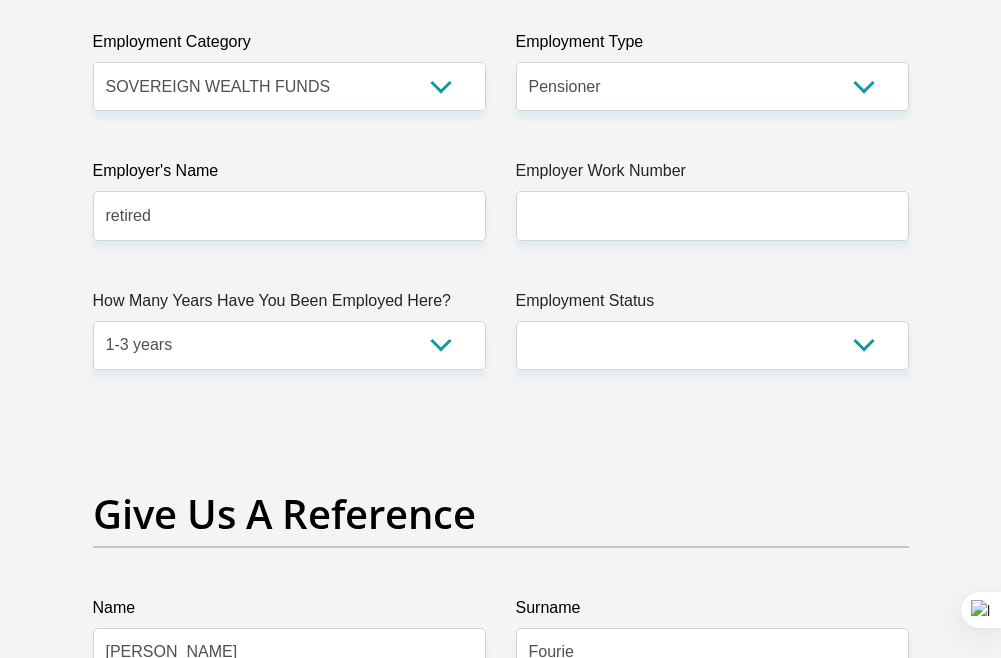 click on "Title
Mr
Ms
Mrs
Dr
Other
First Name
Danie
Surname
Bothma
ID Number
6609165101082
Please input valid ID number
Race
Black
Coloured
Indian
White
Other
Contact Number
0663322011
Please input valid contact number
Nationality
South Africa
Afghanistan
Aland Islands  Albania  Algeria" at bounding box center (501, -90) 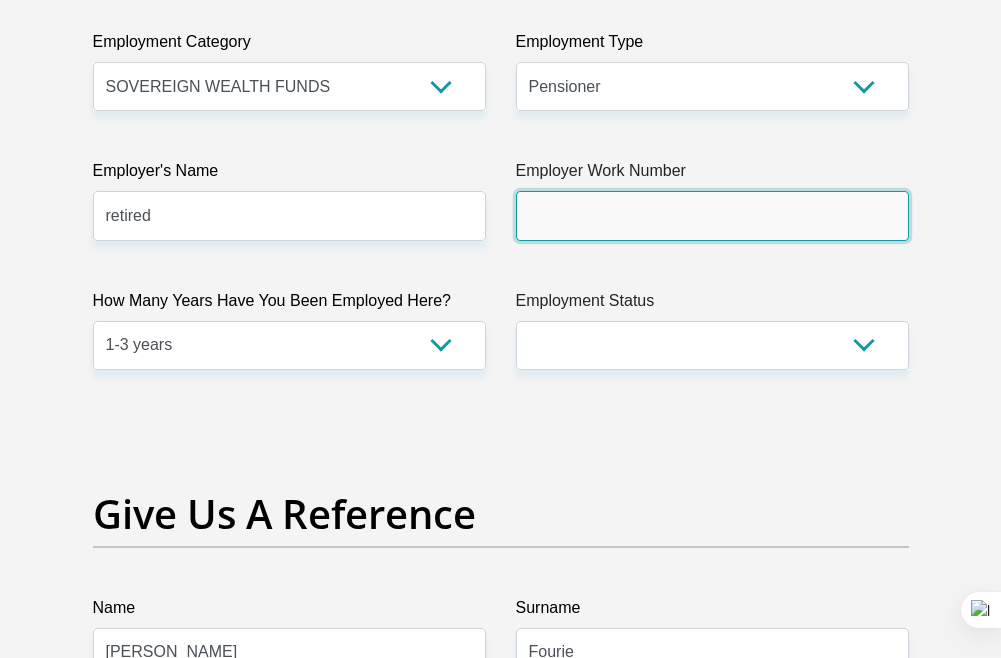 click on "Employer Work Number" at bounding box center [712, 215] 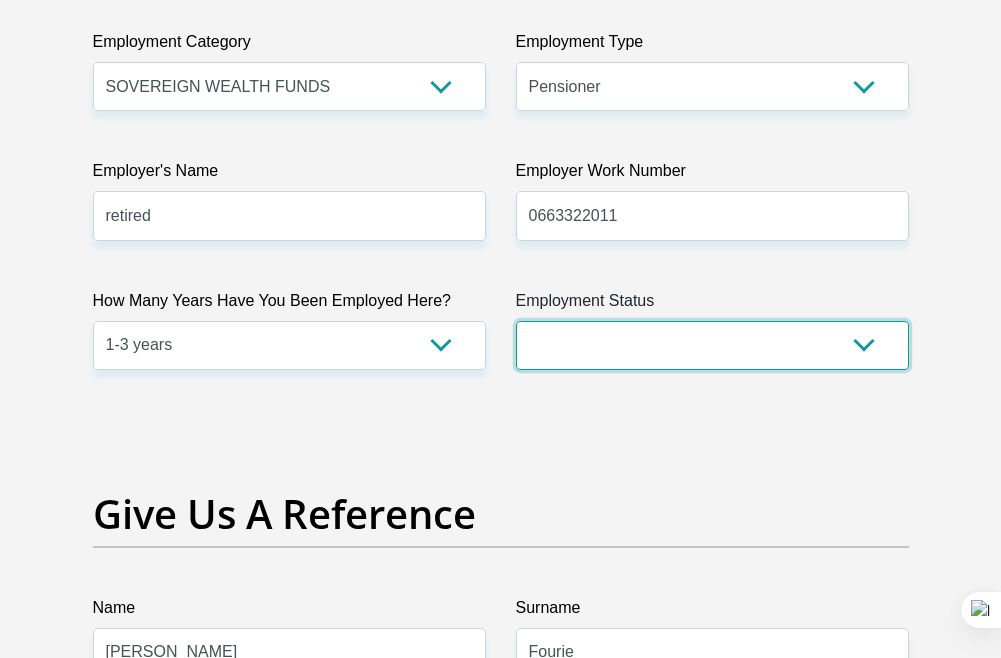 click on "Permanent/Full-time
Part-time/Casual
Contract Worker
Self-Employed
Housewife
Retired
Student
Medically Boarded
Disability
Unemployed" at bounding box center (712, 345) 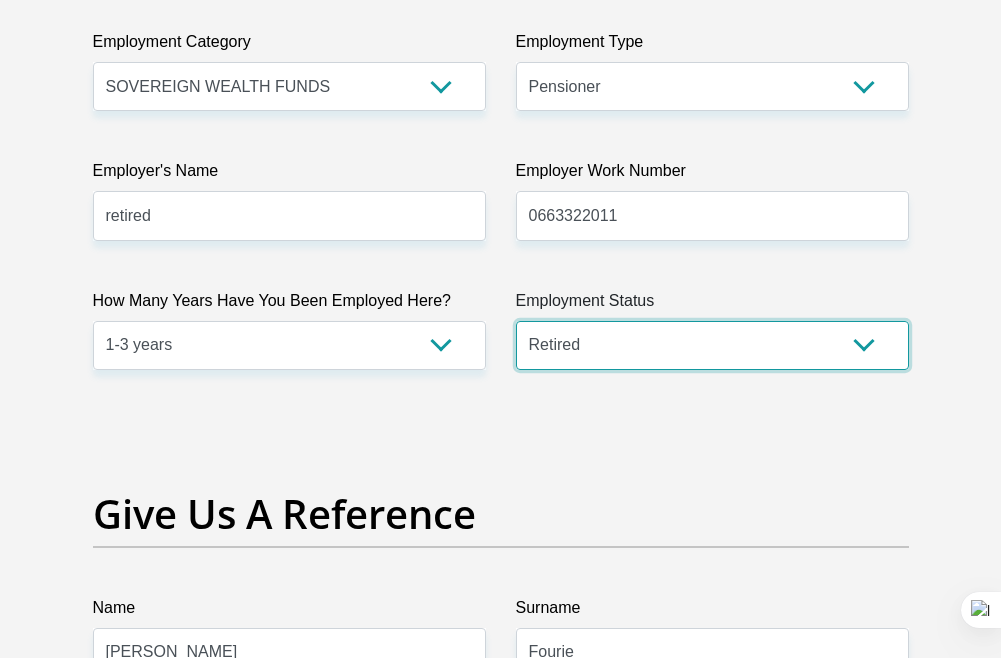 click on "Permanent/Full-time
Part-time/Casual
Contract Worker
Self-Employed
Housewife
Retired
Student
Medically Boarded
Disability
Unemployed" at bounding box center [712, 345] 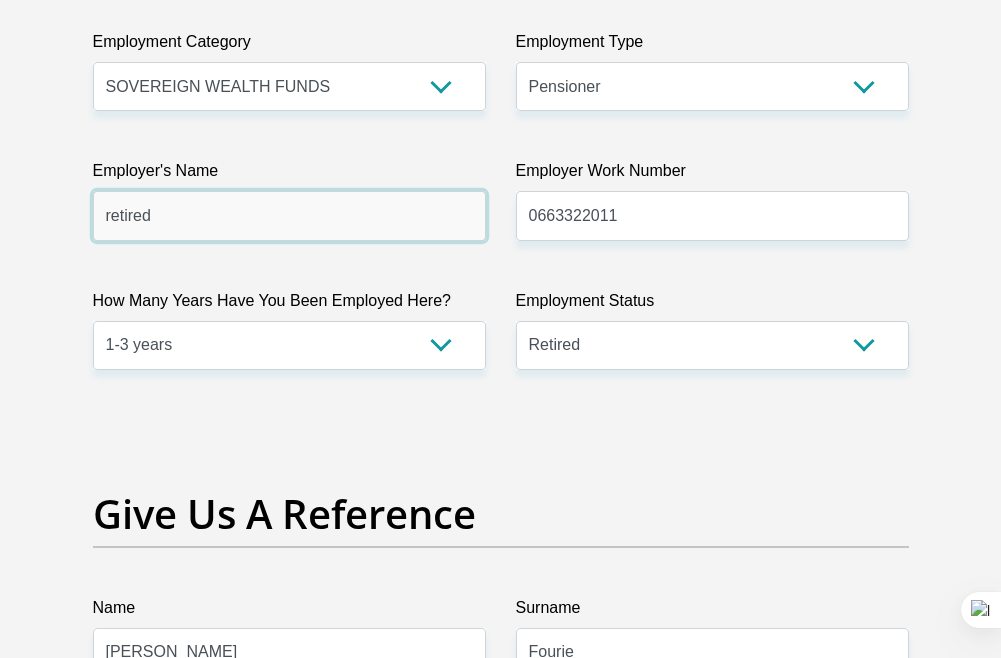 click on "retired" at bounding box center (289, 215) 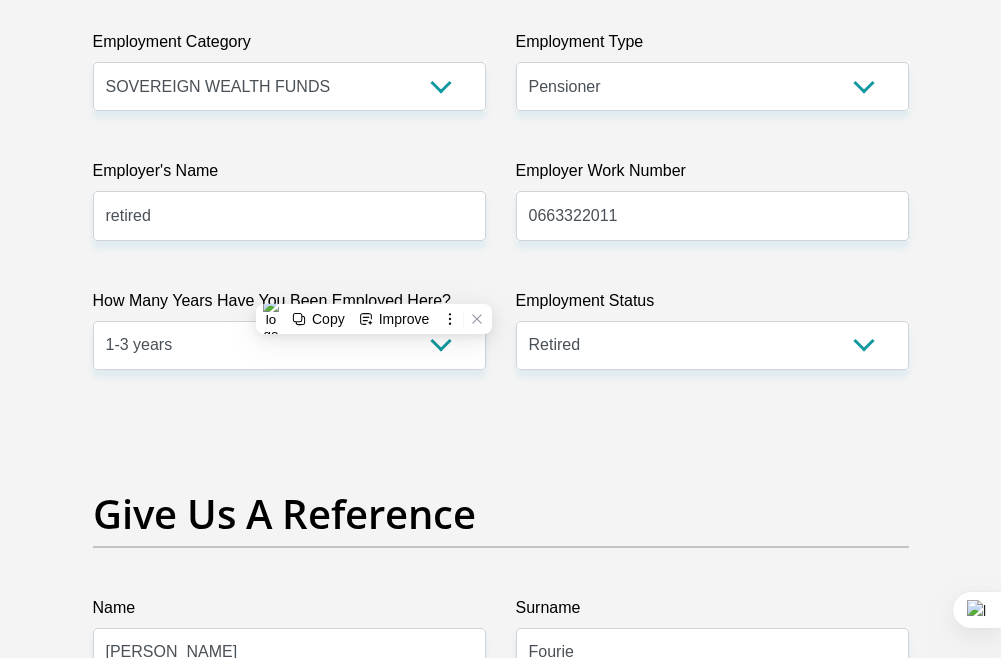 click on "Title
Mr
Ms
Mrs
Dr
Other
First Name
Danie
Surname
Bothma
ID Number
6609165101082
Please input valid ID number
Race
Black
Coloured
Indian
White
Other
Contact Number
0663322011
Please input valid contact number
Nationality
South Africa
Afghanistan
Aland Islands  Albania  Algeria" at bounding box center (501, -90) 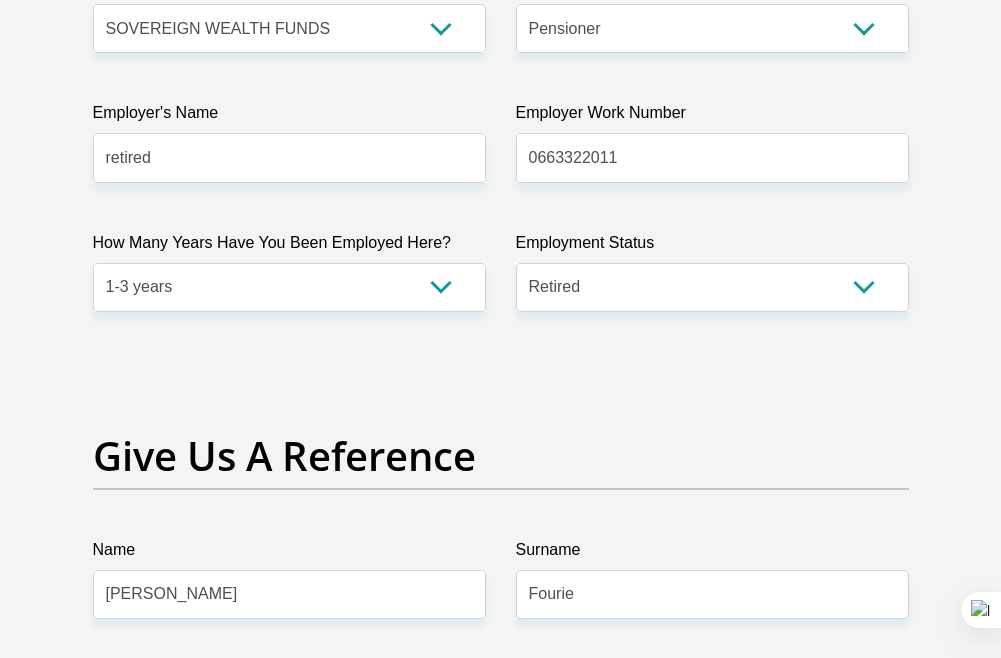 scroll, scrollTop: 4100, scrollLeft: 0, axis: vertical 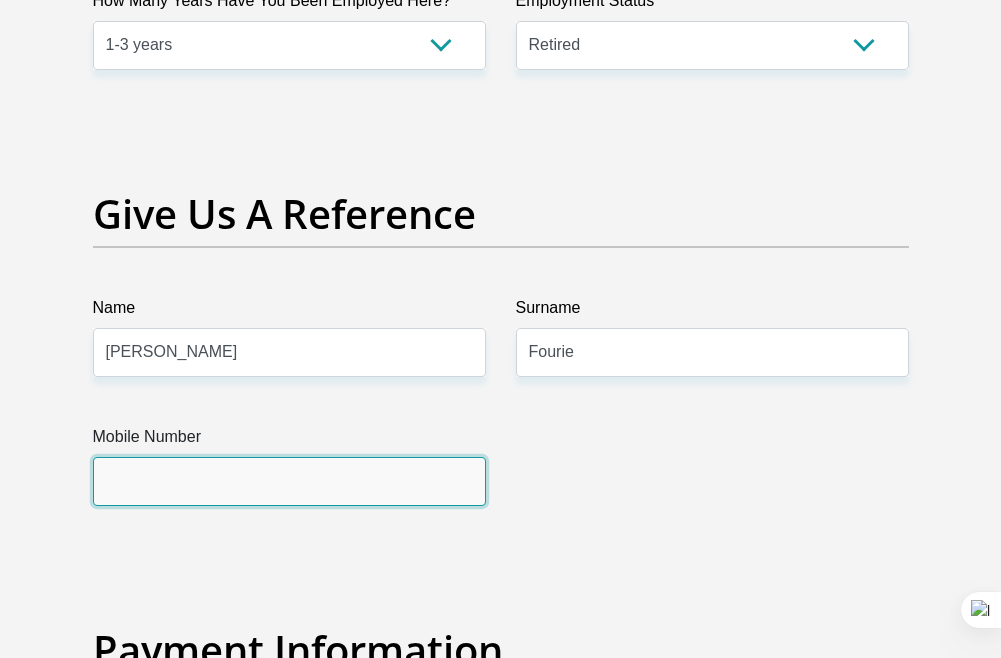 click on "Mobile Number" at bounding box center [289, 481] 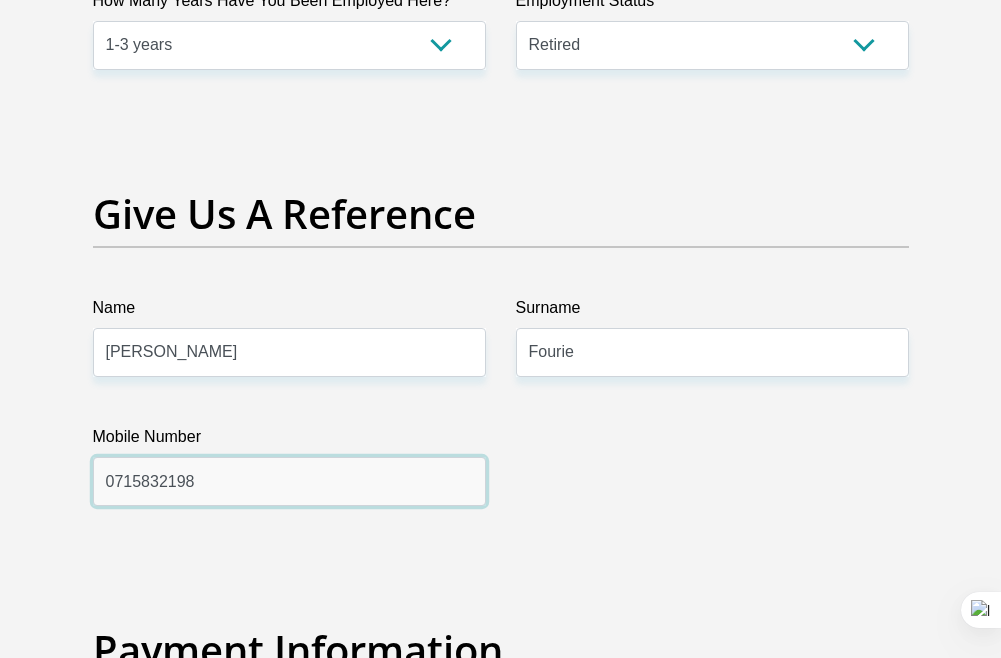 type on "0715832198" 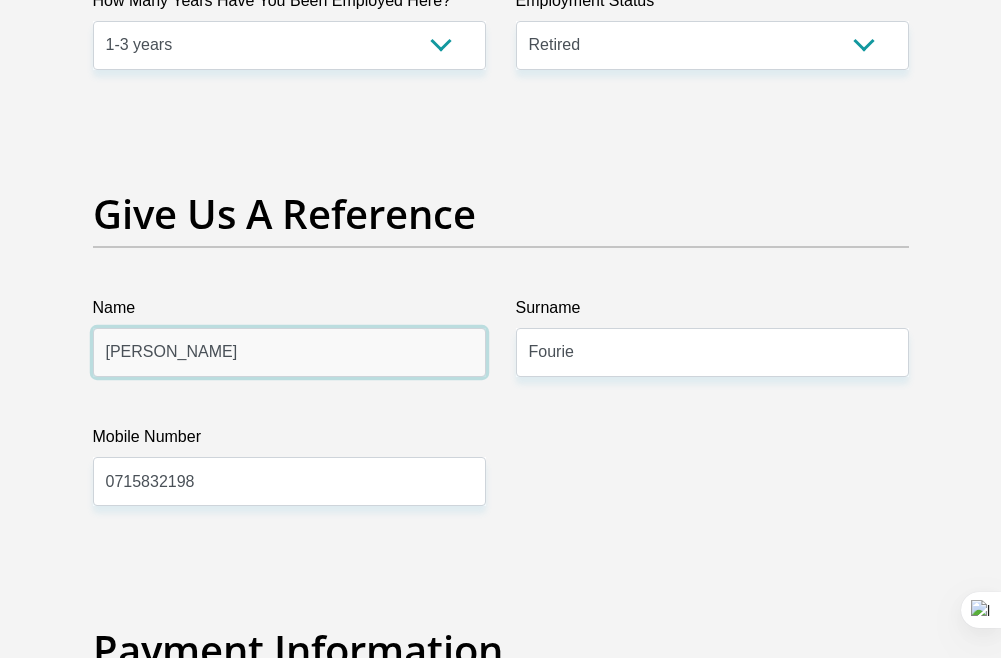 drag, startPoint x: 175, startPoint y: 425, endPoint x: 97, endPoint y: 426, distance: 78.00641 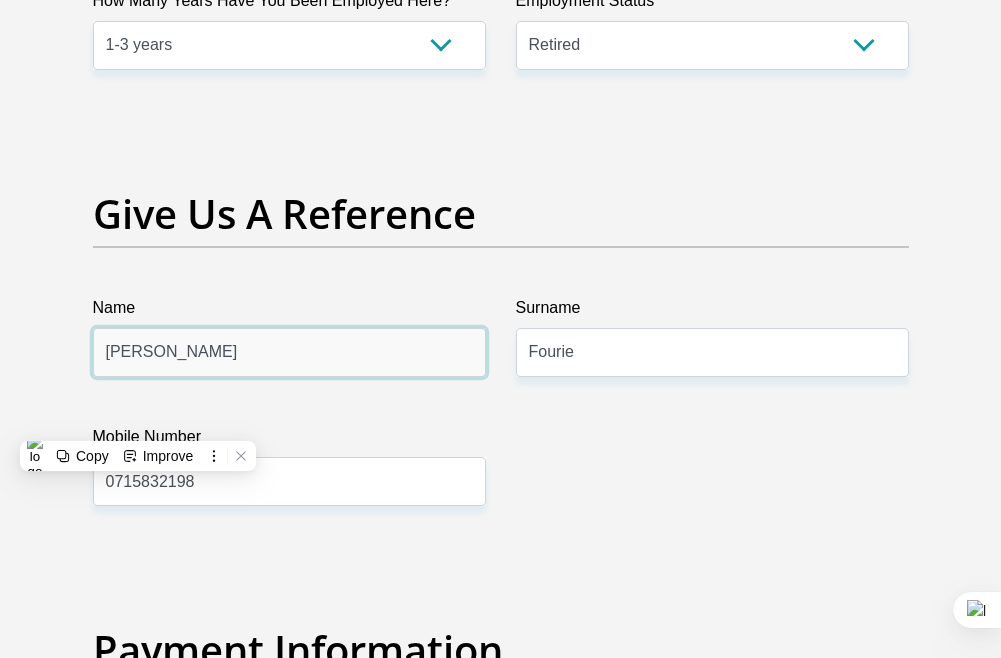 type on "a" 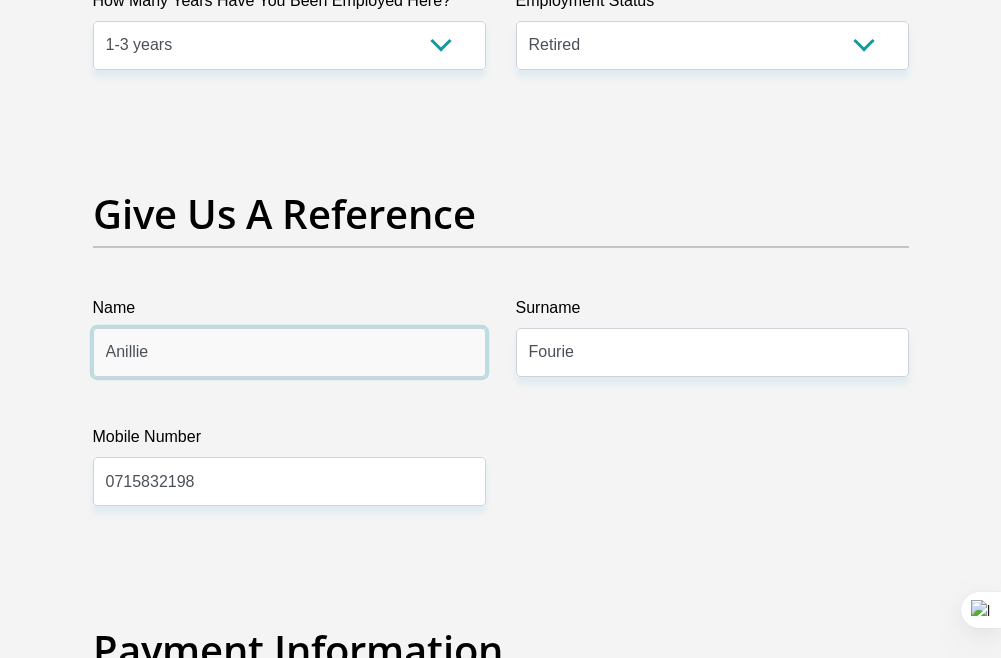 click on "Anillie" at bounding box center [289, 352] 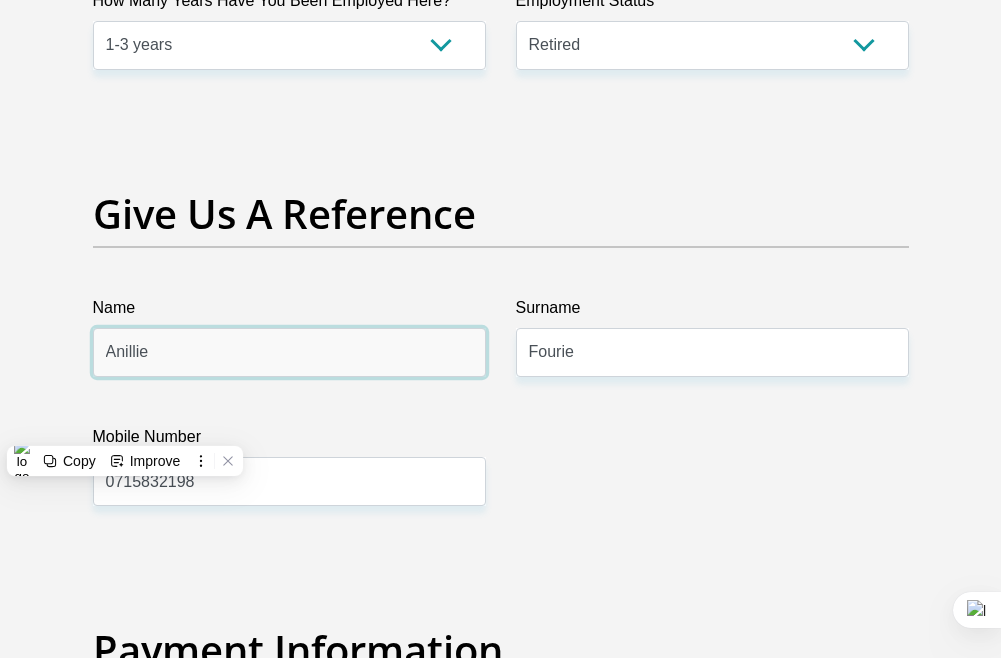 click on "Anillie" at bounding box center [289, 352] 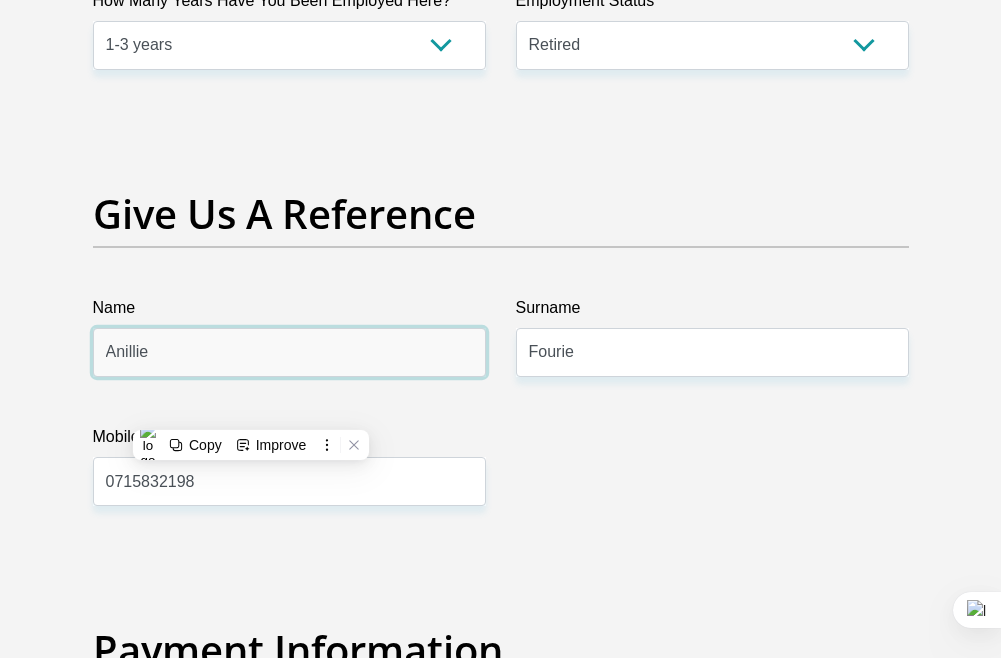 type on "Anillie" 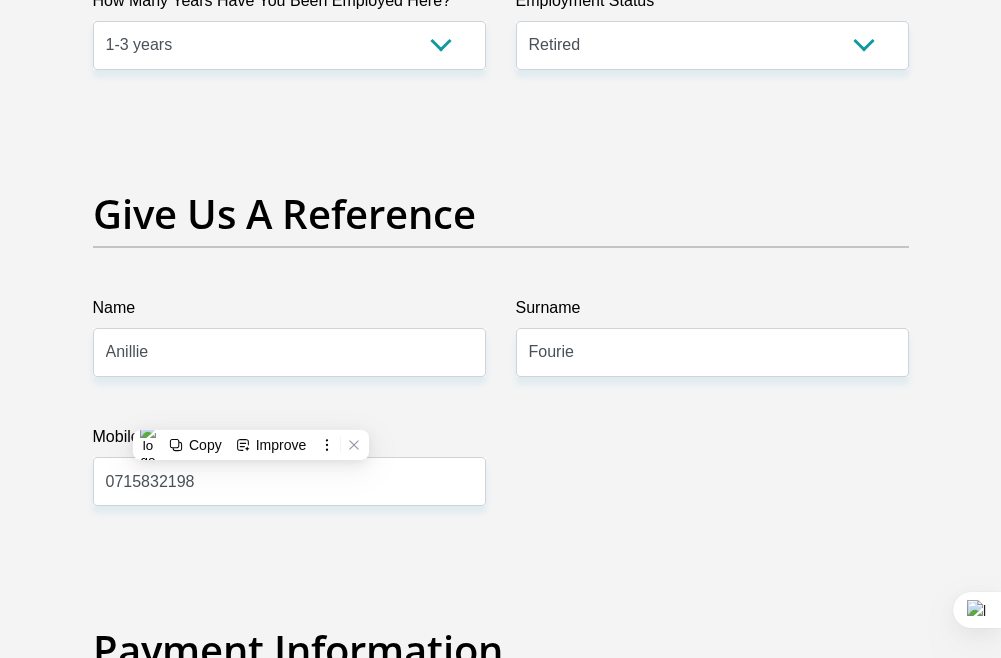 click on "Mobile Number" at bounding box center (289, 441) 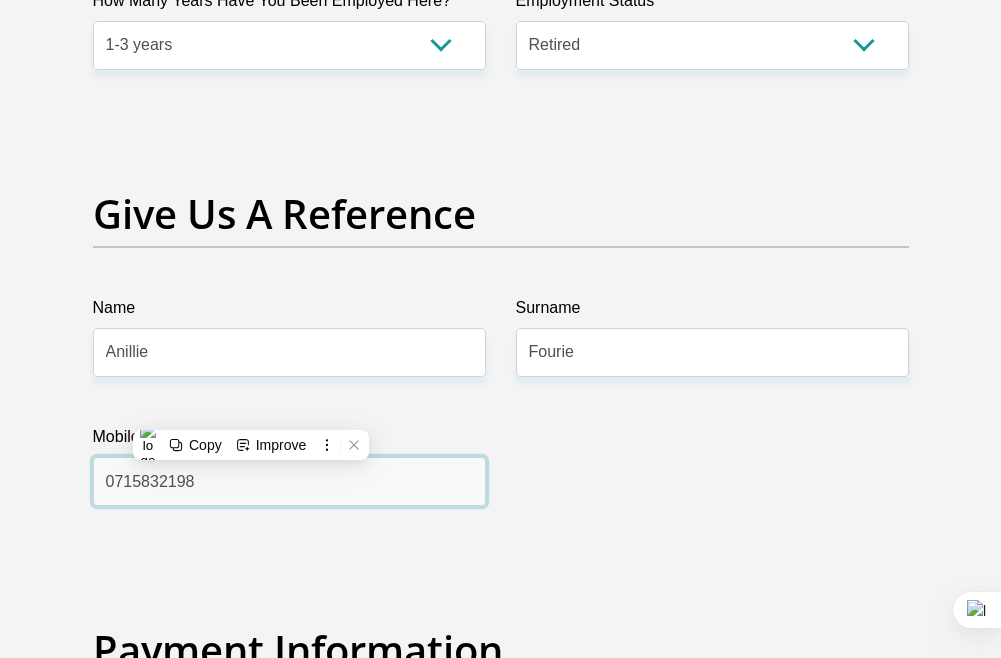click on "0715832198" at bounding box center [289, 481] 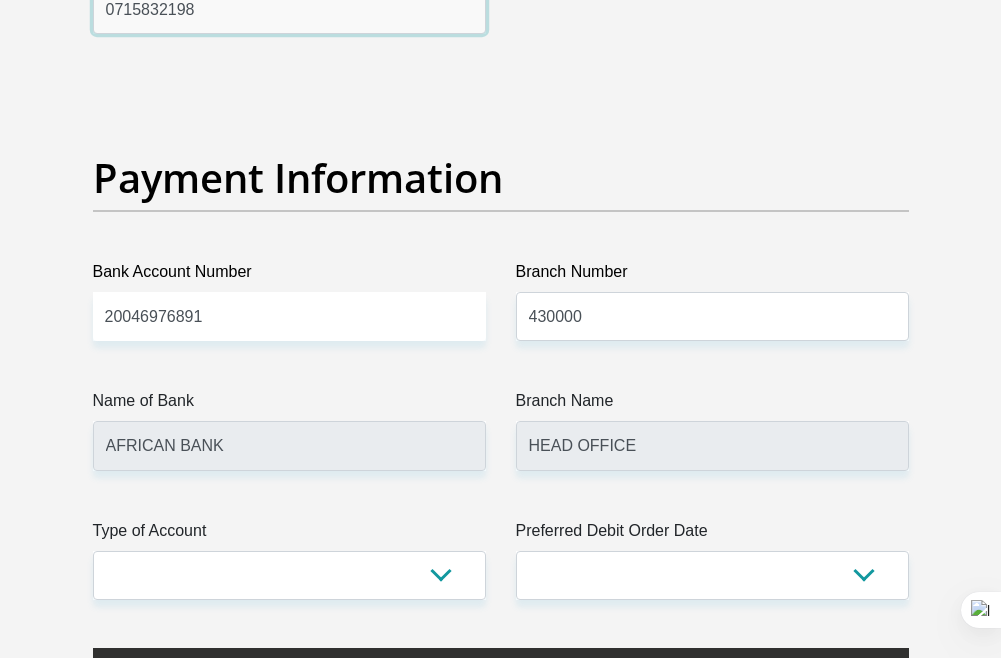 scroll, scrollTop: 4600, scrollLeft: 0, axis: vertical 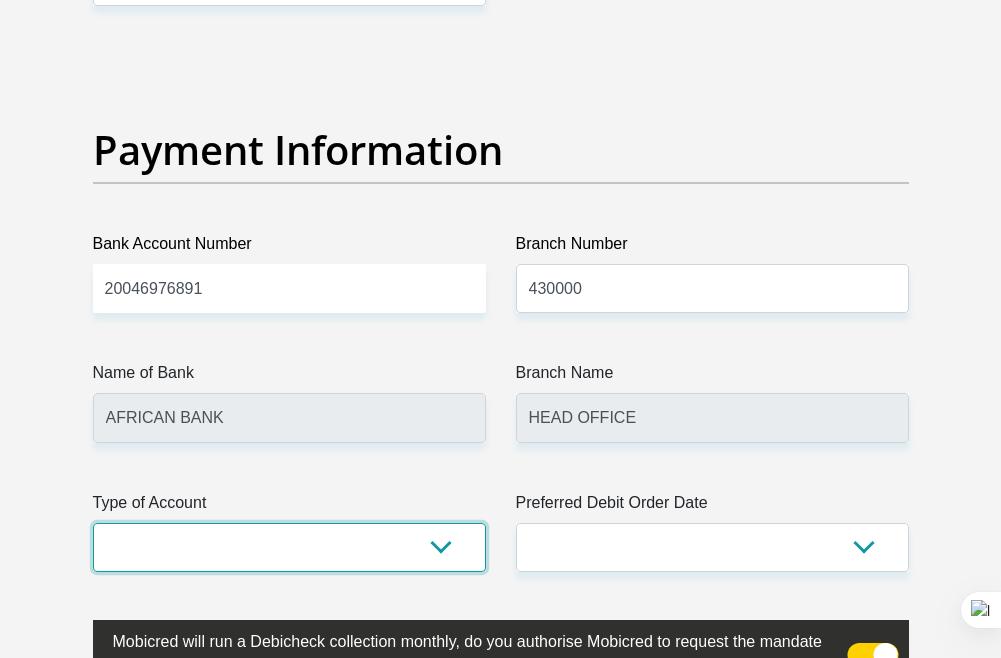 click on "Cheque
Savings" at bounding box center [289, 547] 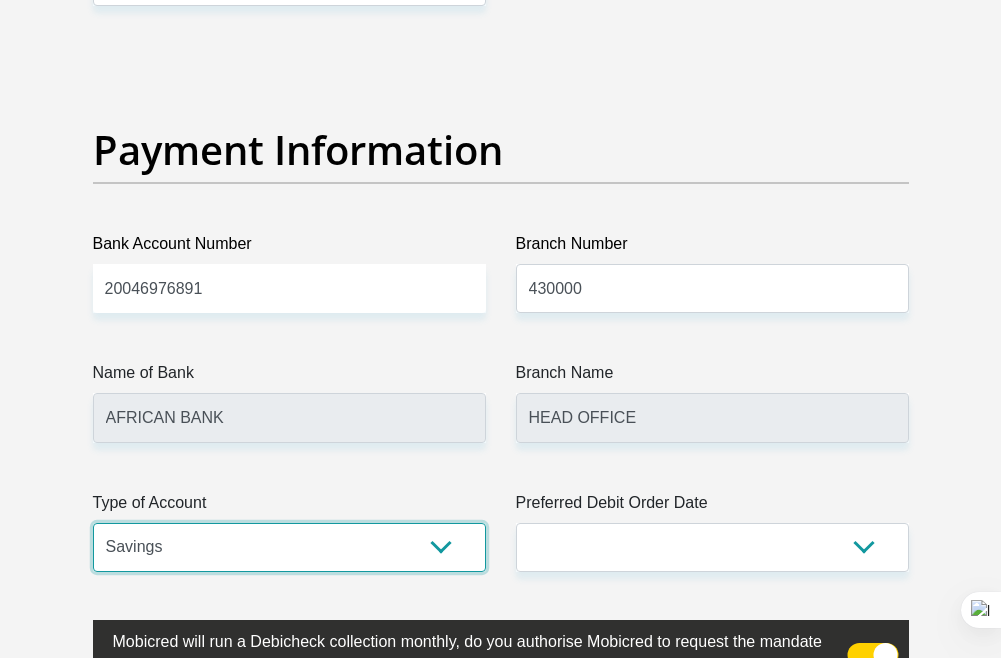 click on "Cheque
Savings" at bounding box center [289, 547] 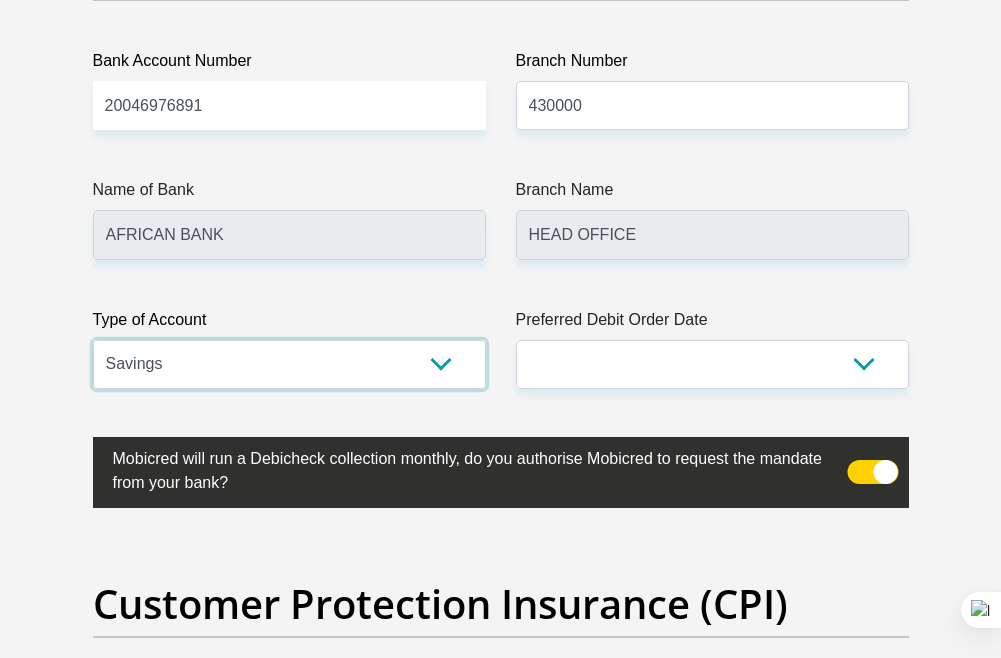 scroll, scrollTop: 4800, scrollLeft: 0, axis: vertical 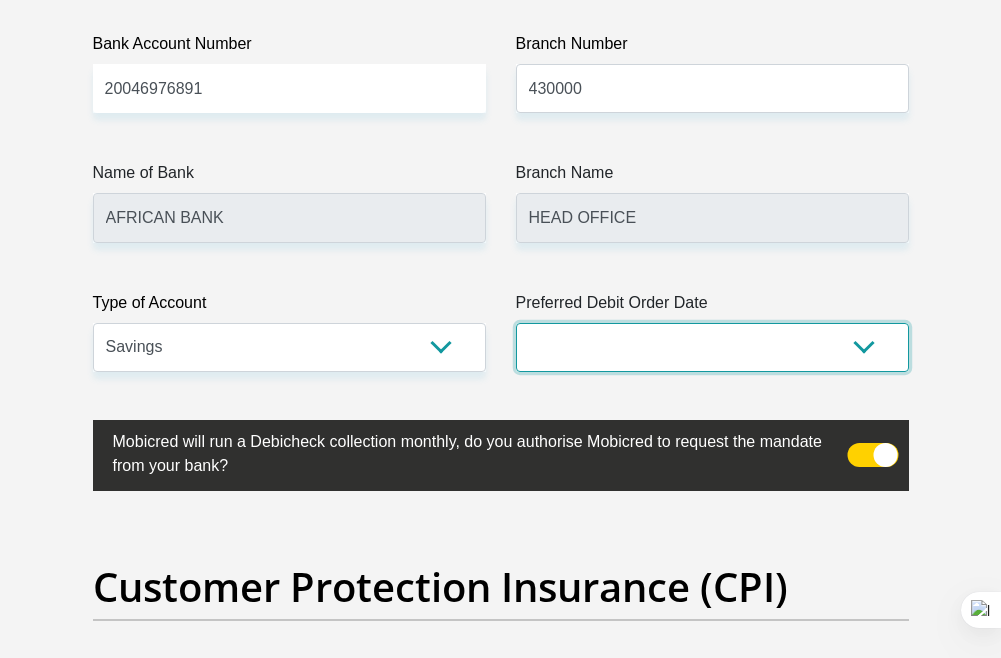 click on "1st
2nd
3rd
4th
5th
7th
18th
19th
20th
21st
22nd
23rd
24th
25th
26th
27th
28th
29th
30th" at bounding box center [712, 347] 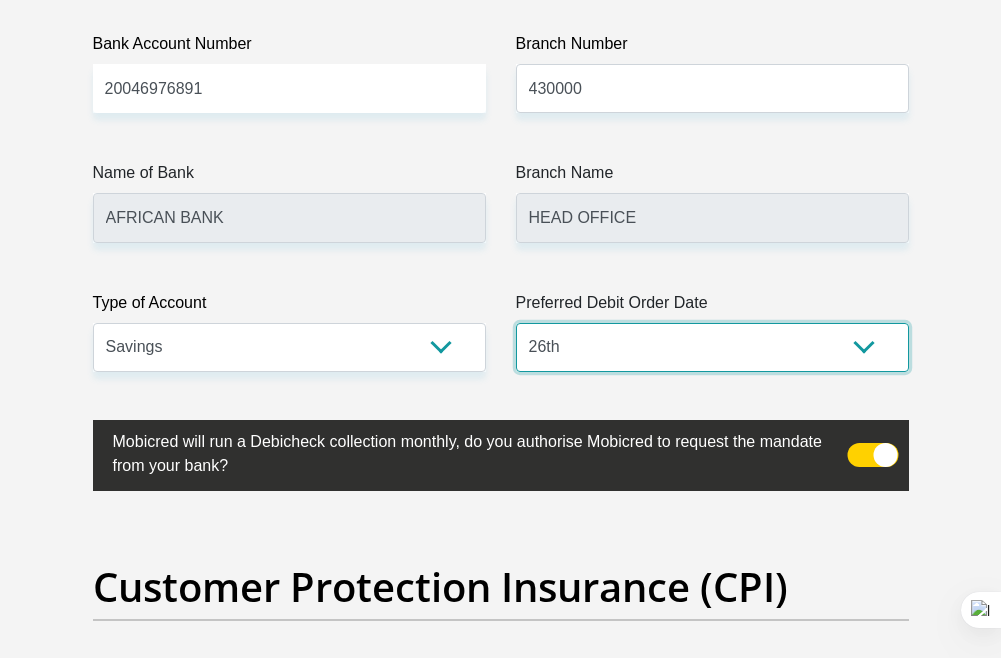 click on "1st
2nd
3rd
4th
5th
7th
18th
19th
20th
21st
22nd
23rd
24th
25th
26th
27th
28th
29th
30th" at bounding box center [712, 347] 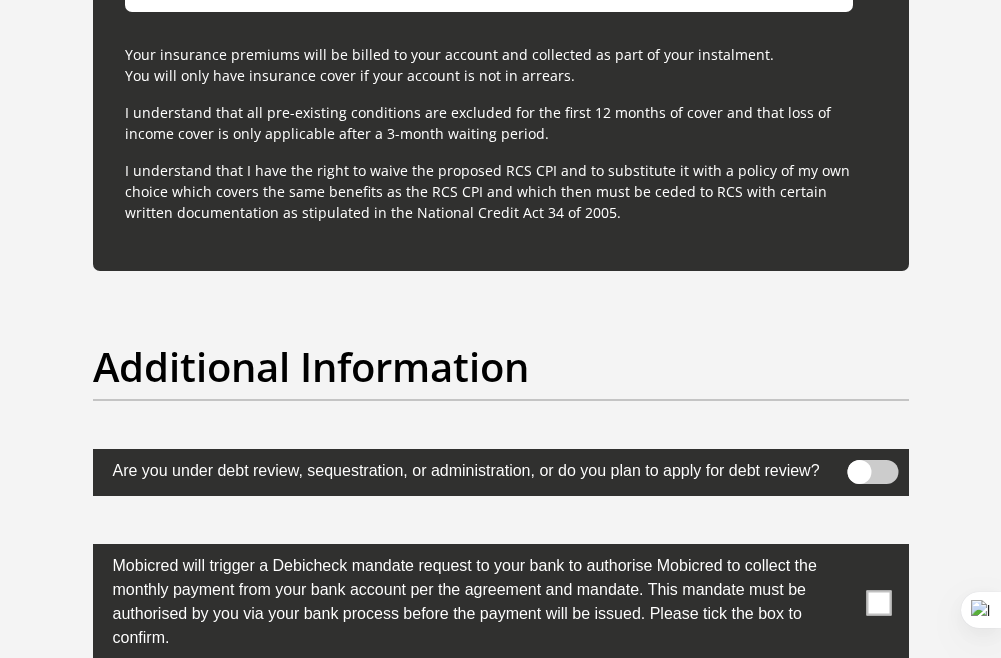 scroll, scrollTop: 6200, scrollLeft: 0, axis: vertical 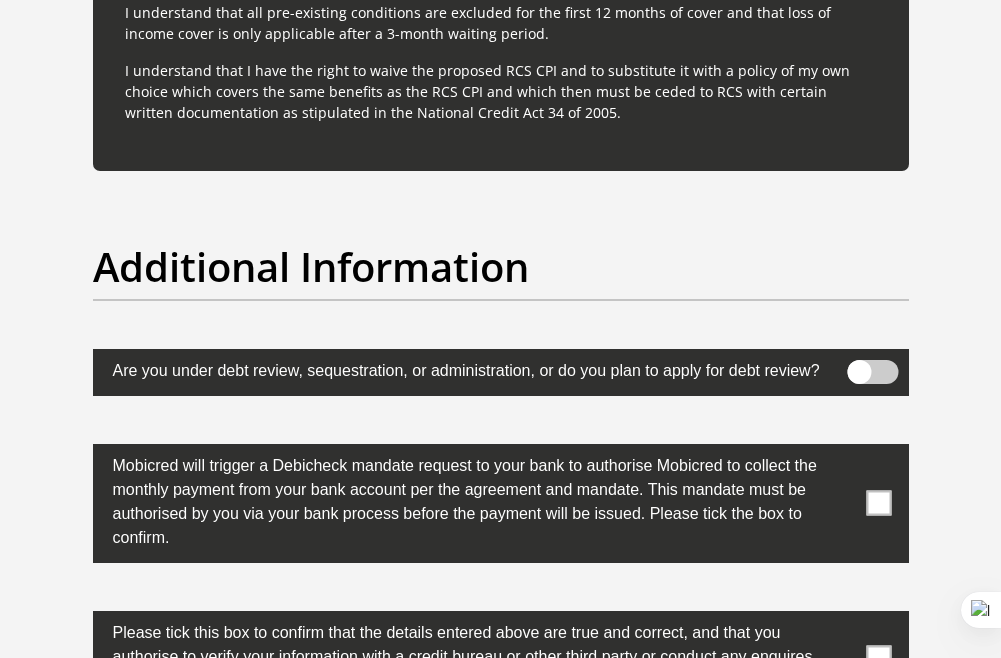 click at bounding box center [878, 503] 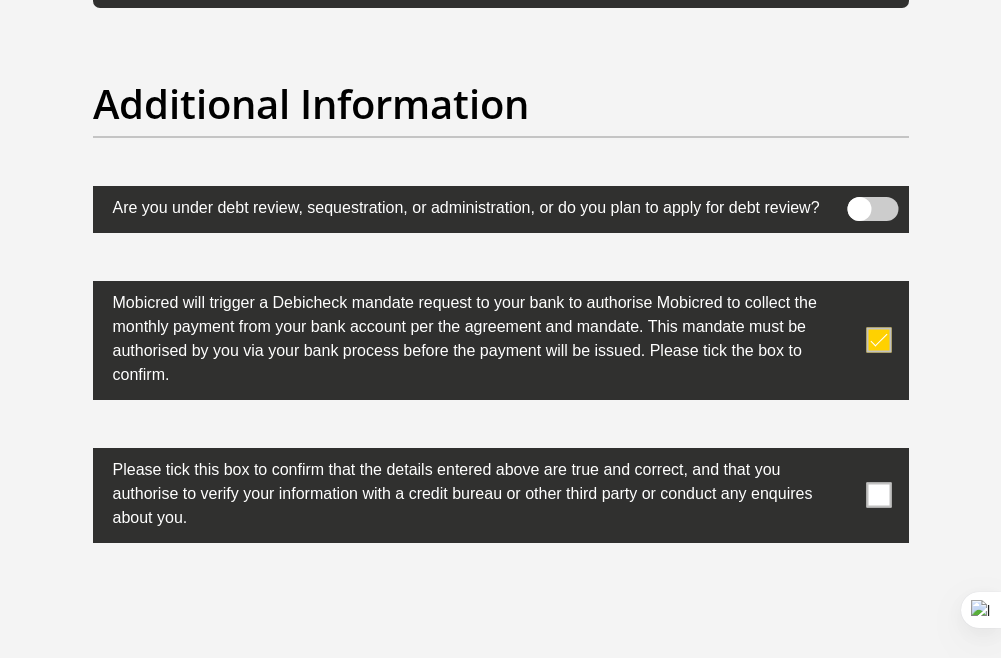scroll, scrollTop: 6400, scrollLeft: 0, axis: vertical 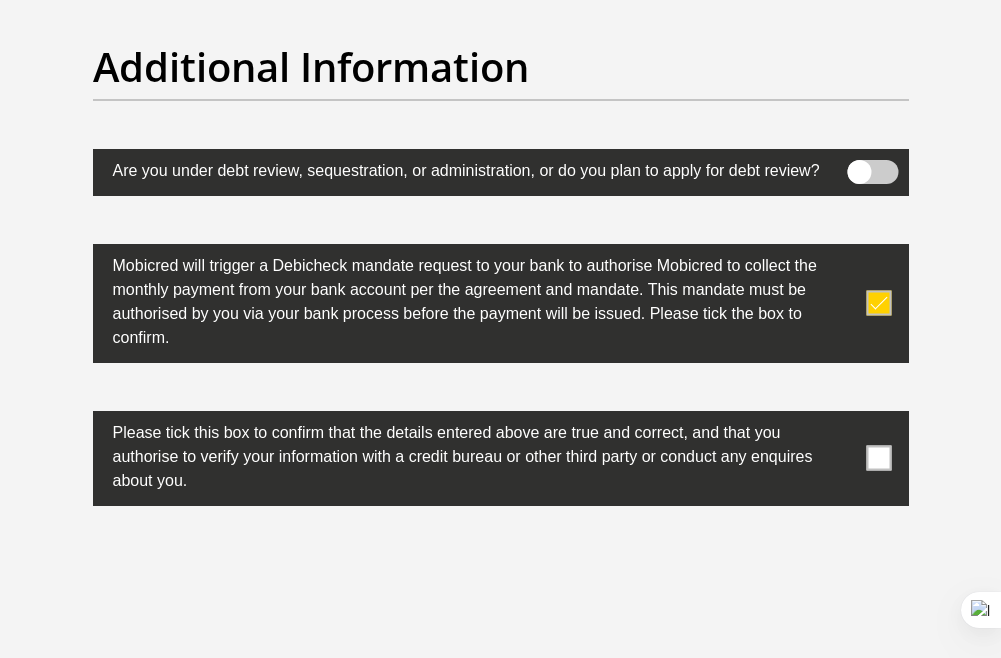 click at bounding box center [878, 458] 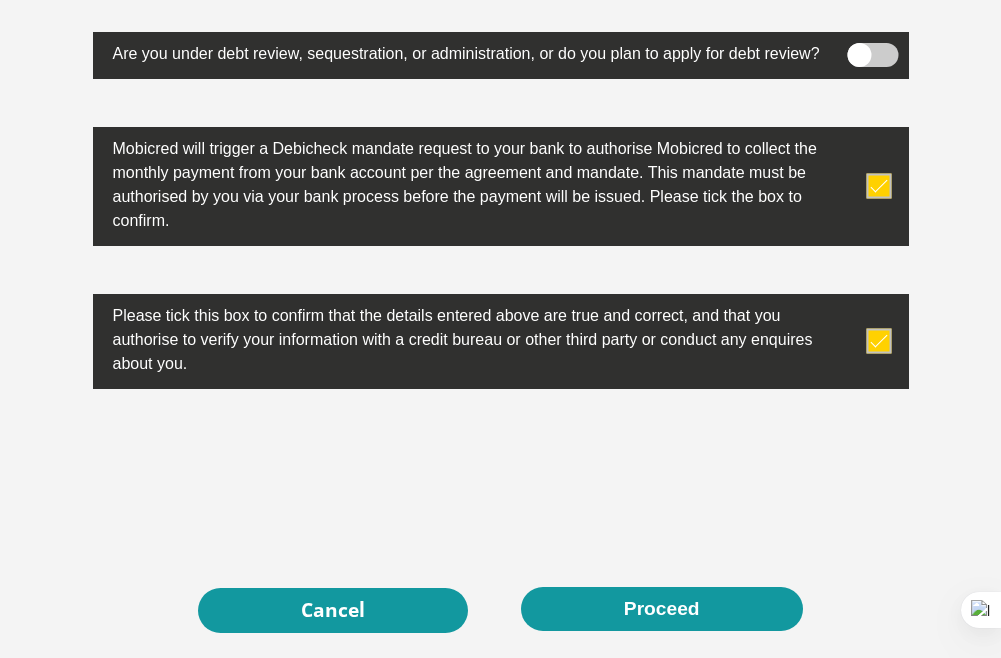scroll, scrollTop: 6600, scrollLeft: 0, axis: vertical 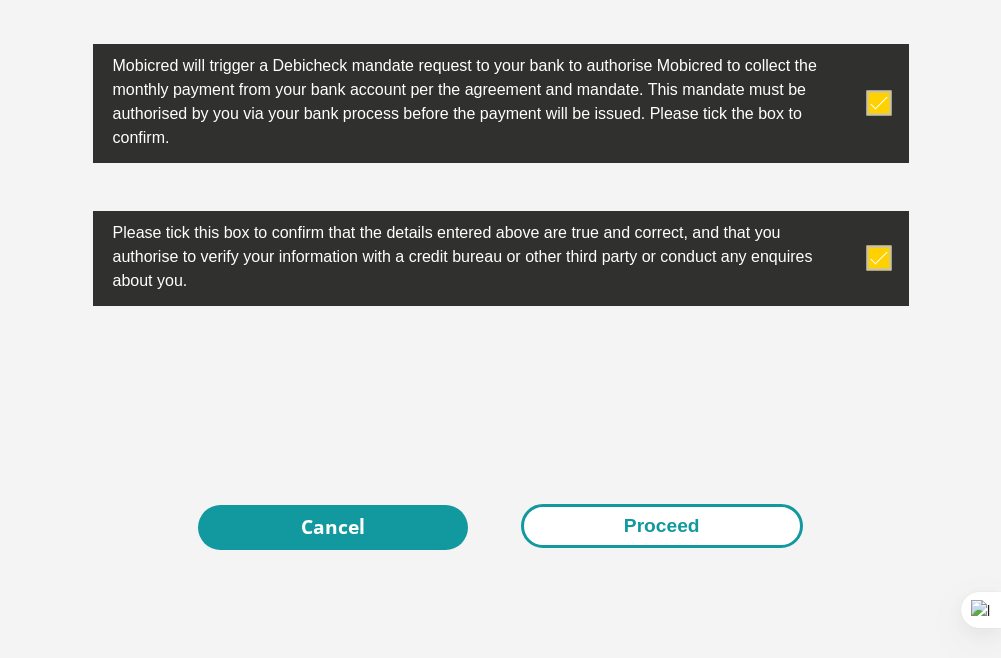 click on "Proceed" at bounding box center (662, 526) 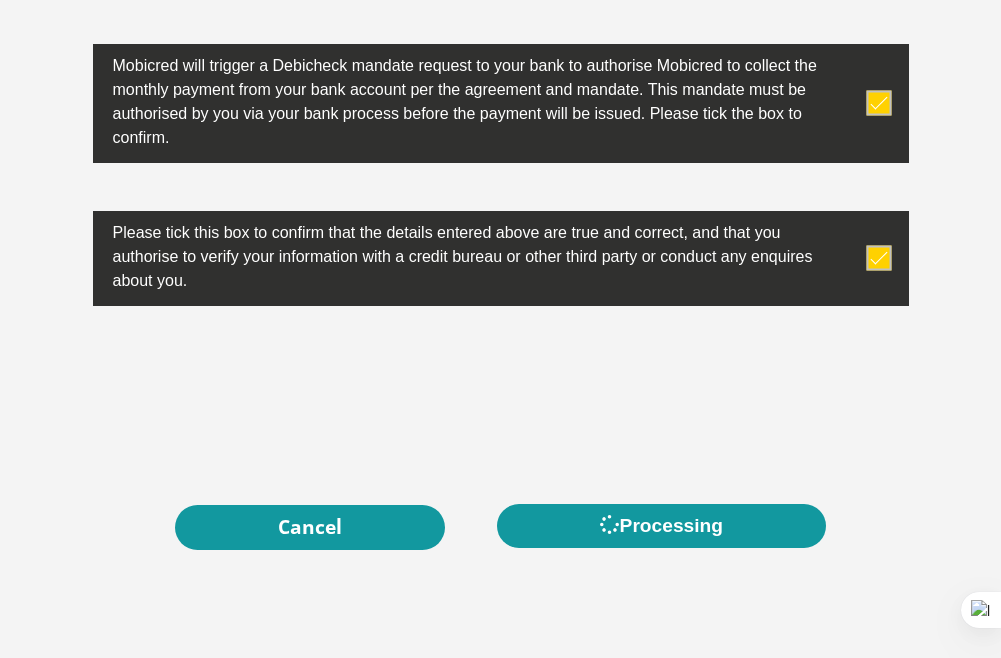 scroll, scrollTop: 0, scrollLeft: 0, axis: both 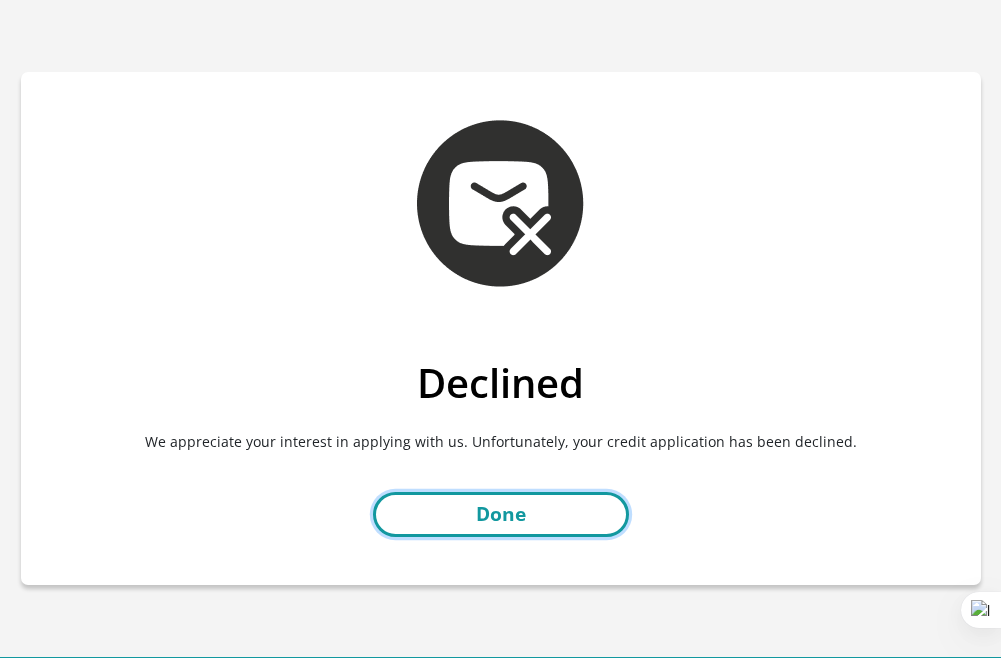 click on "Done" at bounding box center (501, 514) 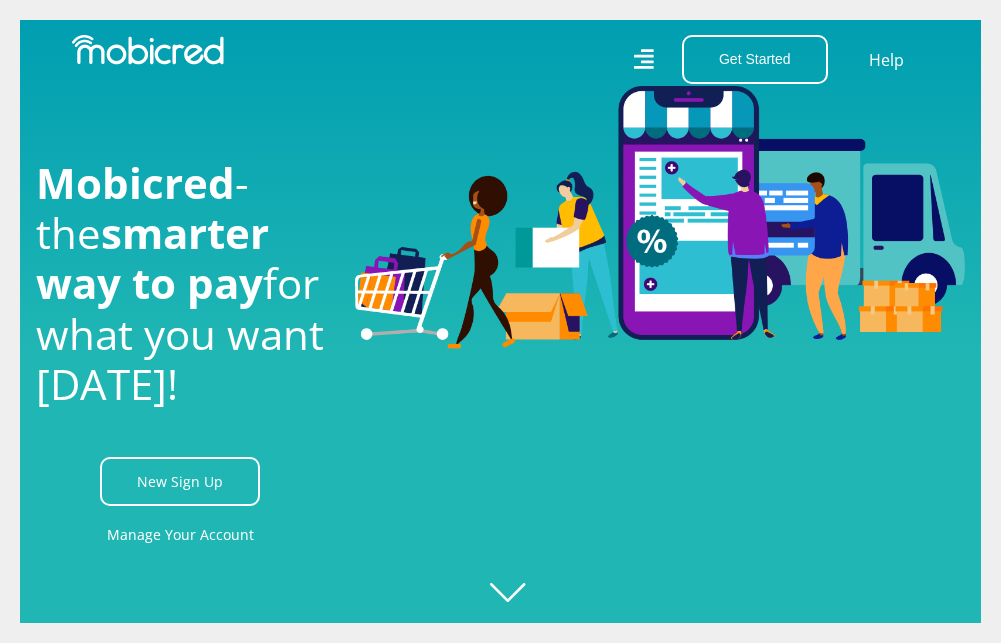 scroll, scrollTop: 0, scrollLeft: 0, axis: both 